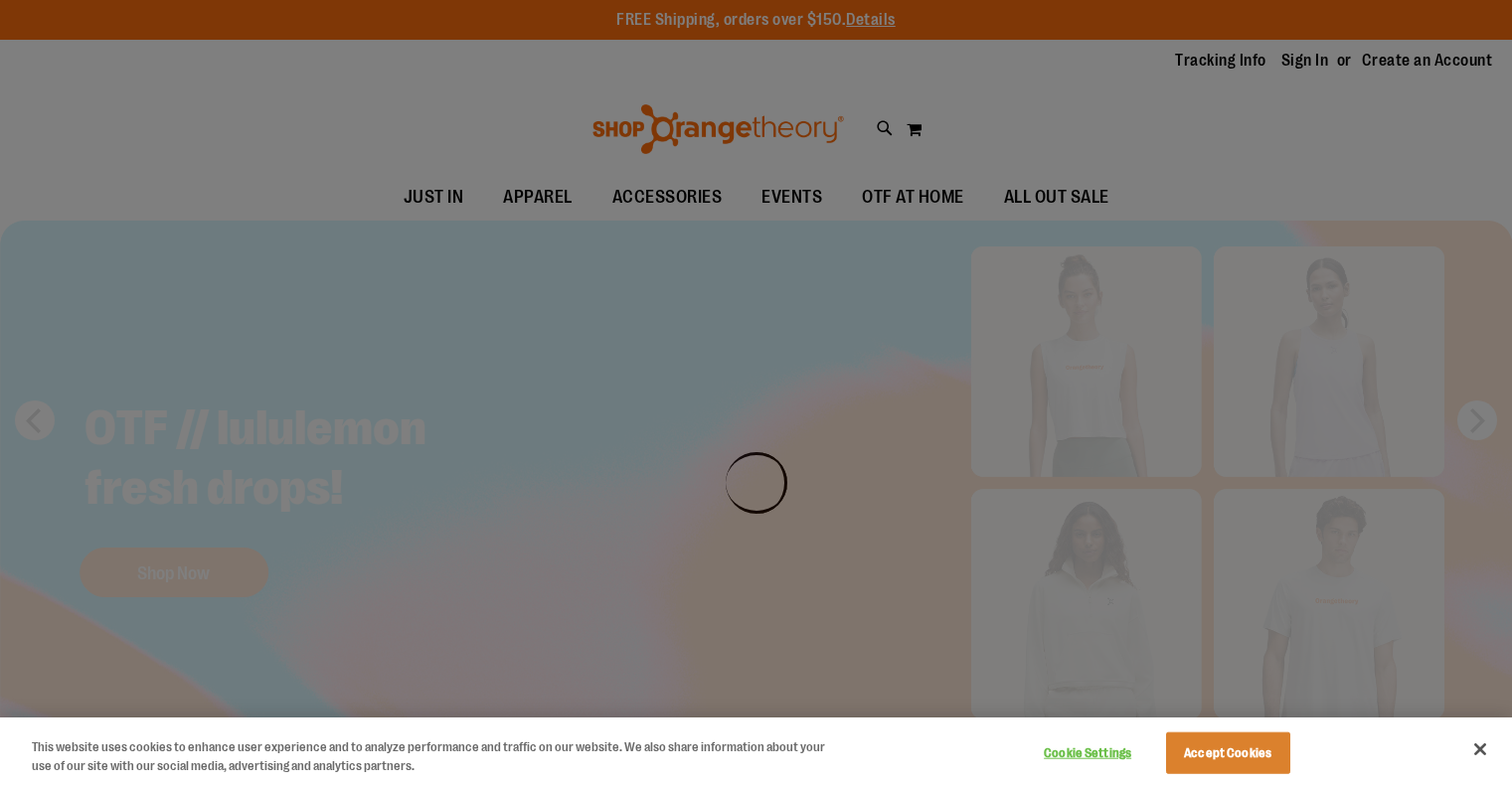 scroll, scrollTop: 0, scrollLeft: 0, axis: both 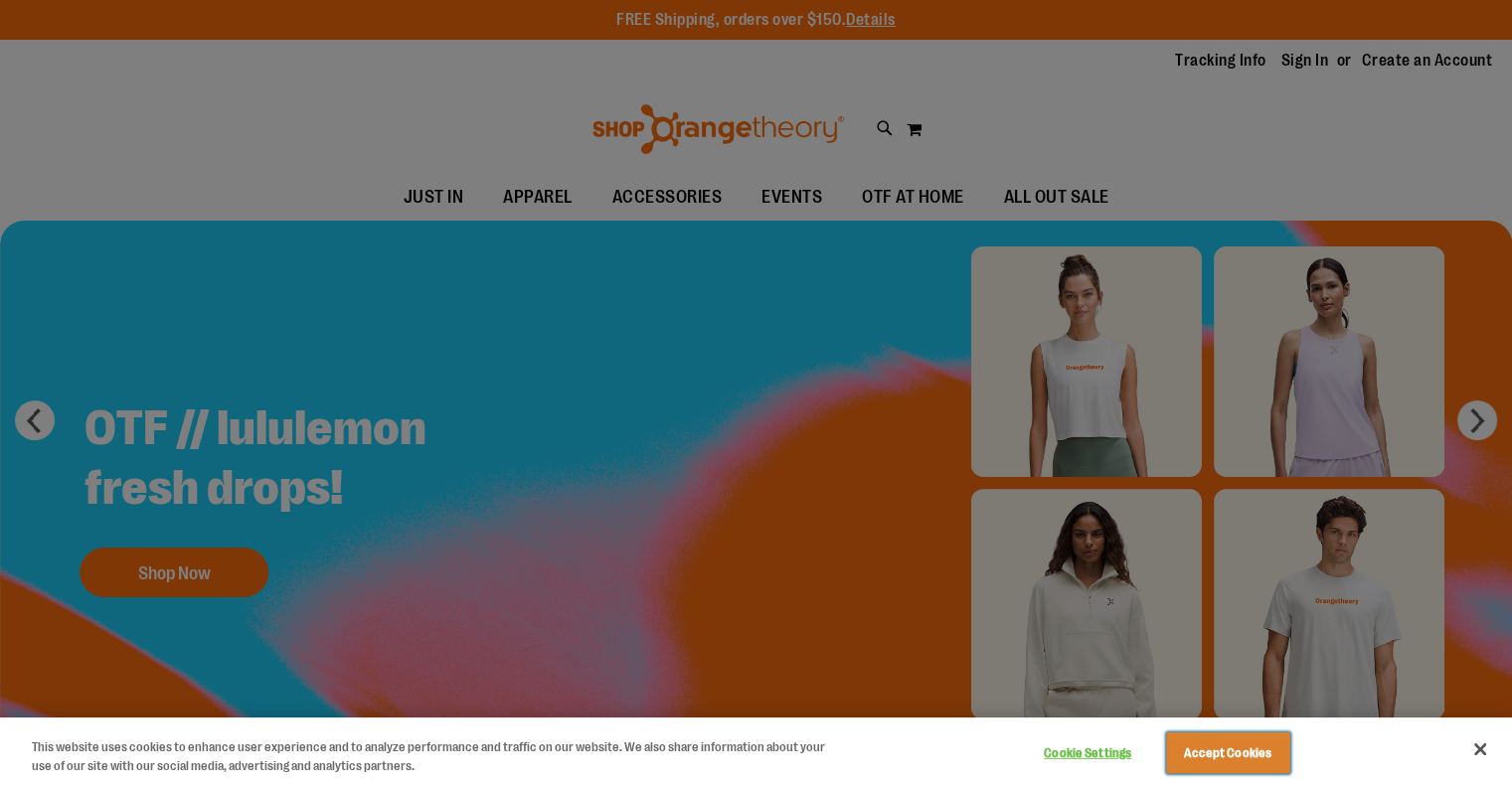 click on "Accept Cookies" at bounding box center [1228, 753] 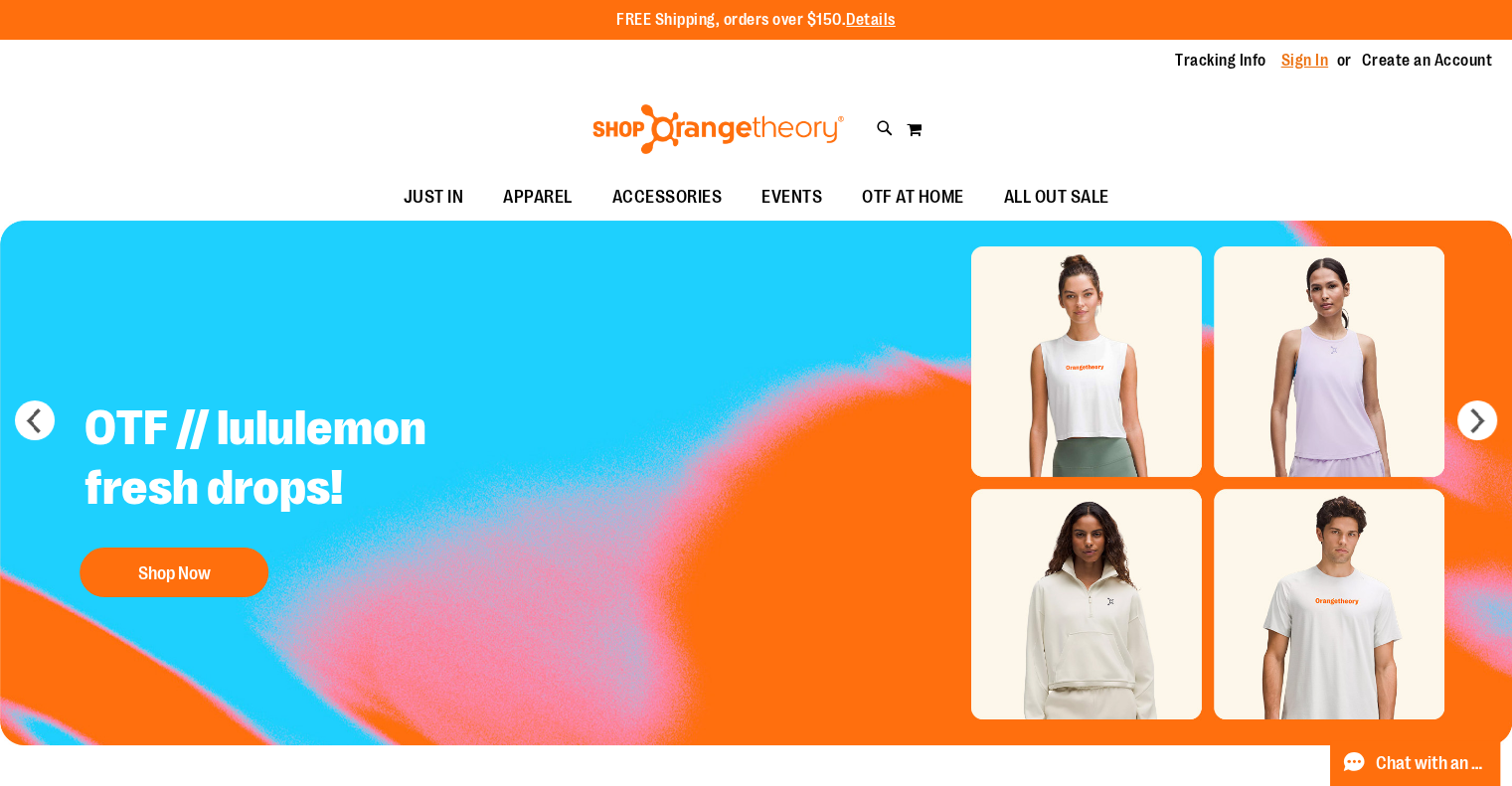 click on "Sign In" at bounding box center (1305, 61) 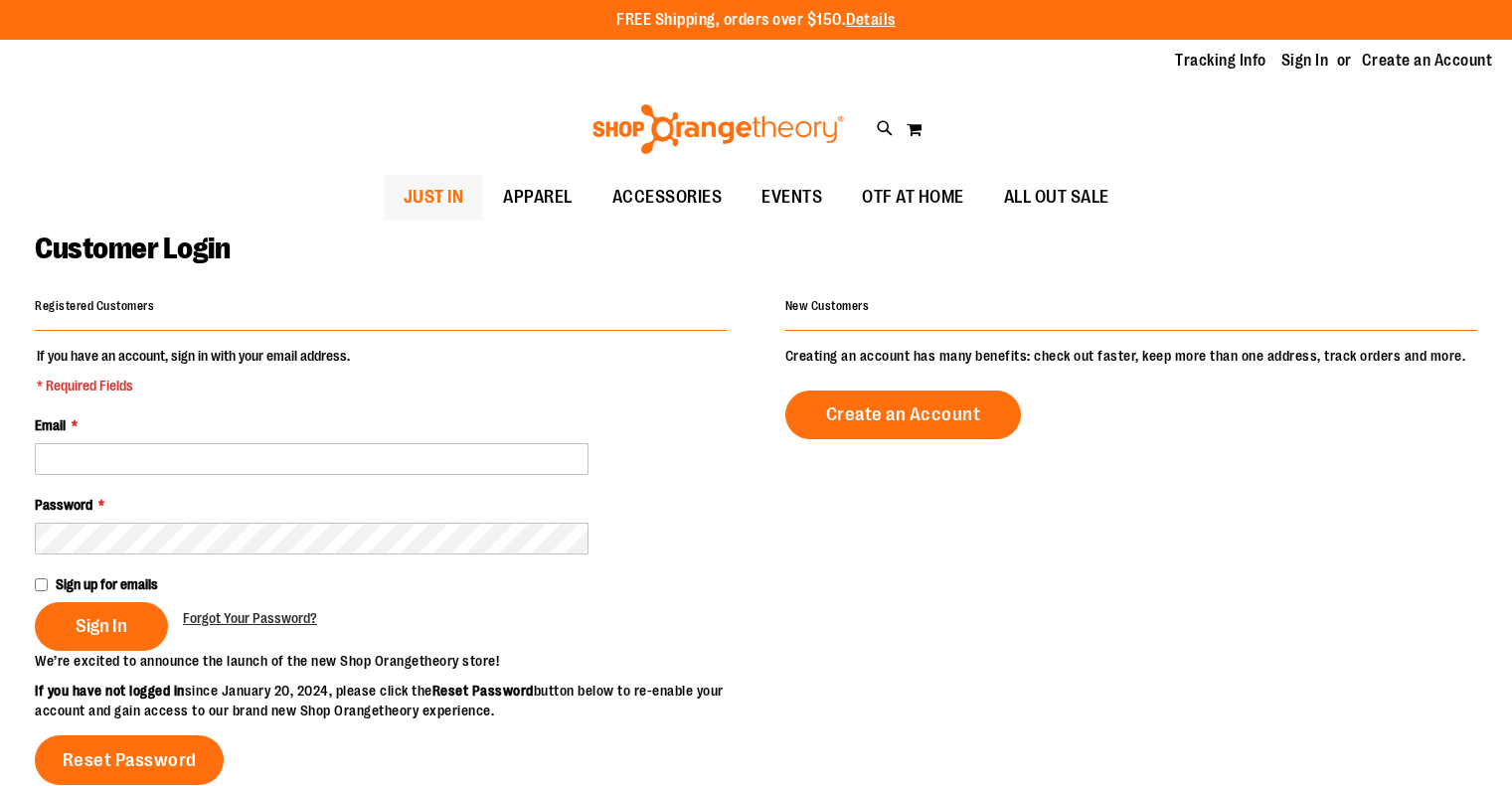scroll, scrollTop: 0, scrollLeft: 0, axis: both 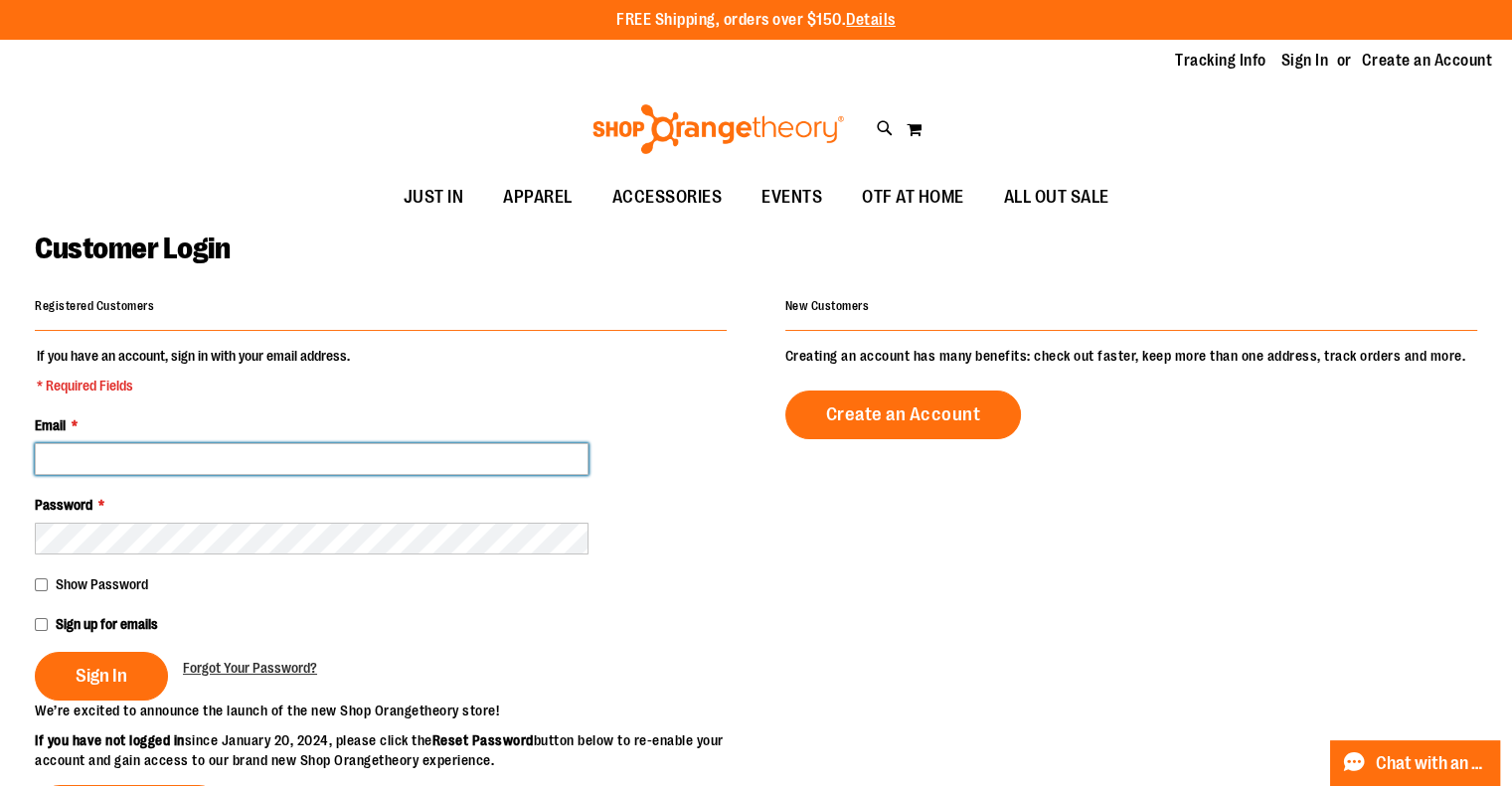 click on "Email *" at bounding box center [311, 459] 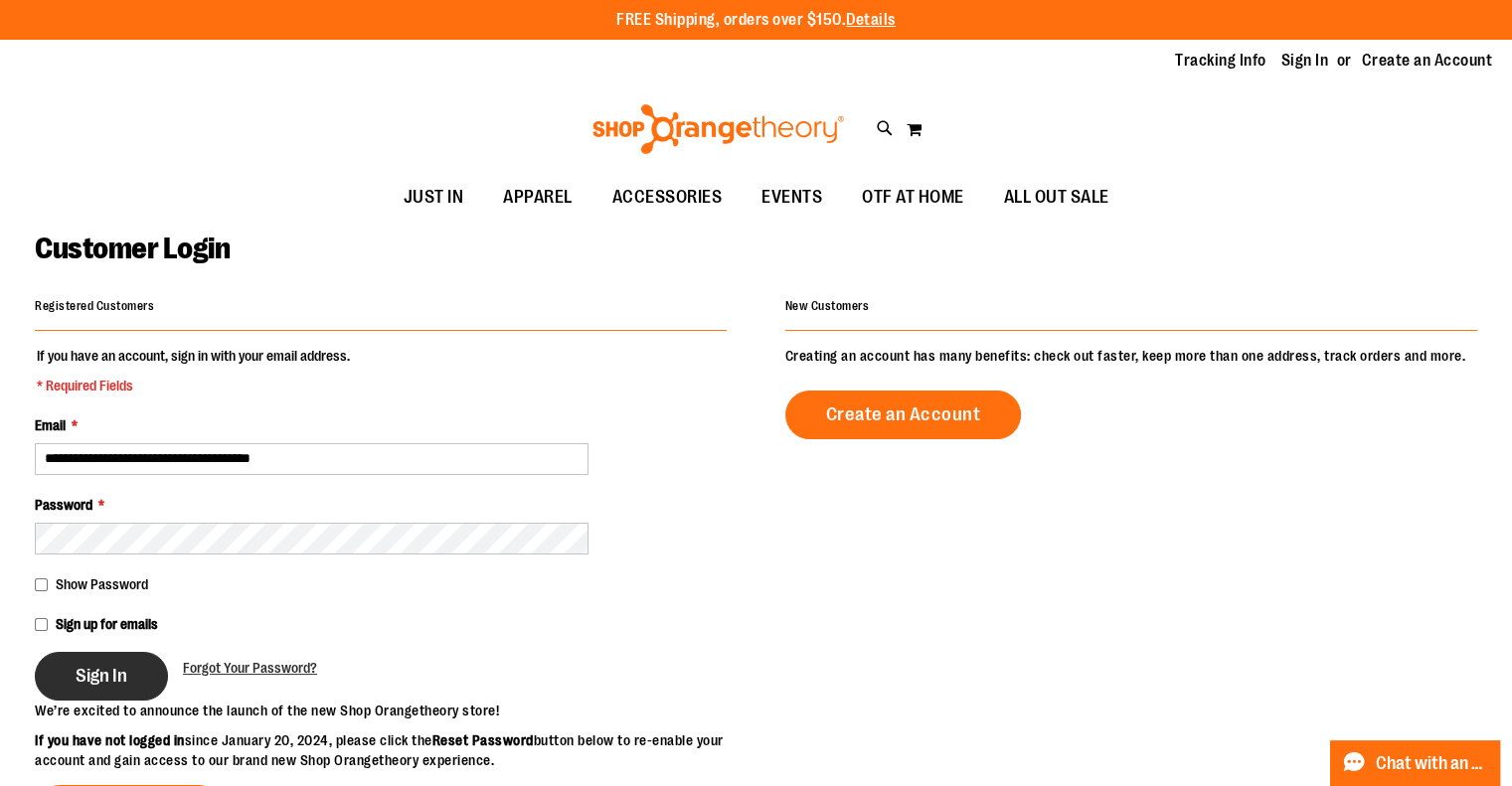click on "Sign In" at bounding box center [101, 676] 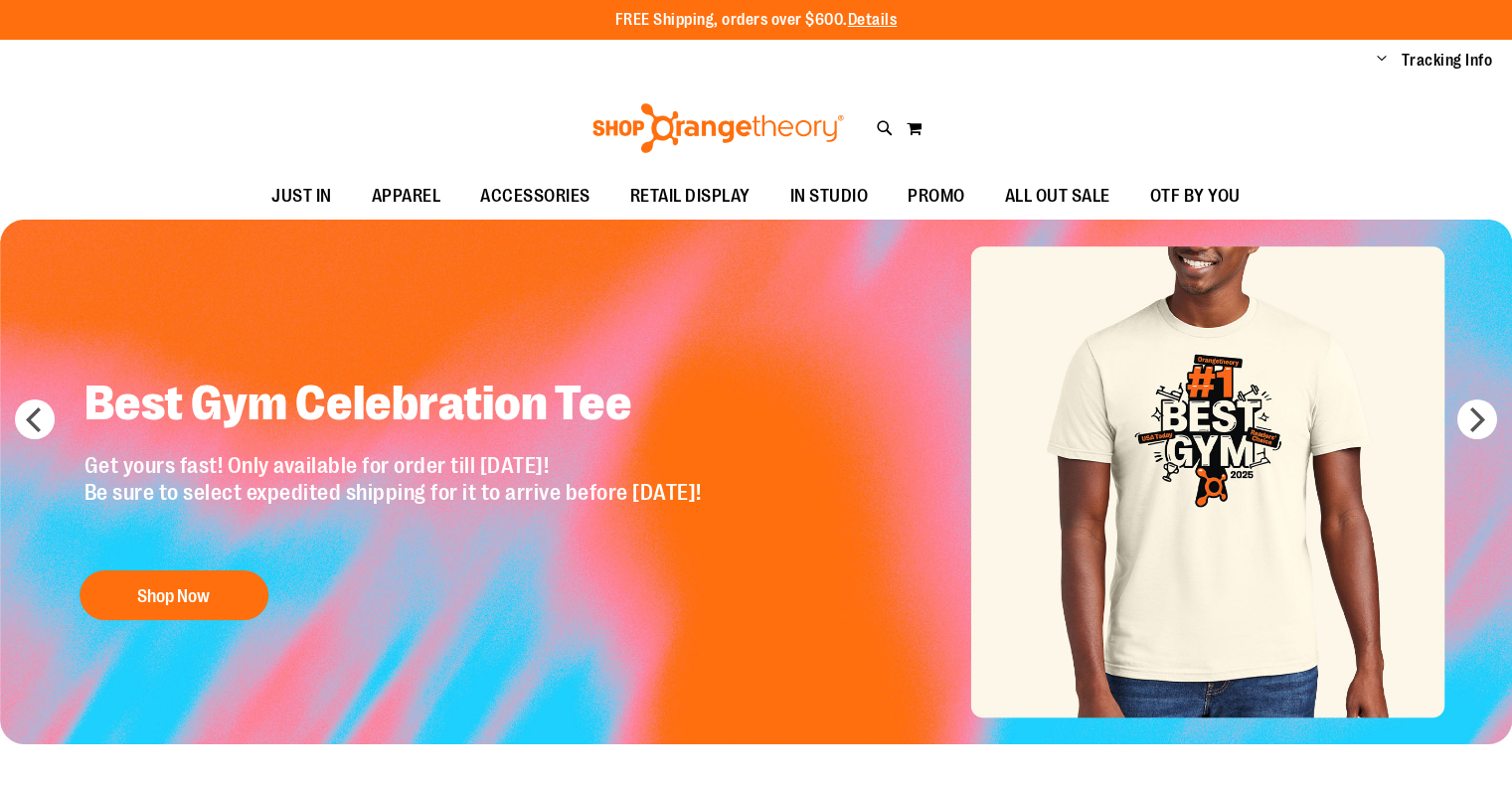 scroll, scrollTop: 0, scrollLeft: 0, axis: both 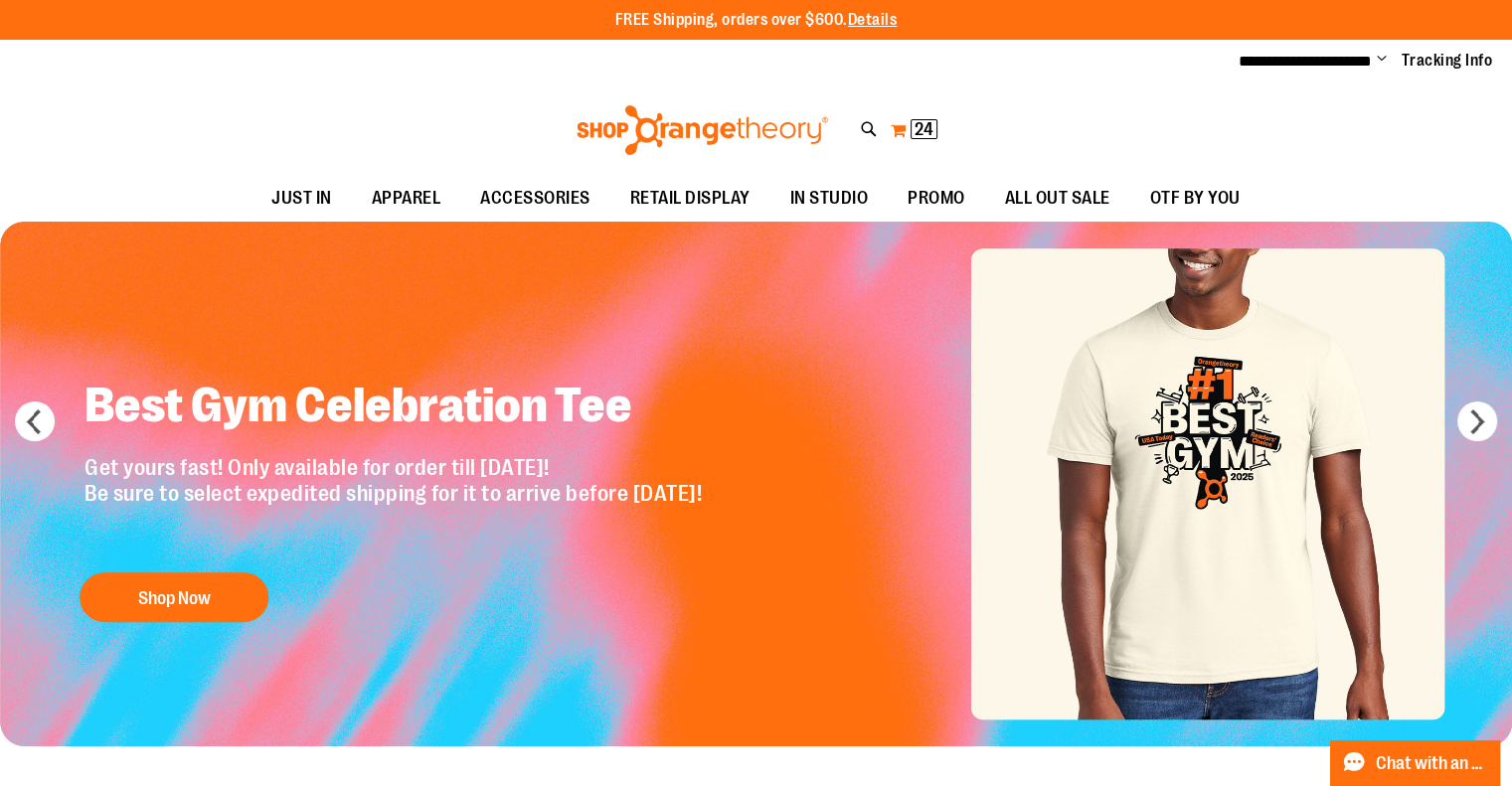 click on "My Cart
24
24
items" at bounding box center (914, 130) 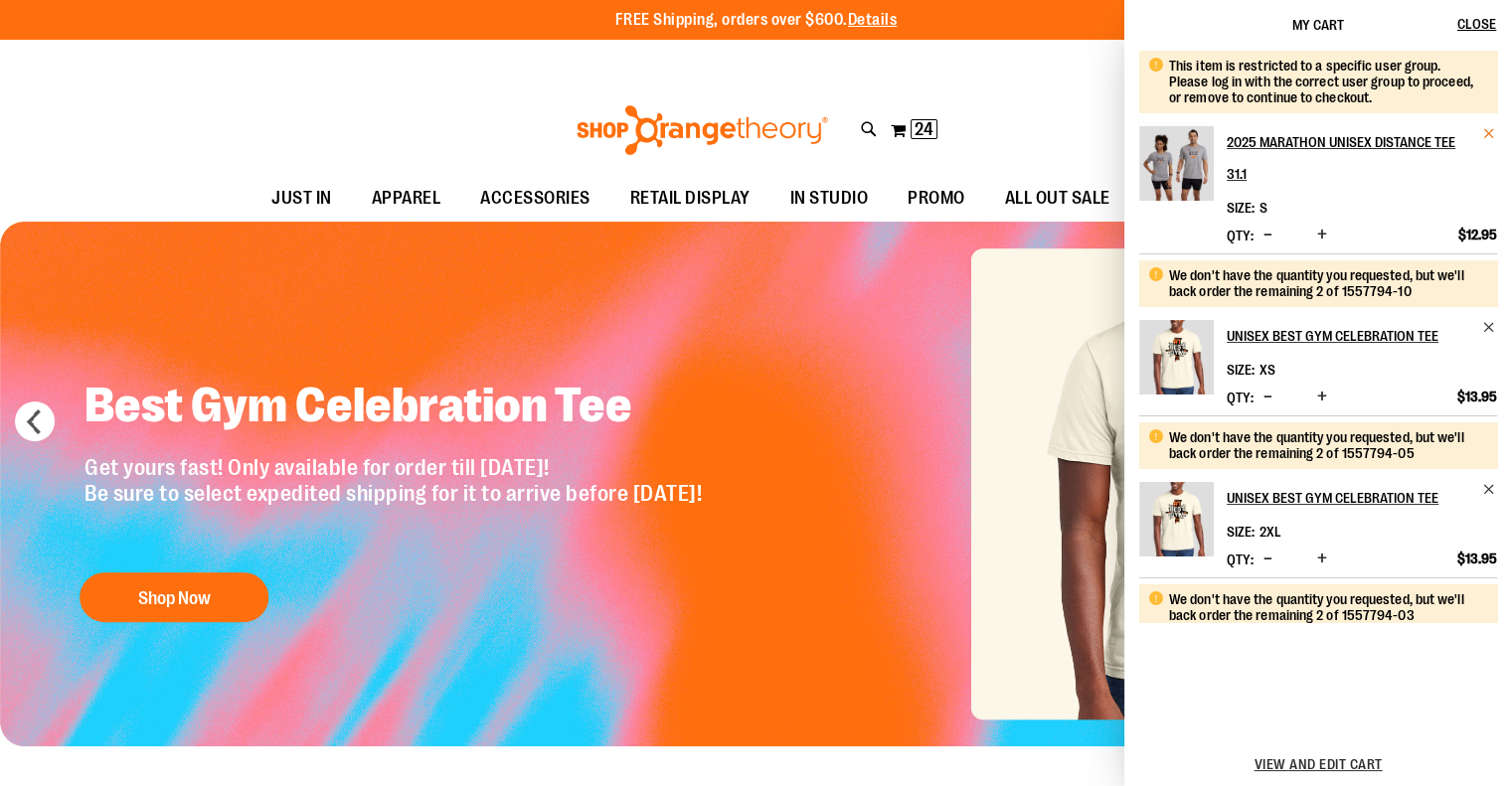 click at bounding box center [1489, 133] 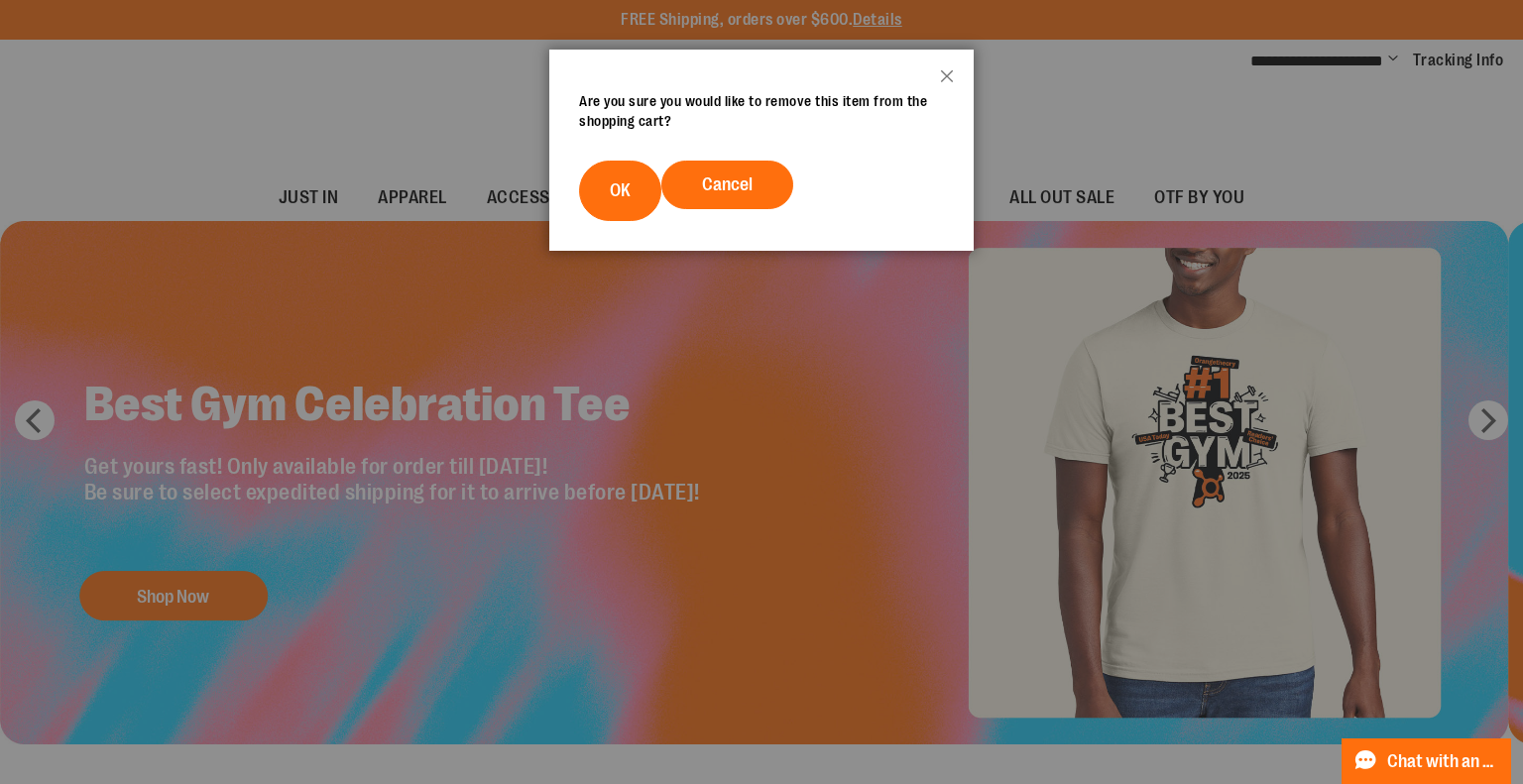 drag, startPoint x: 623, startPoint y: 169, endPoint x: 691, endPoint y: 171, distance: 68.02941 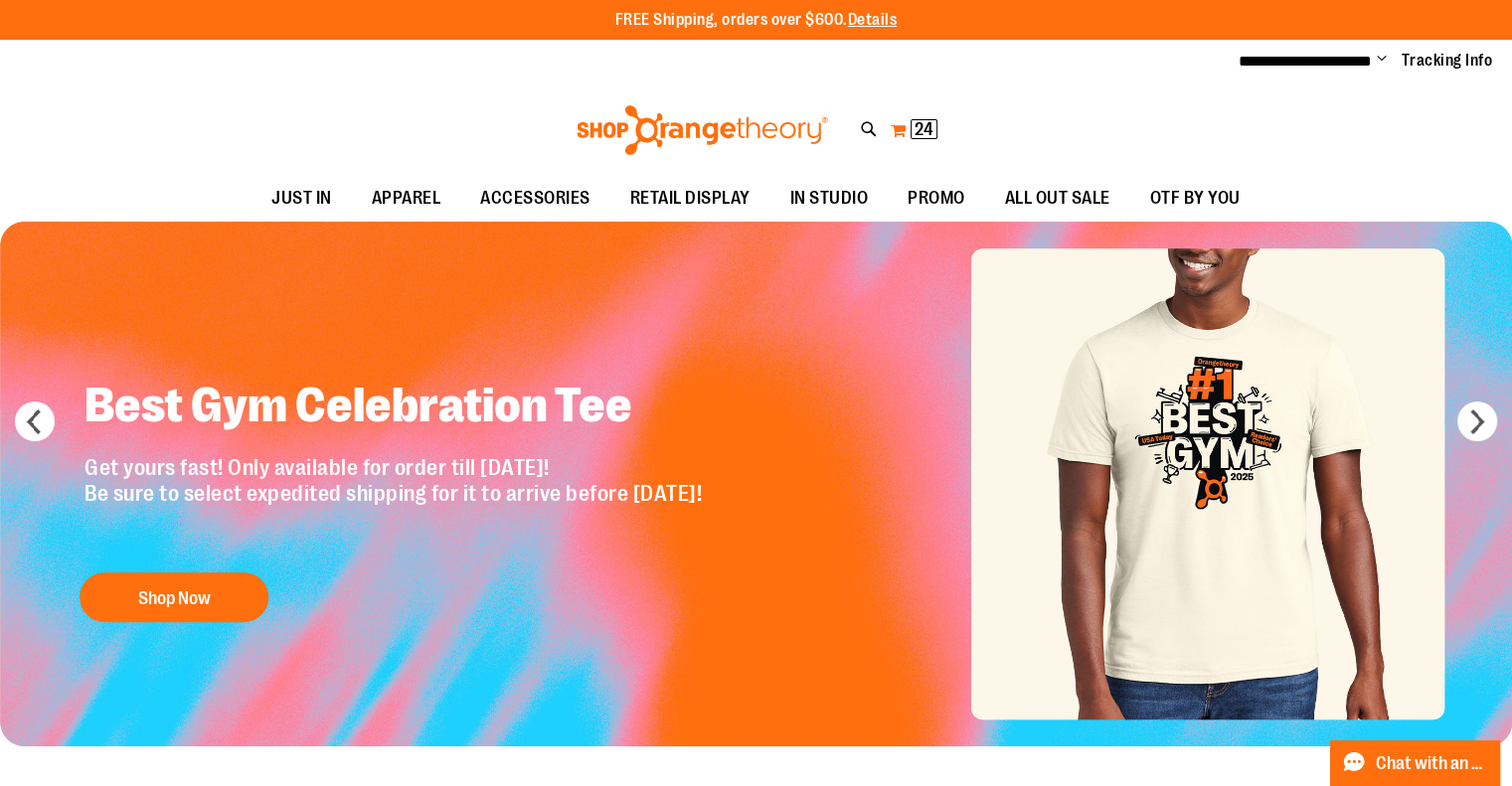 click on "My Cart
24
24
items" at bounding box center (914, 130) 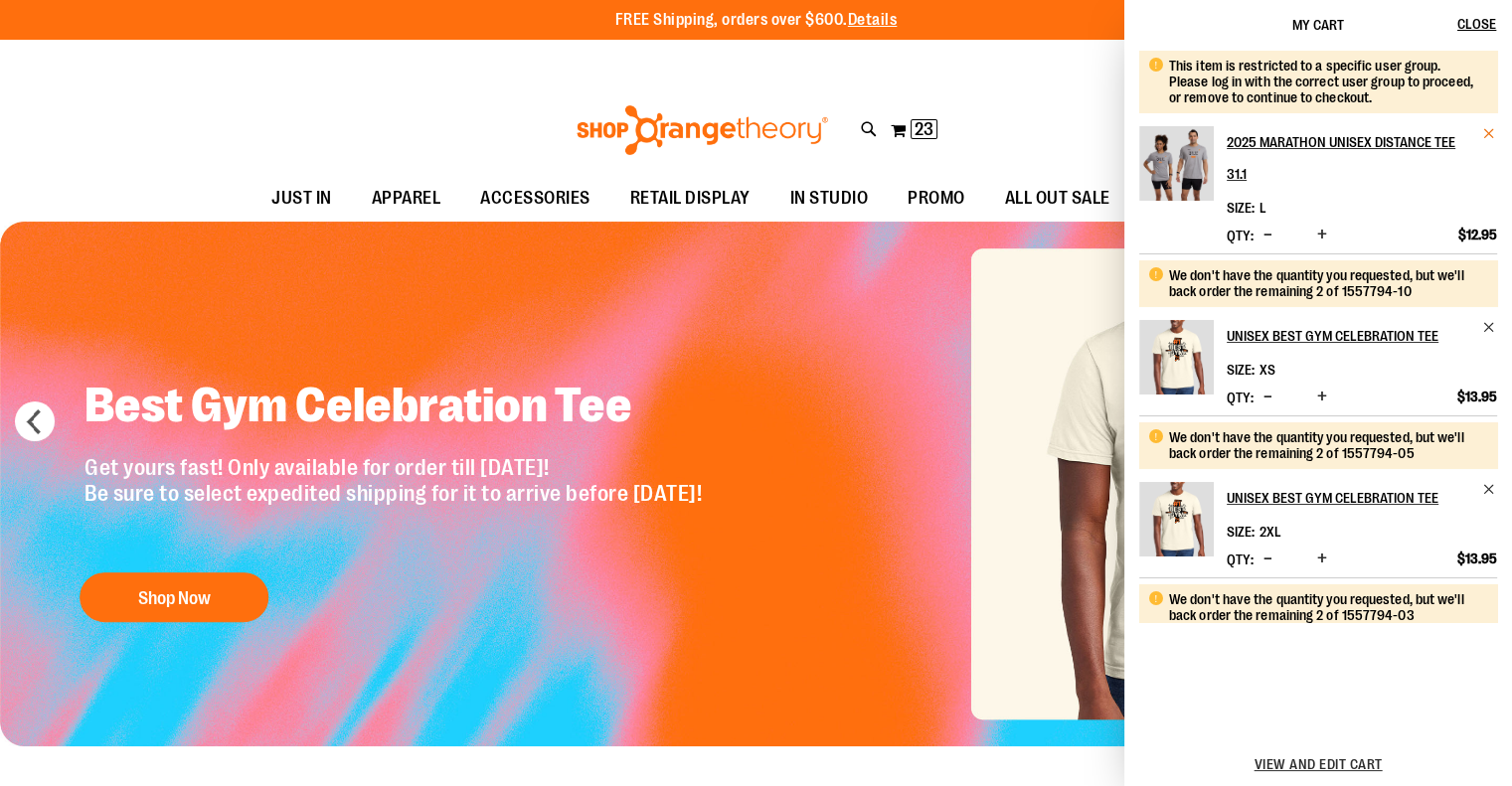 click at bounding box center [1489, 133] 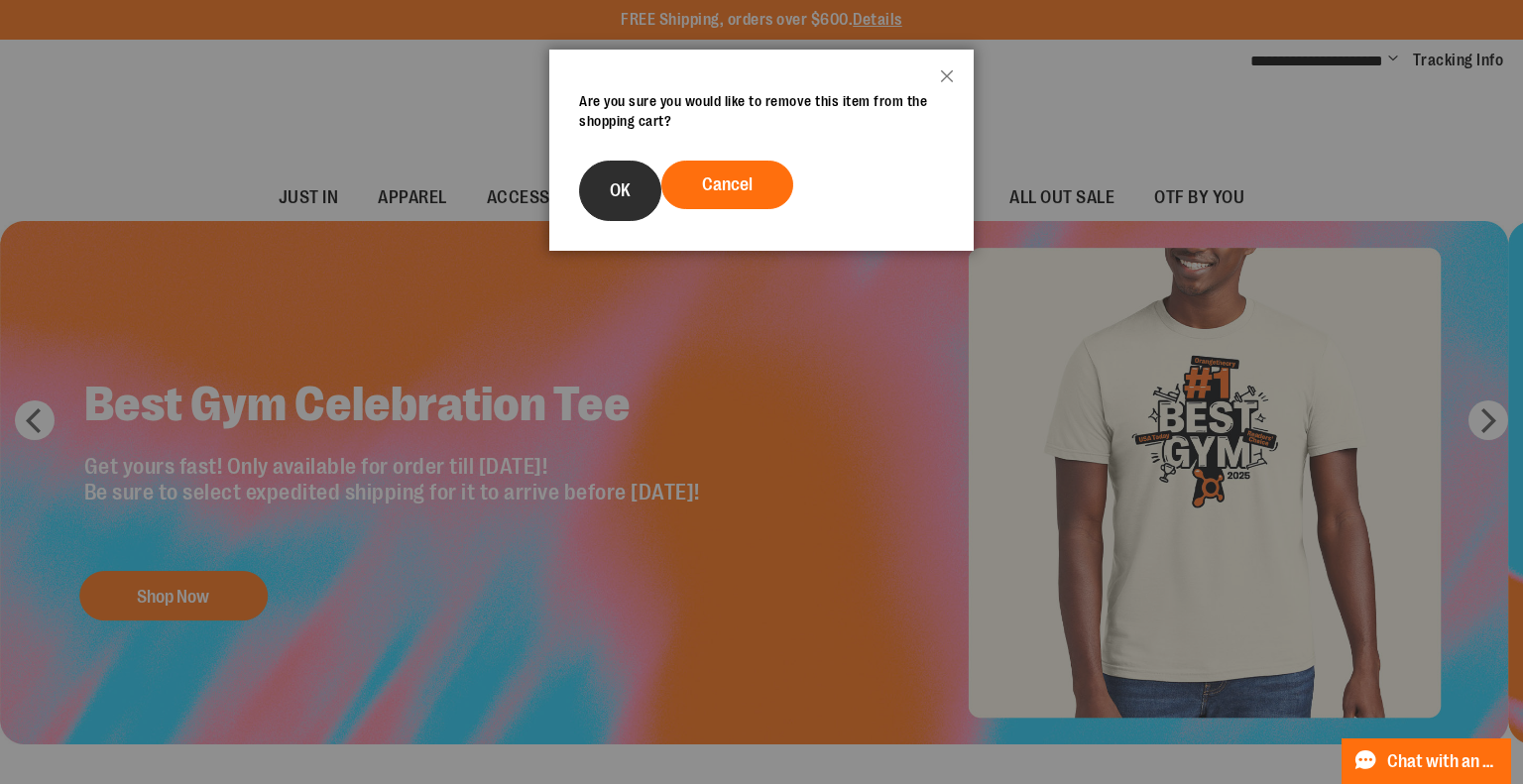click on "OK" at bounding box center (620, 190) 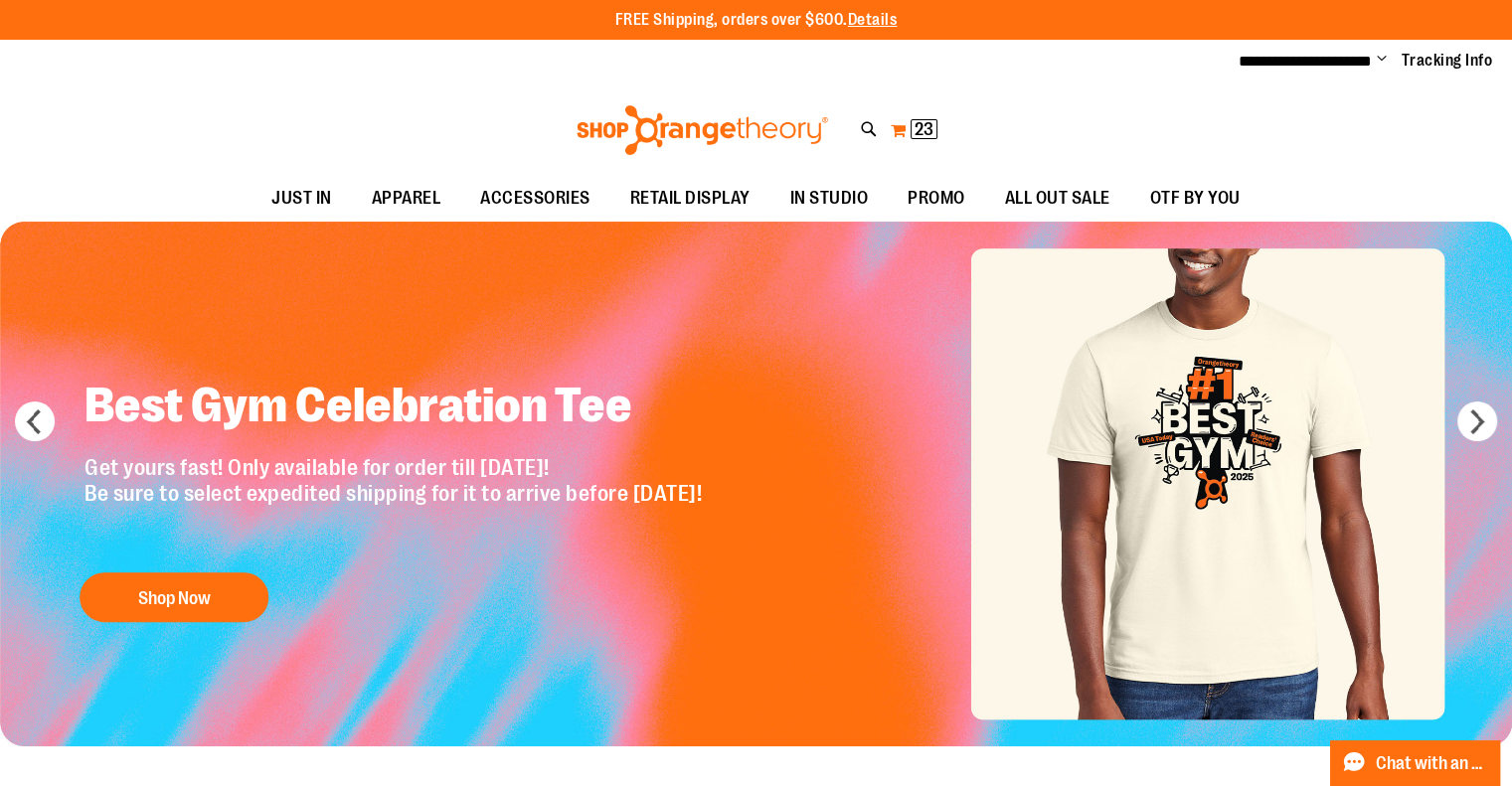 click on "My Cart
23
23
items" at bounding box center (914, 130) 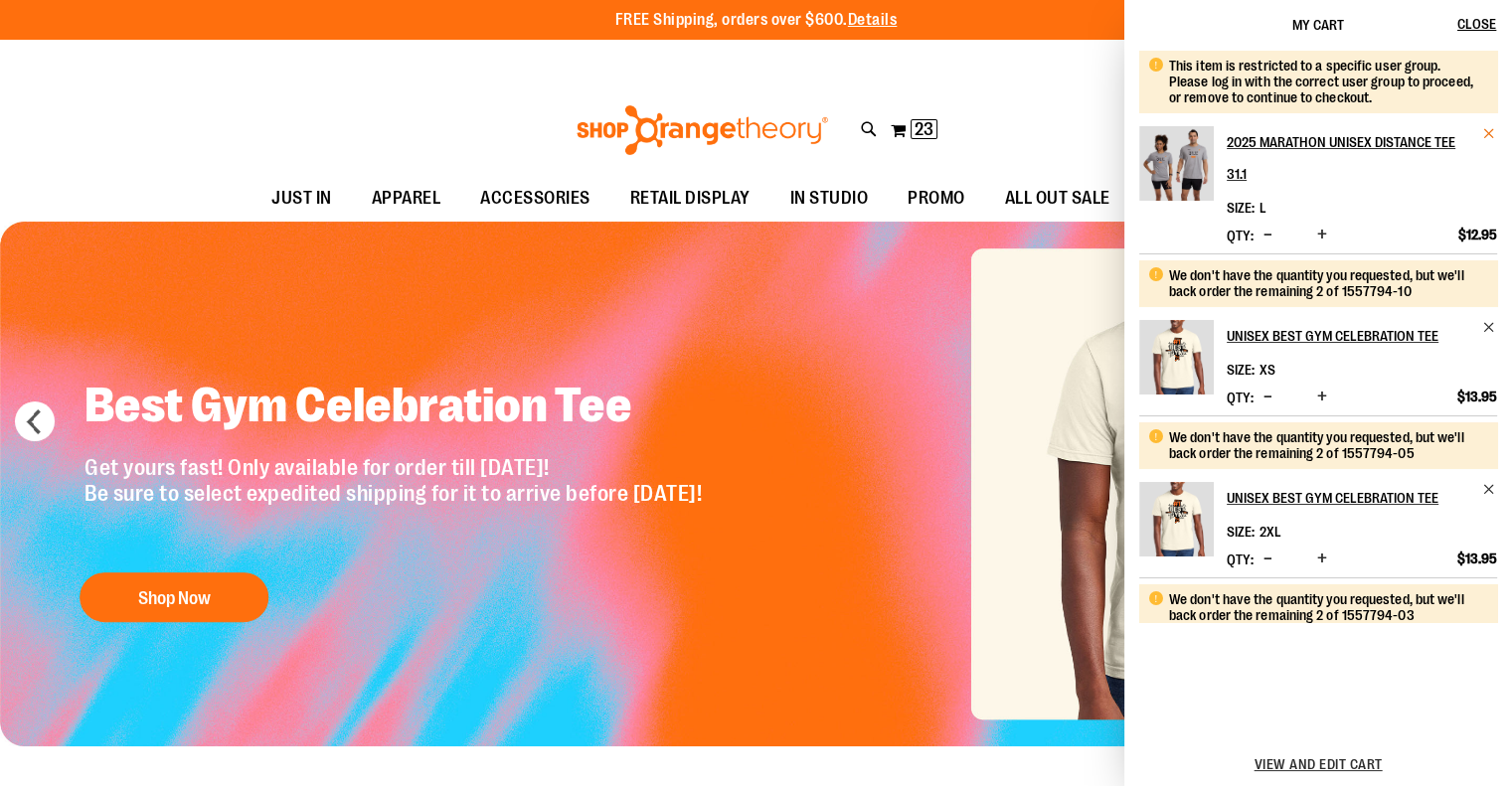 click at bounding box center (1489, 133) 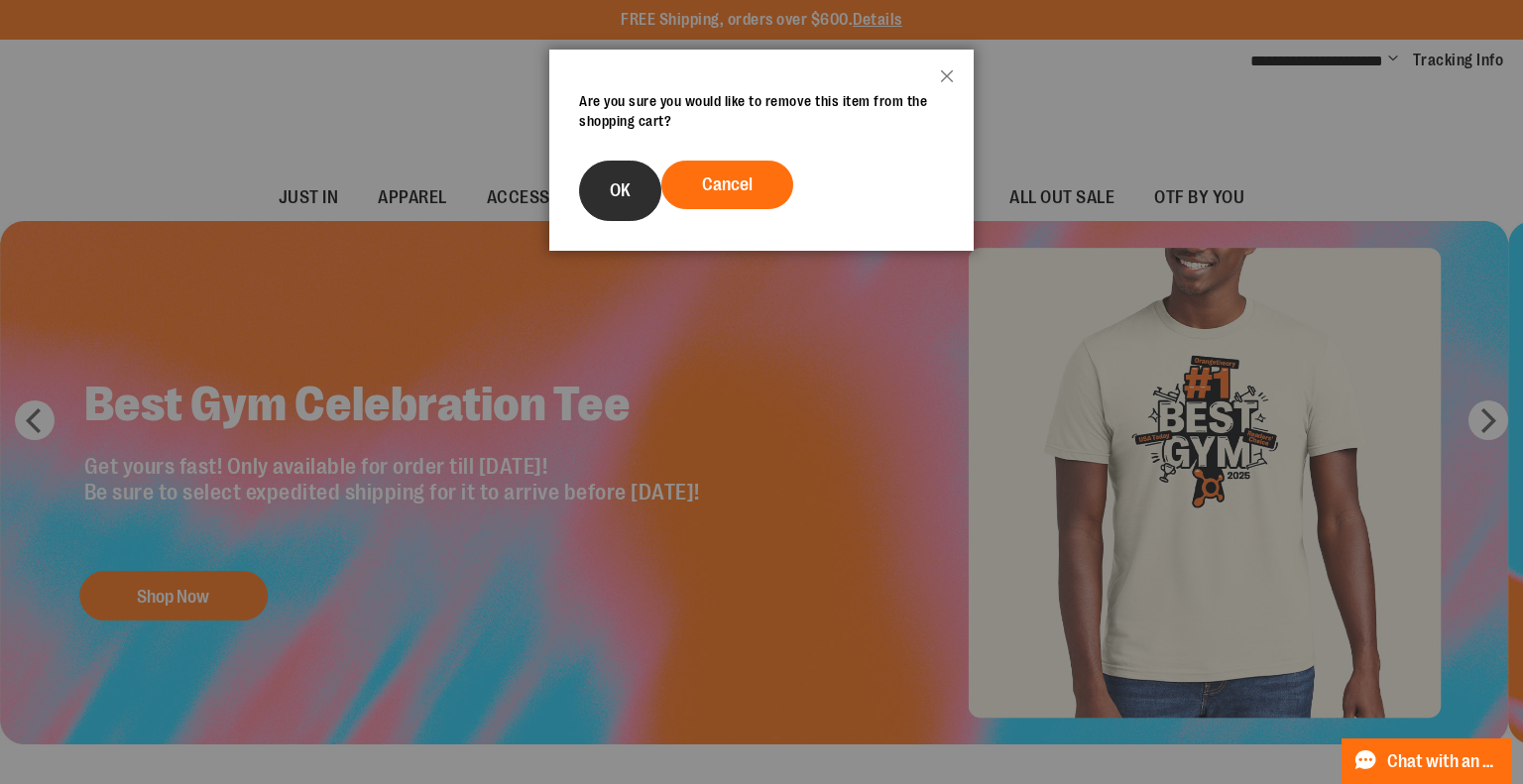 click on "OK" at bounding box center [620, 190] 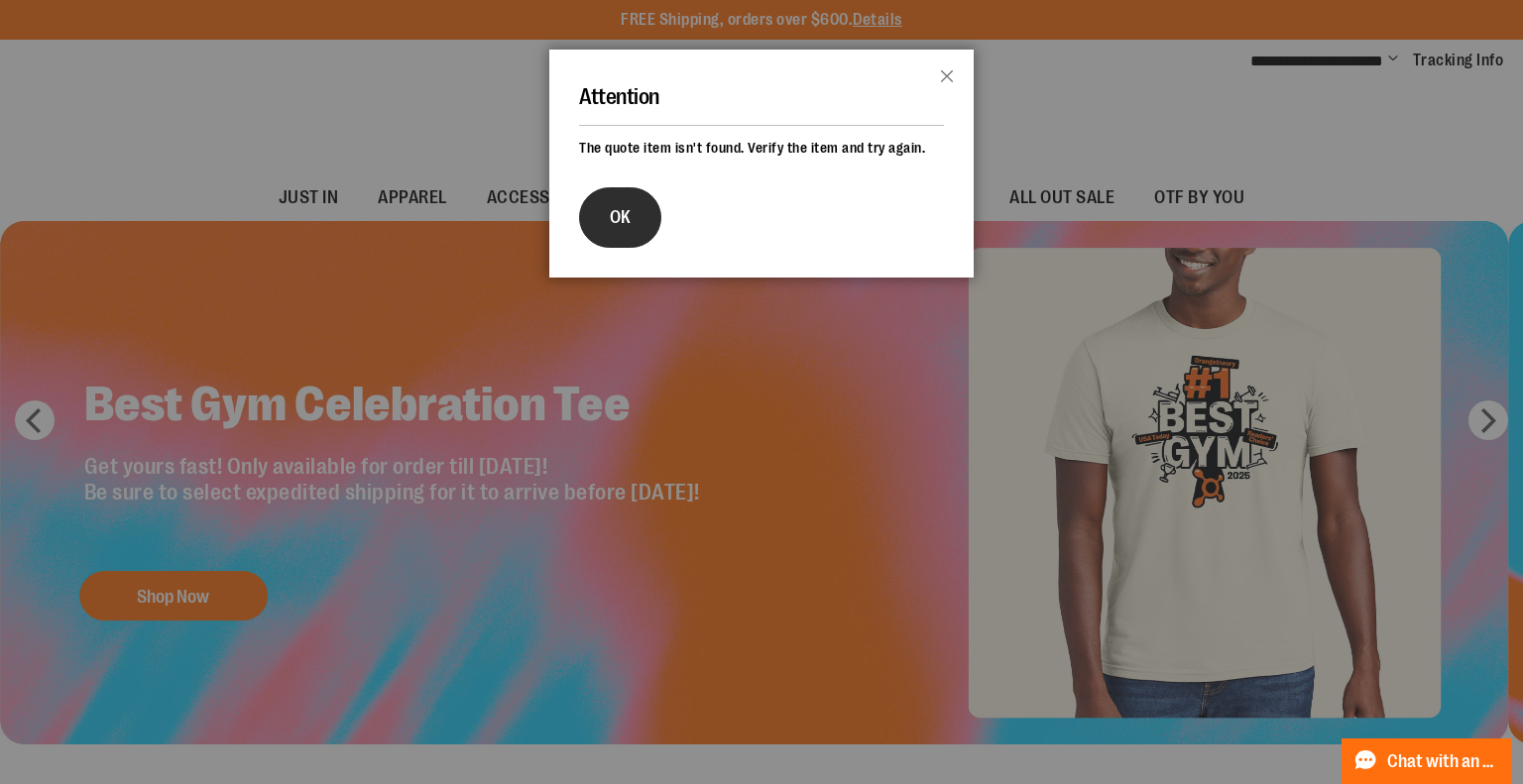 click on "OK" at bounding box center [620, 217] 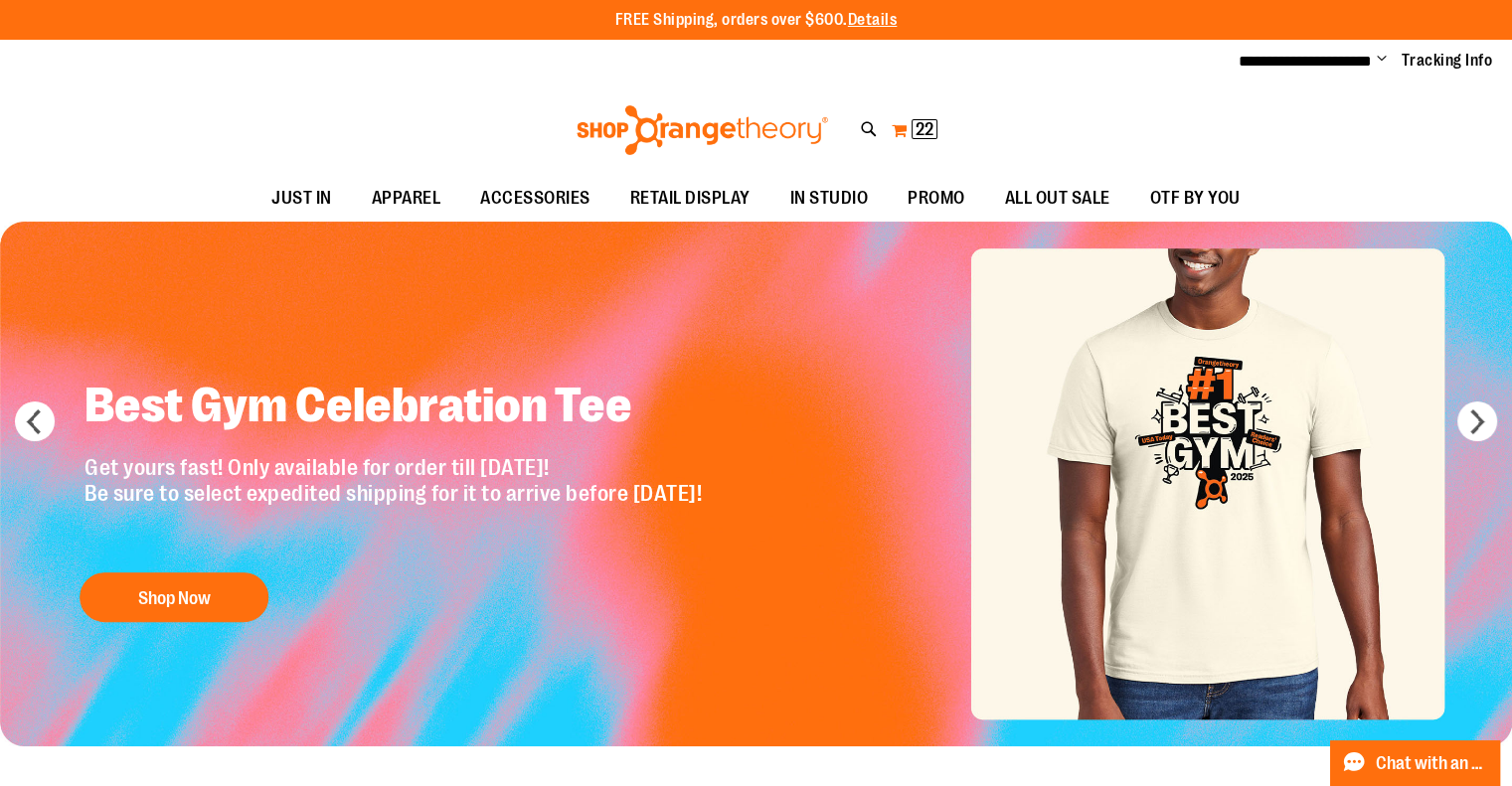 click on "My Cart
22
22
items" at bounding box center [915, 130] 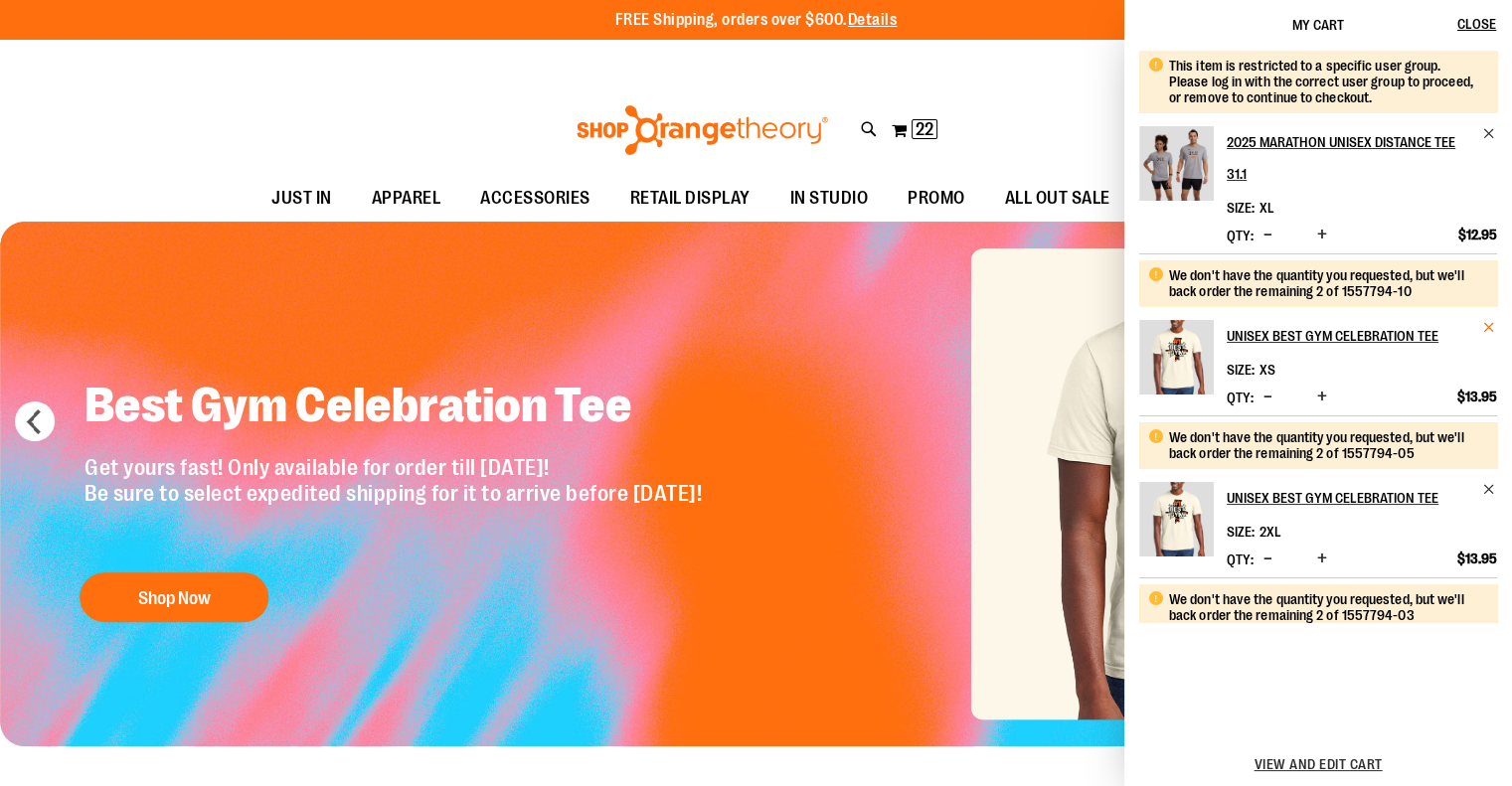 click at bounding box center (1489, 327) 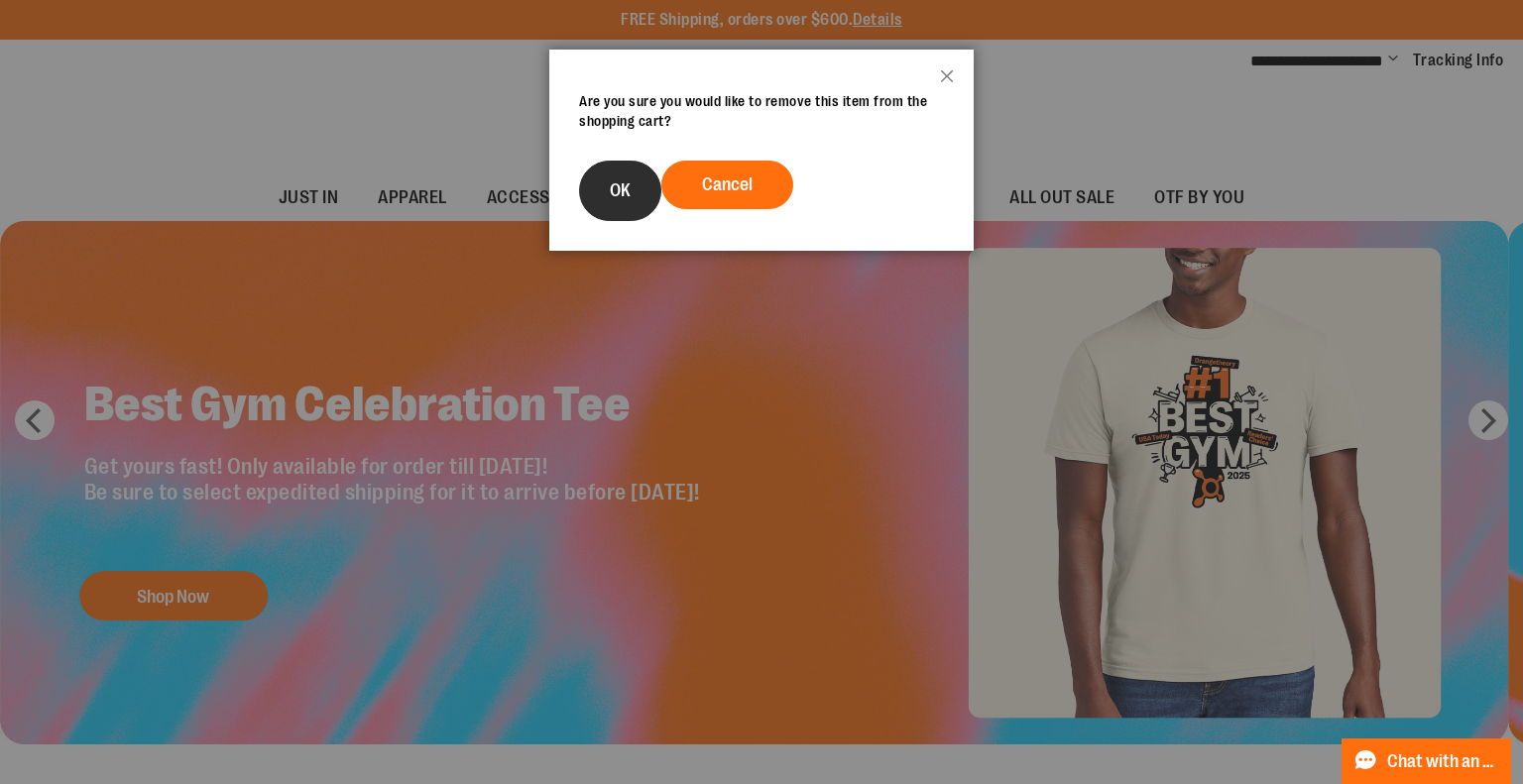 click on "OK" at bounding box center [620, 190] 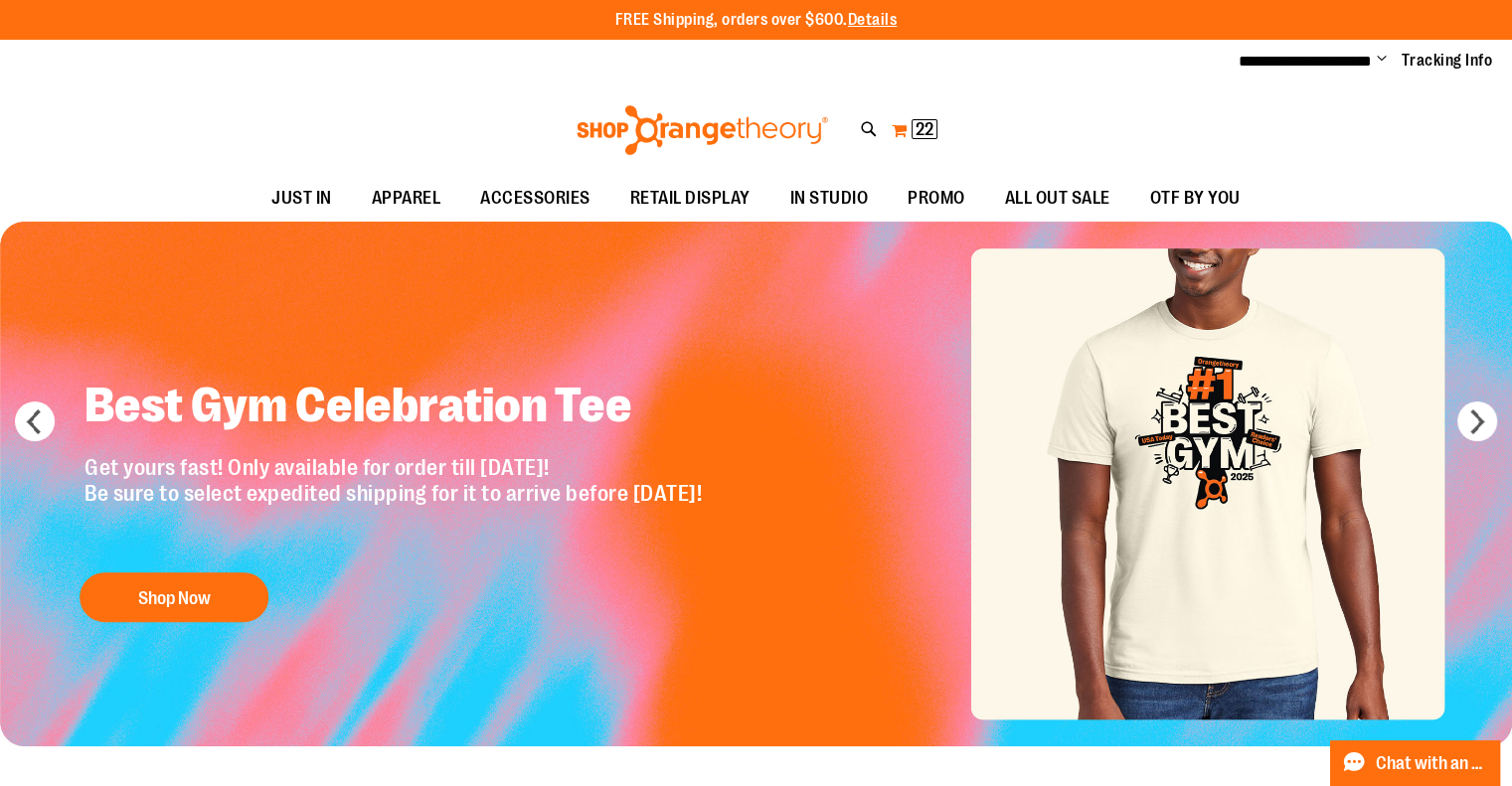 click on "My Cart
22
22
items" at bounding box center (915, 130) 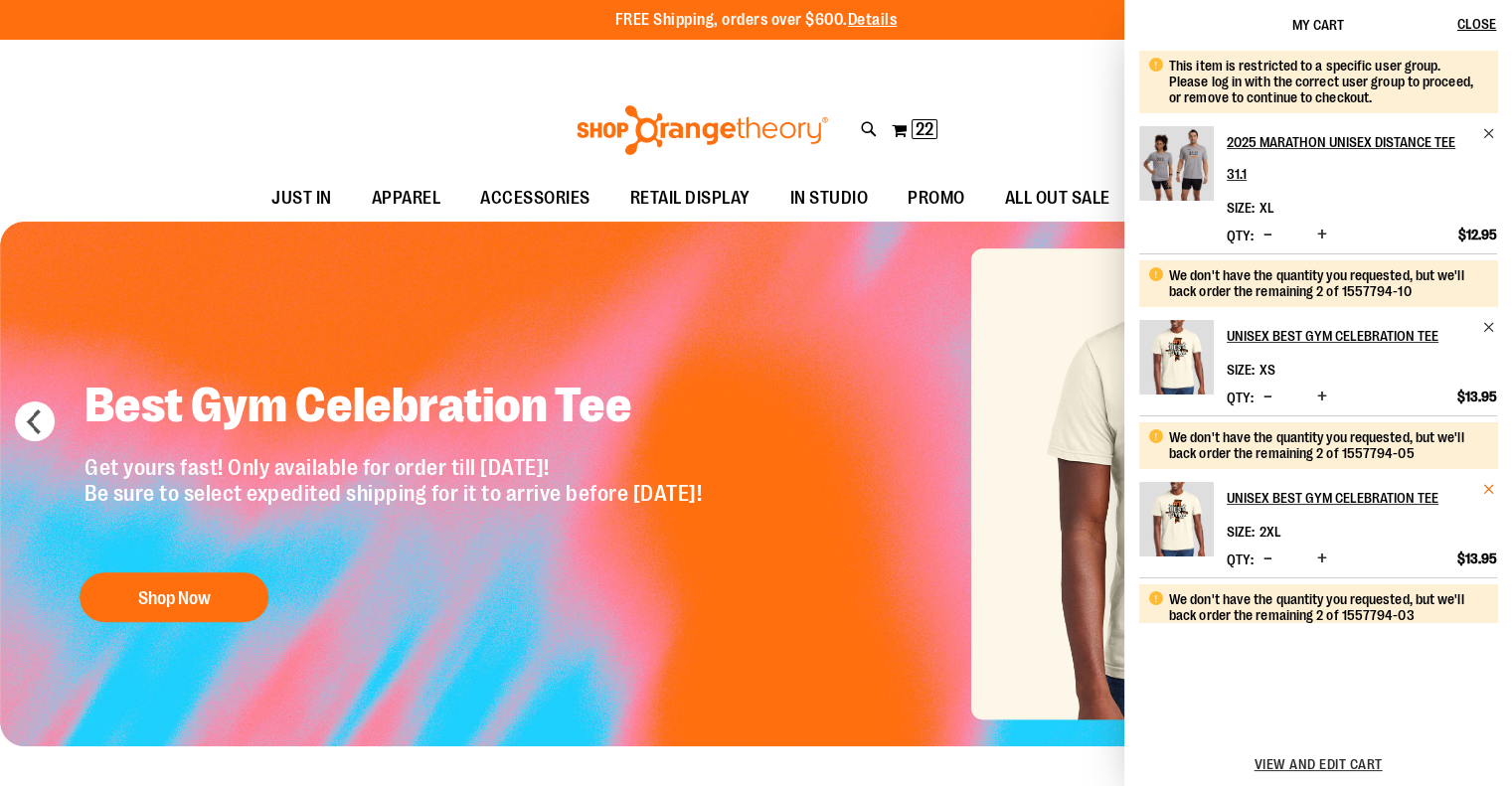 click at bounding box center [1489, 489] 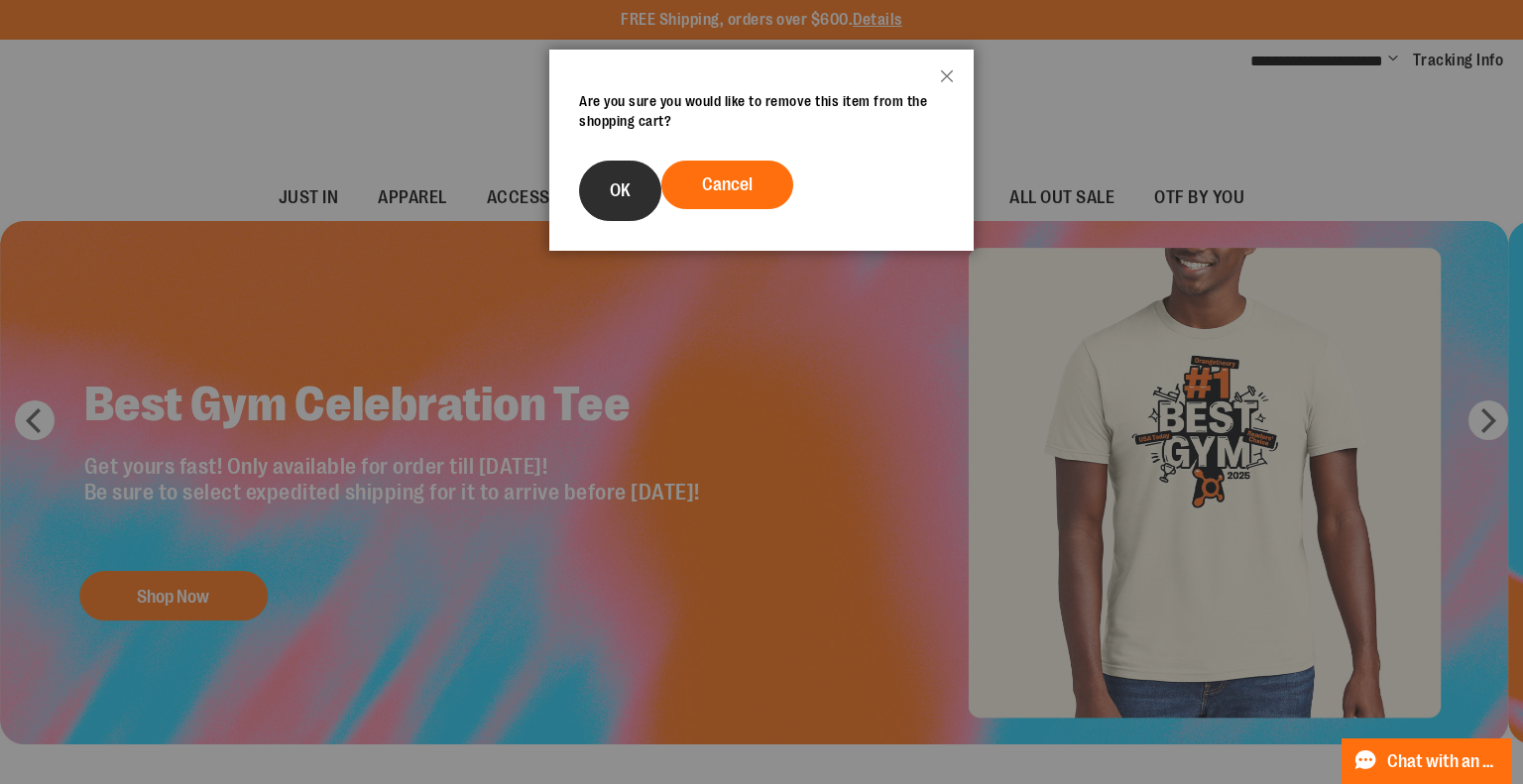 click on "OK" at bounding box center (620, 190) 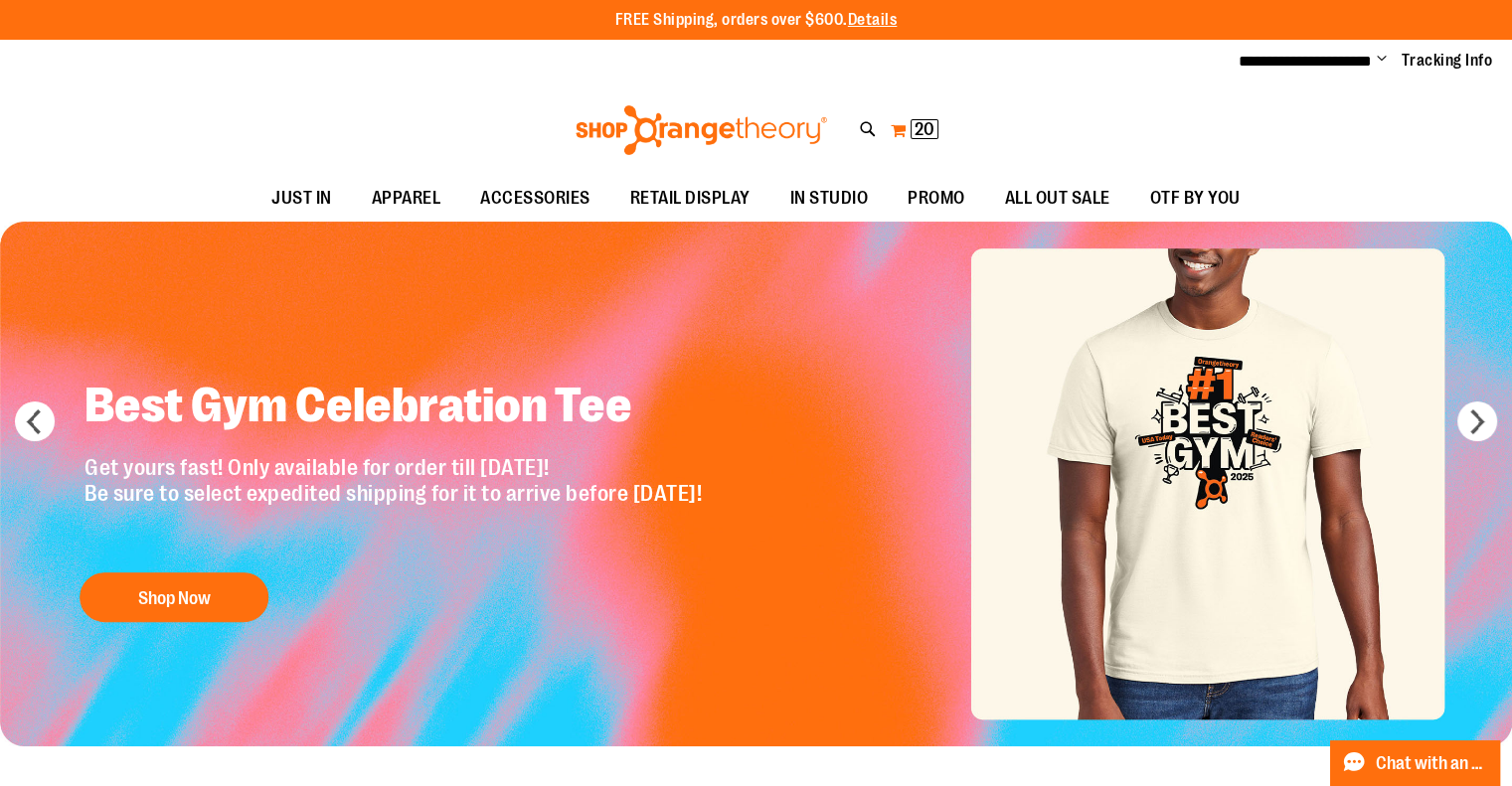 click on "My Cart
20
20
items" at bounding box center (915, 130) 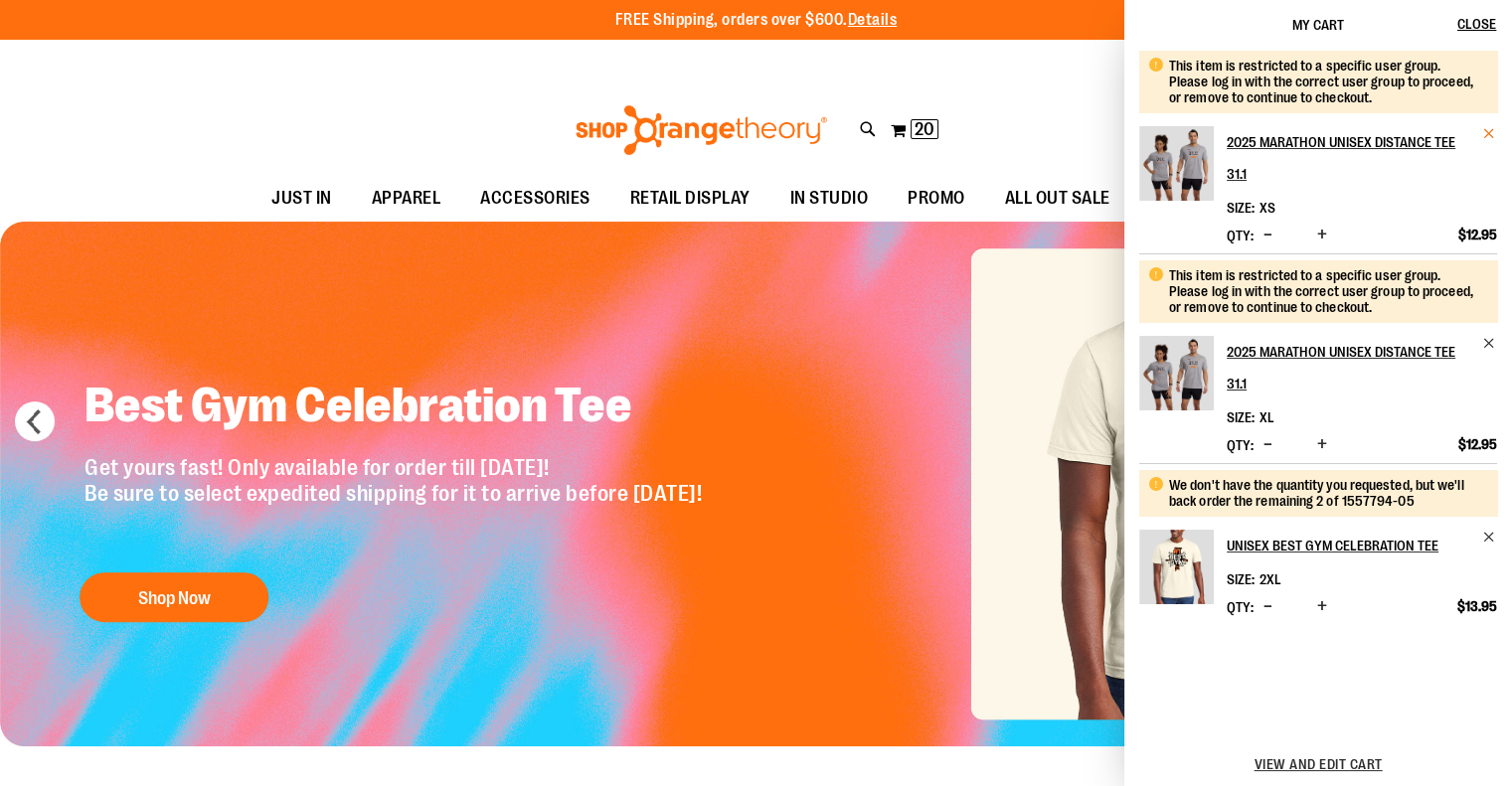 click at bounding box center [1489, 133] 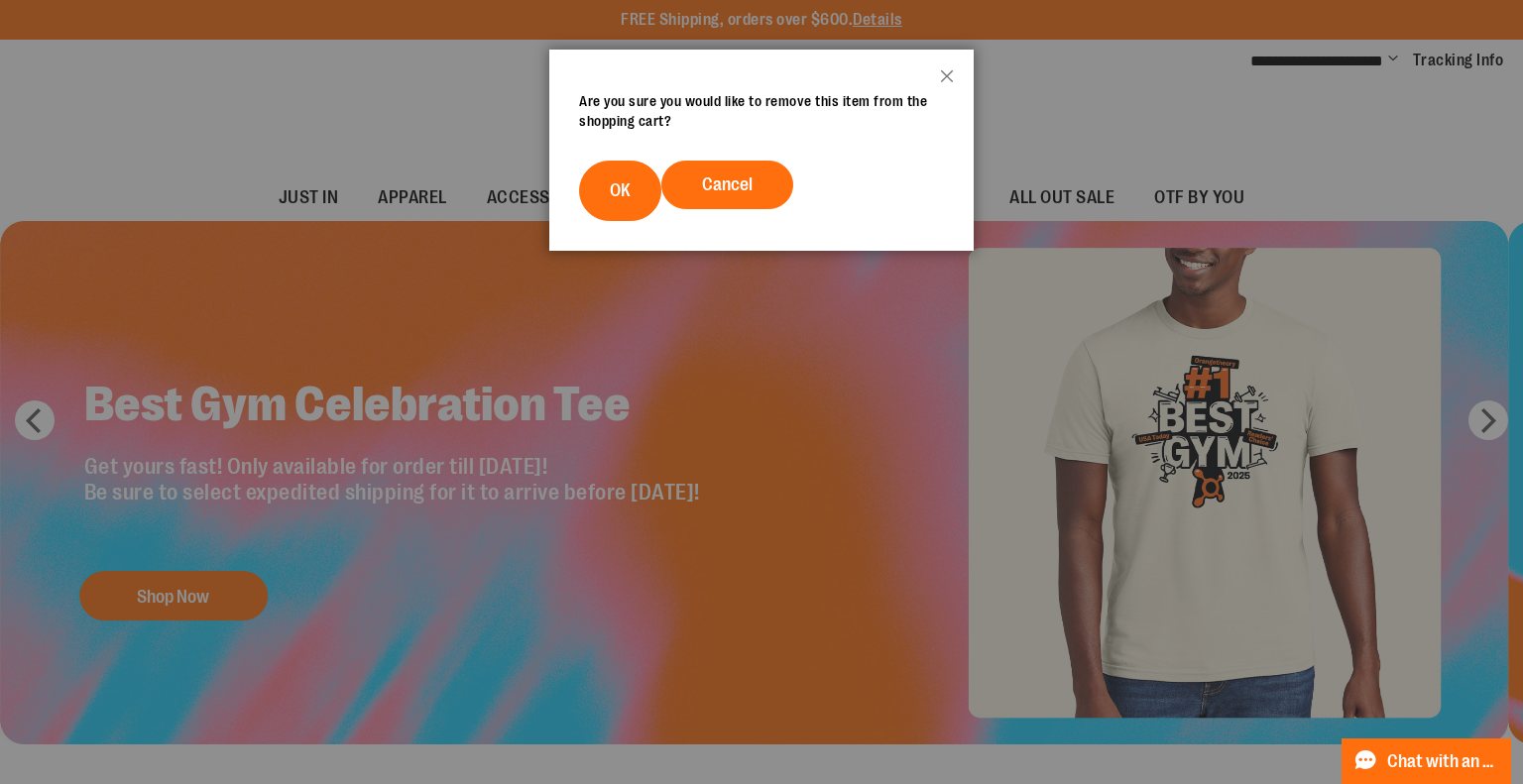 drag, startPoint x: 622, startPoint y: 179, endPoint x: 633, endPoint y: 177, distance: 11.18034 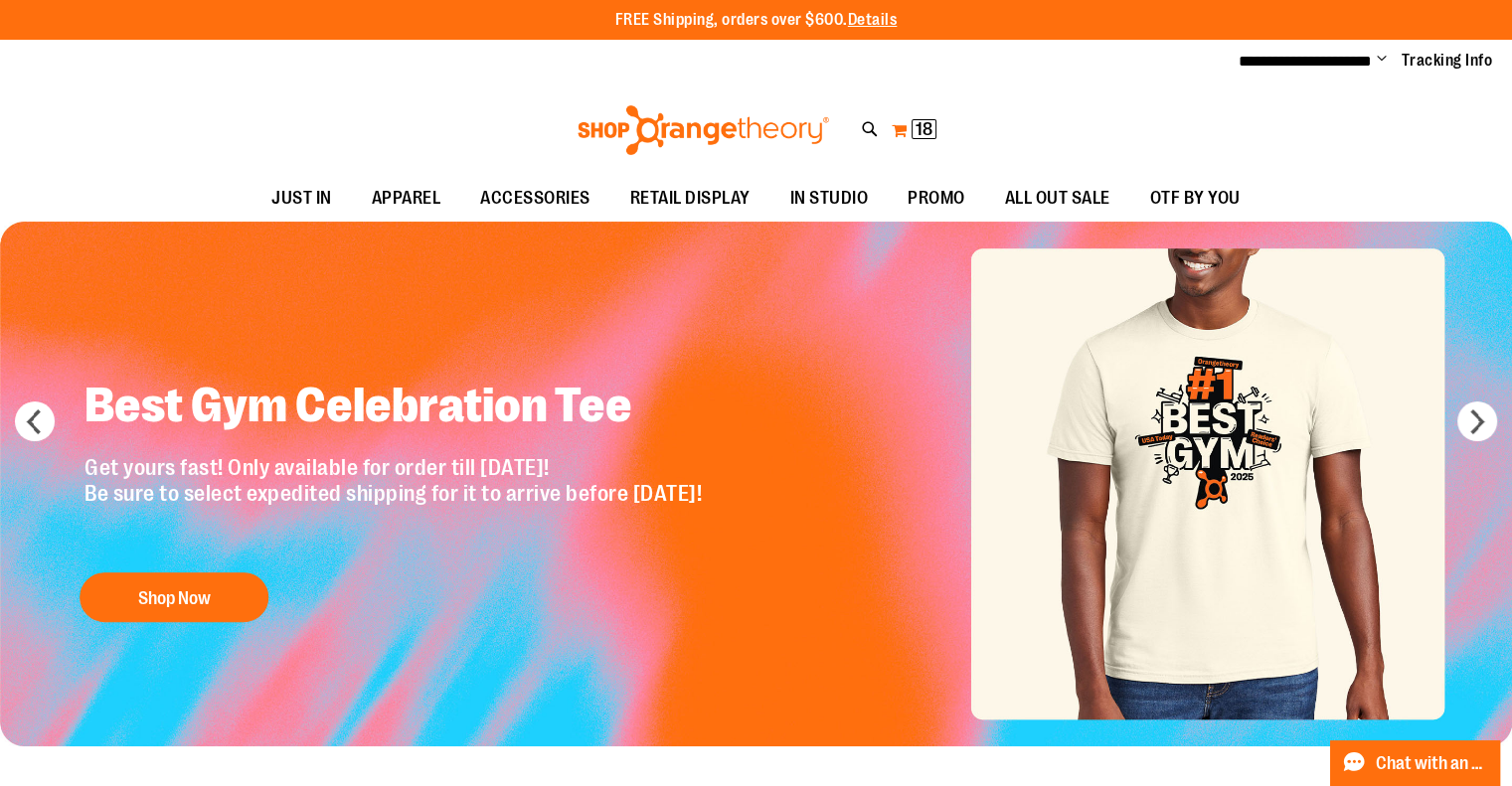 click on "My Cart
18
18
items" at bounding box center [914, 130] 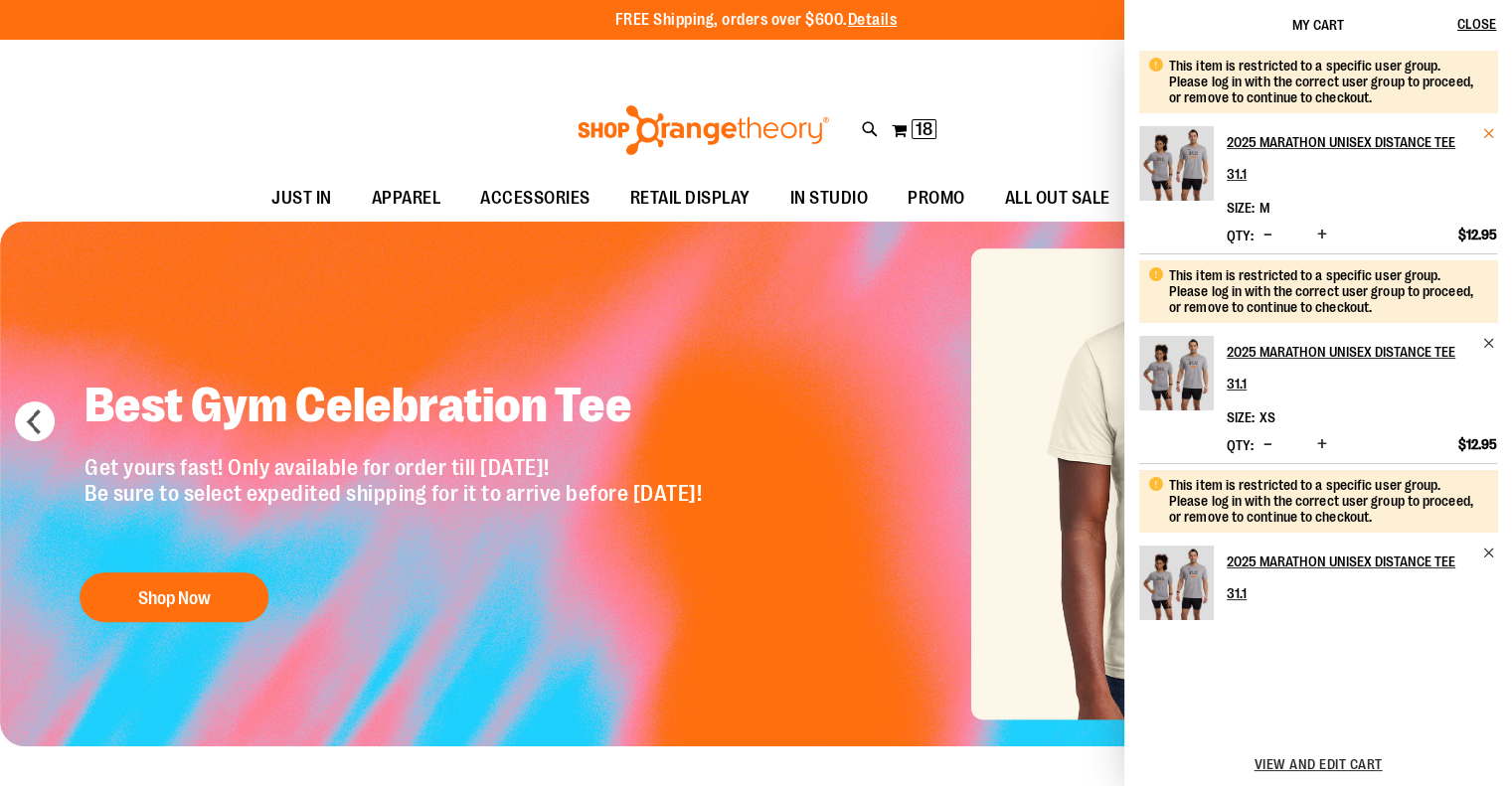 click at bounding box center (1489, 133) 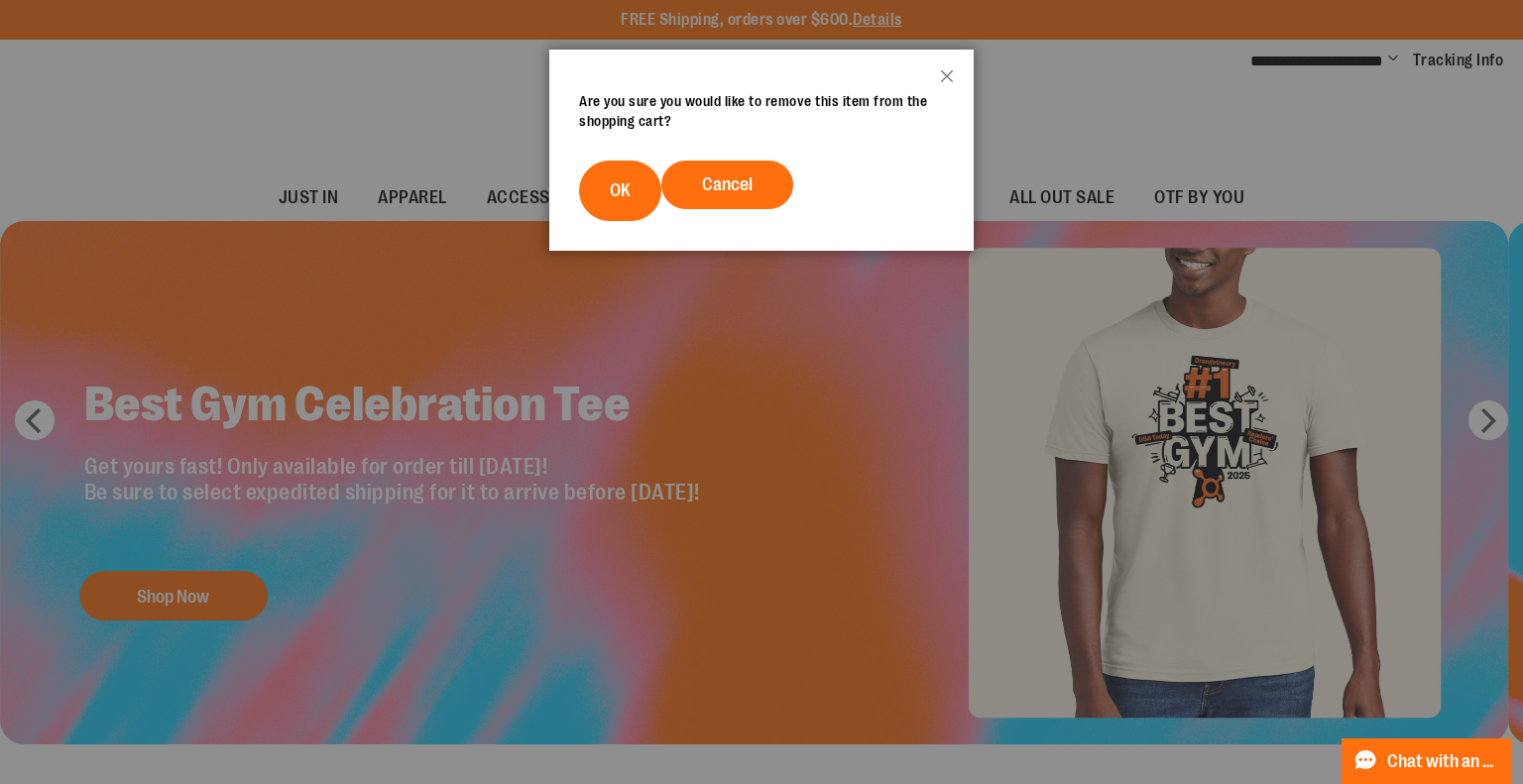 click on "OK" at bounding box center (620, 190) 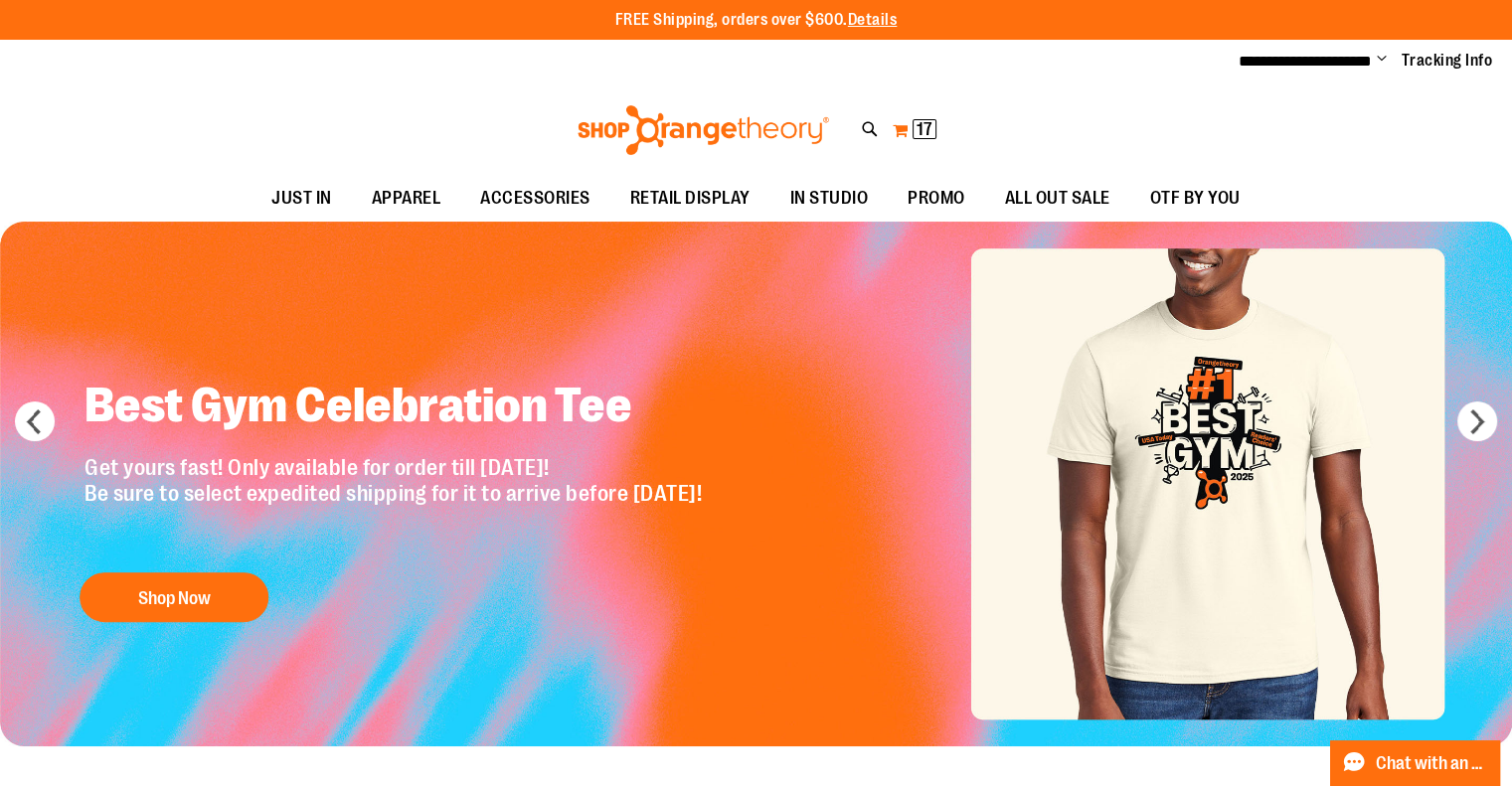 click on "My Cart
17
17
items" at bounding box center [915, 130] 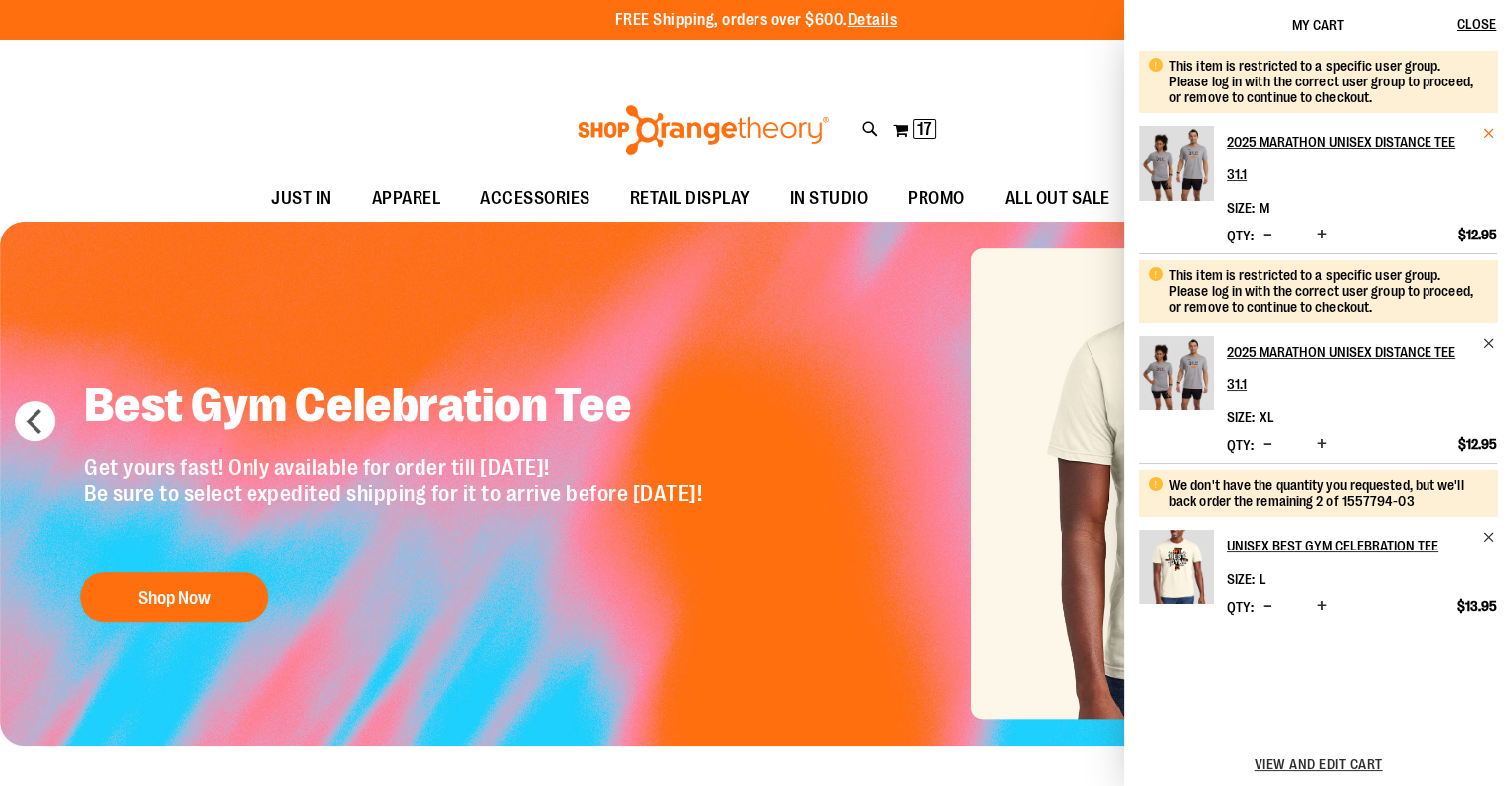 click at bounding box center (1489, 133) 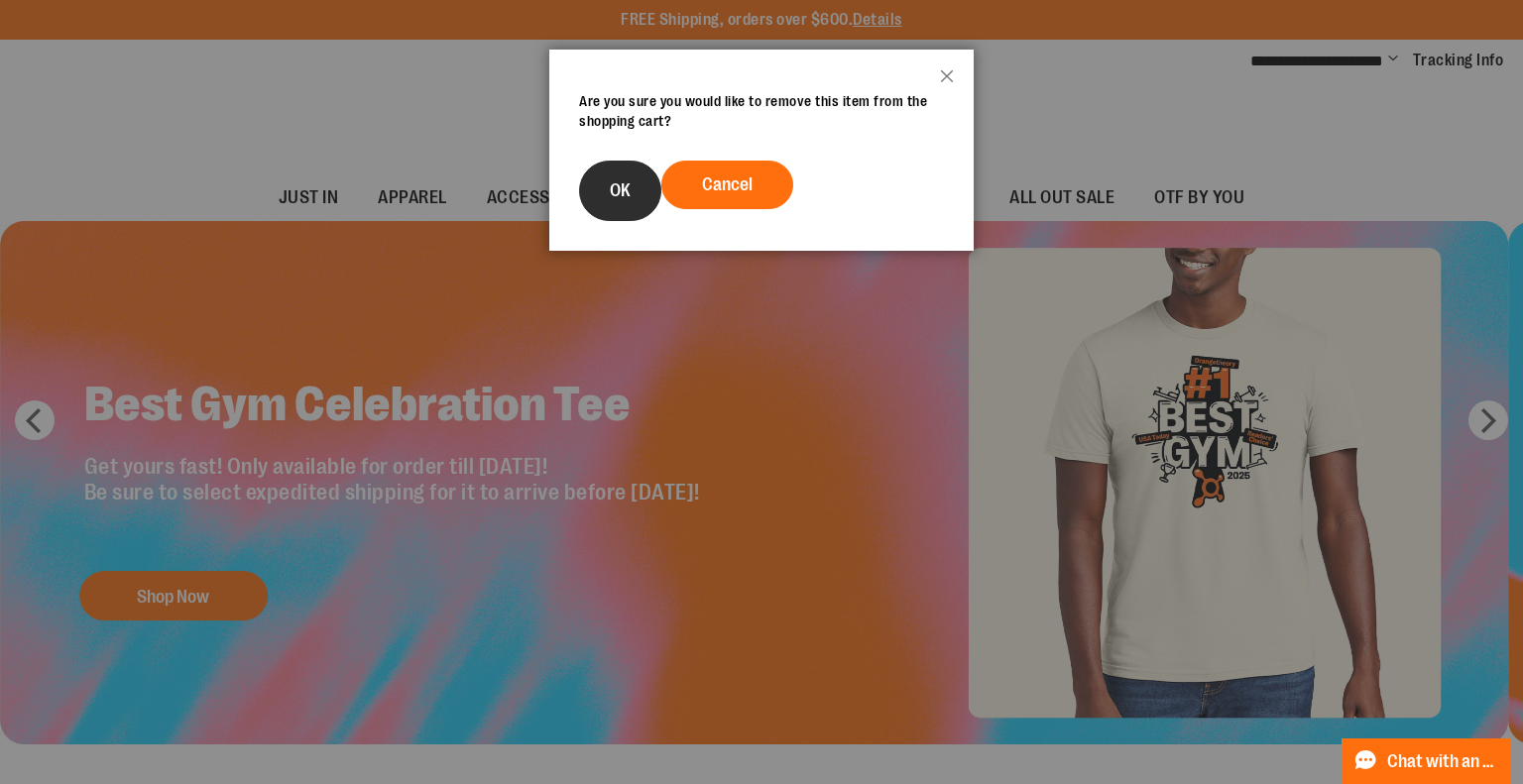 click on "OK" at bounding box center [620, 190] 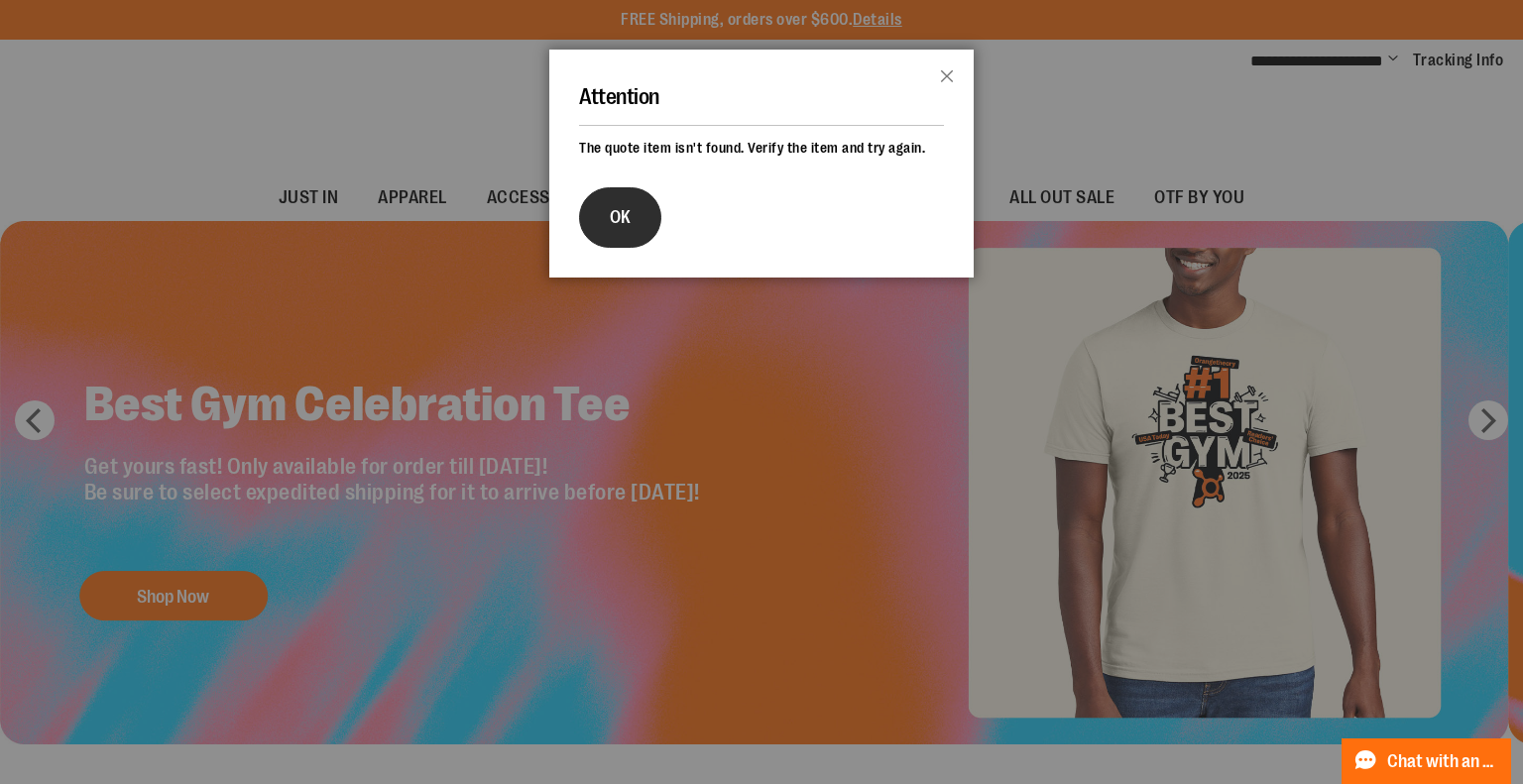 click on "OK" at bounding box center (620, 217) 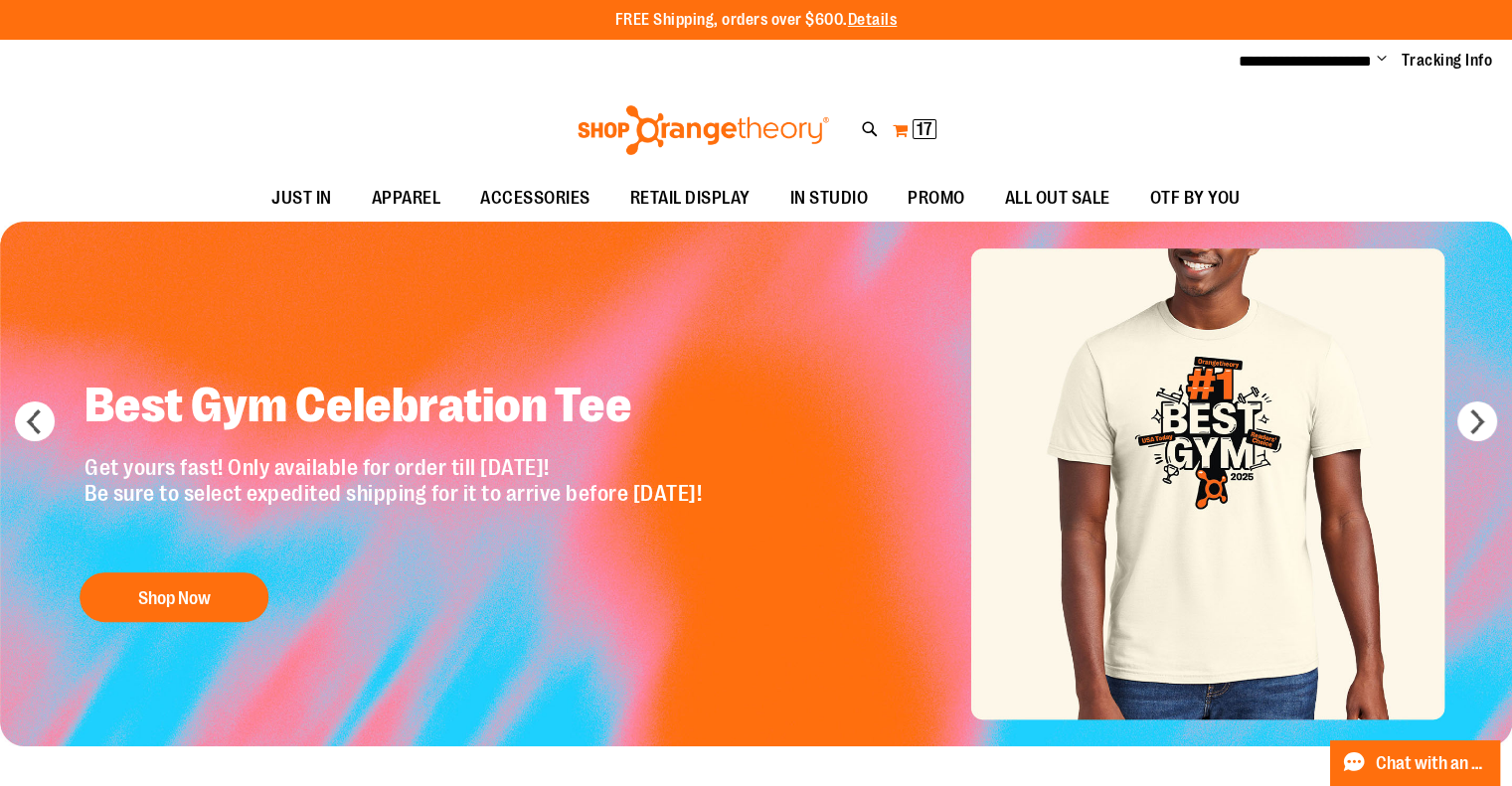 click on "My Cart
17
17
items" at bounding box center [915, 130] 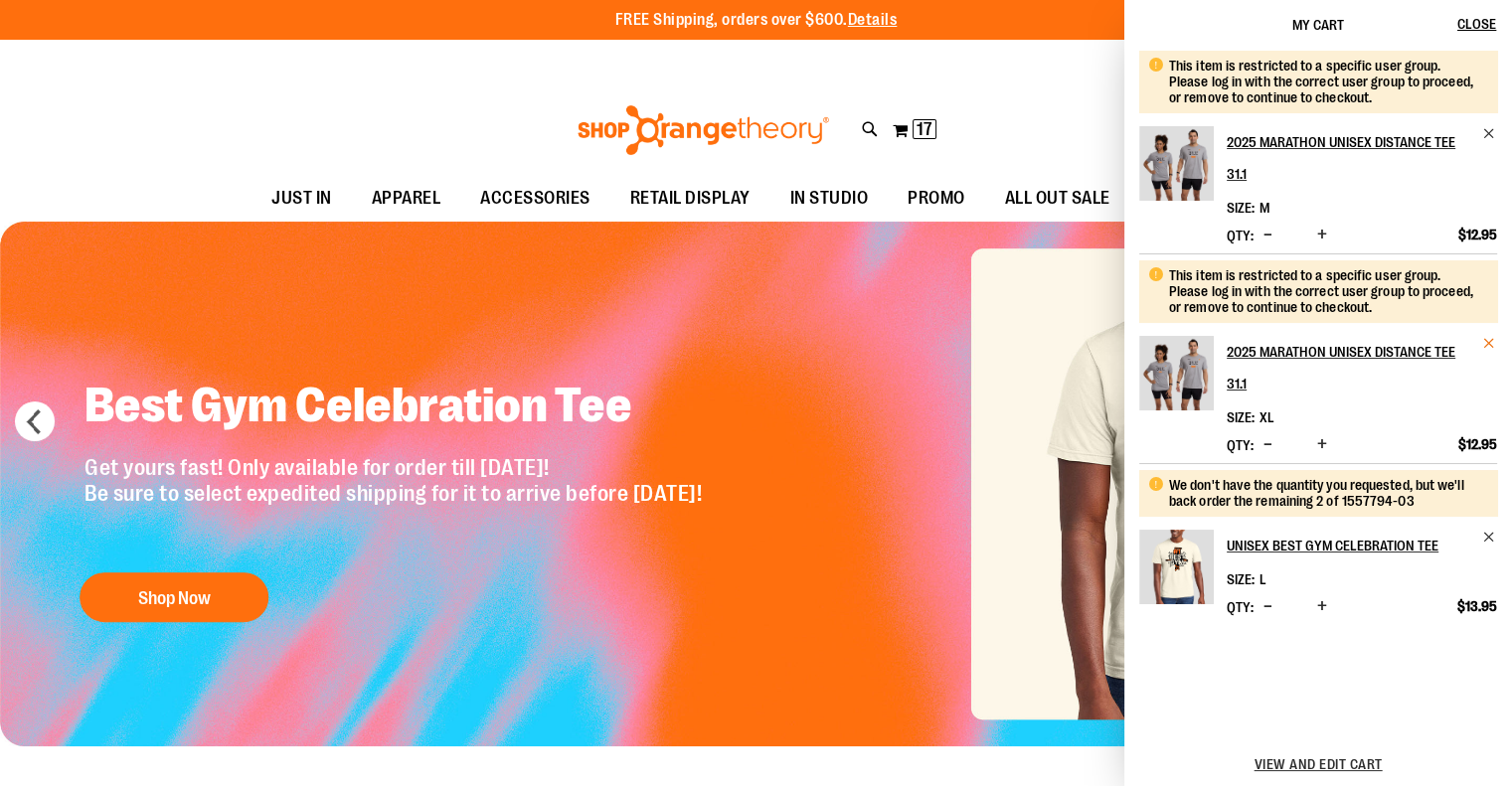 click at bounding box center [1489, 343] 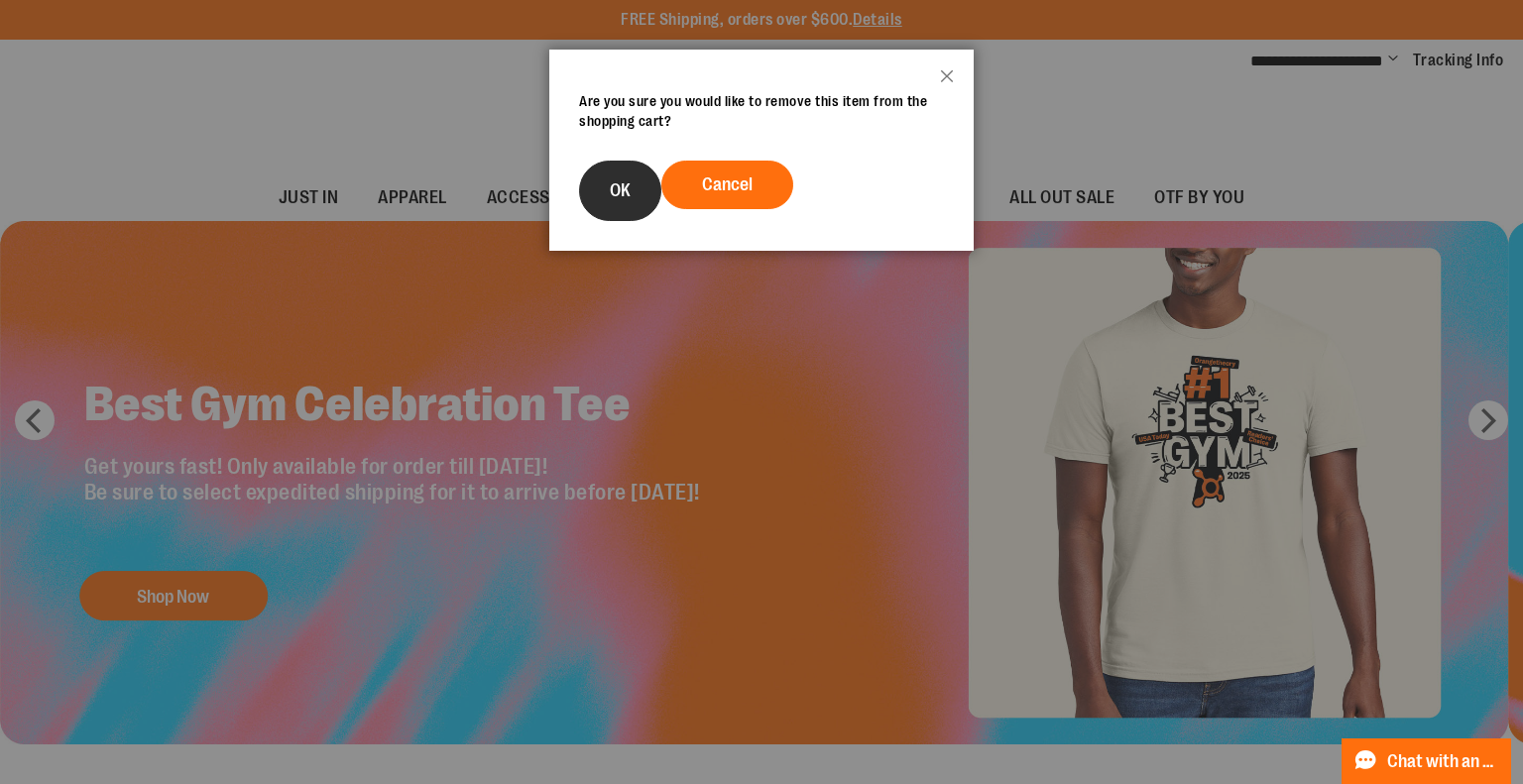 click on "OK" at bounding box center [620, 190] 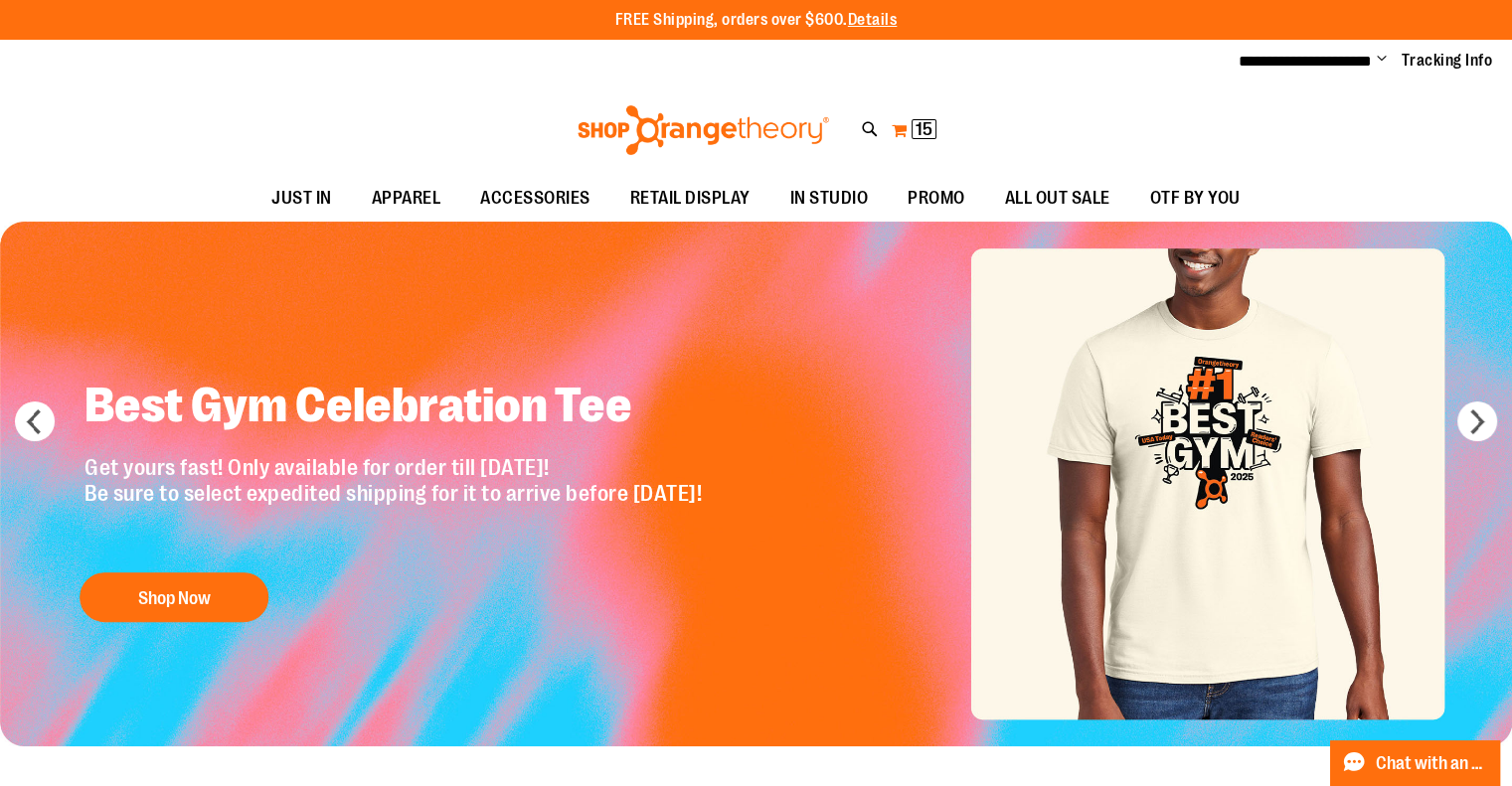 drag, startPoint x: 901, startPoint y: 129, endPoint x: 914, endPoint y: 129, distance: 13 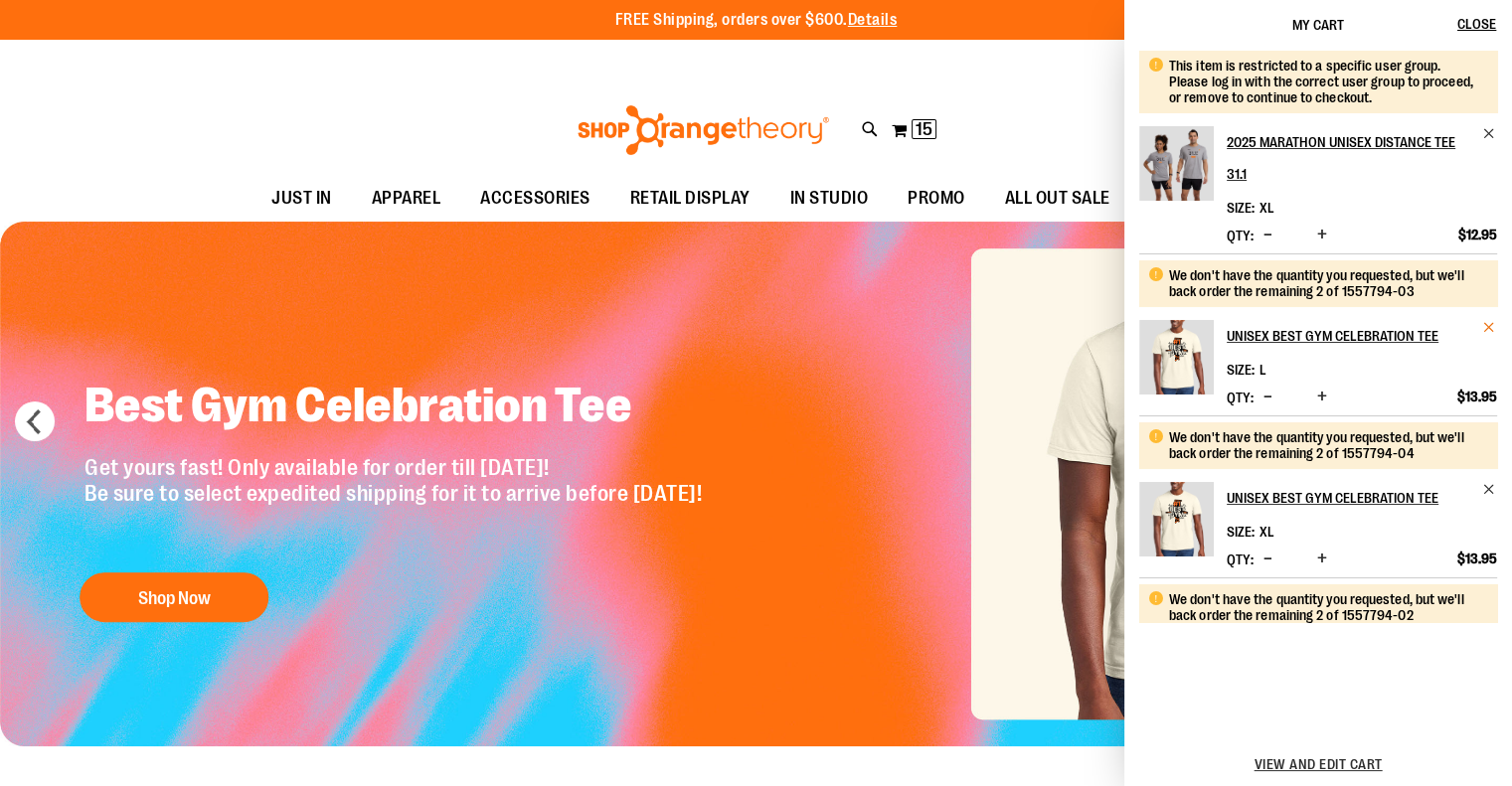 click at bounding box center [1489, 327] 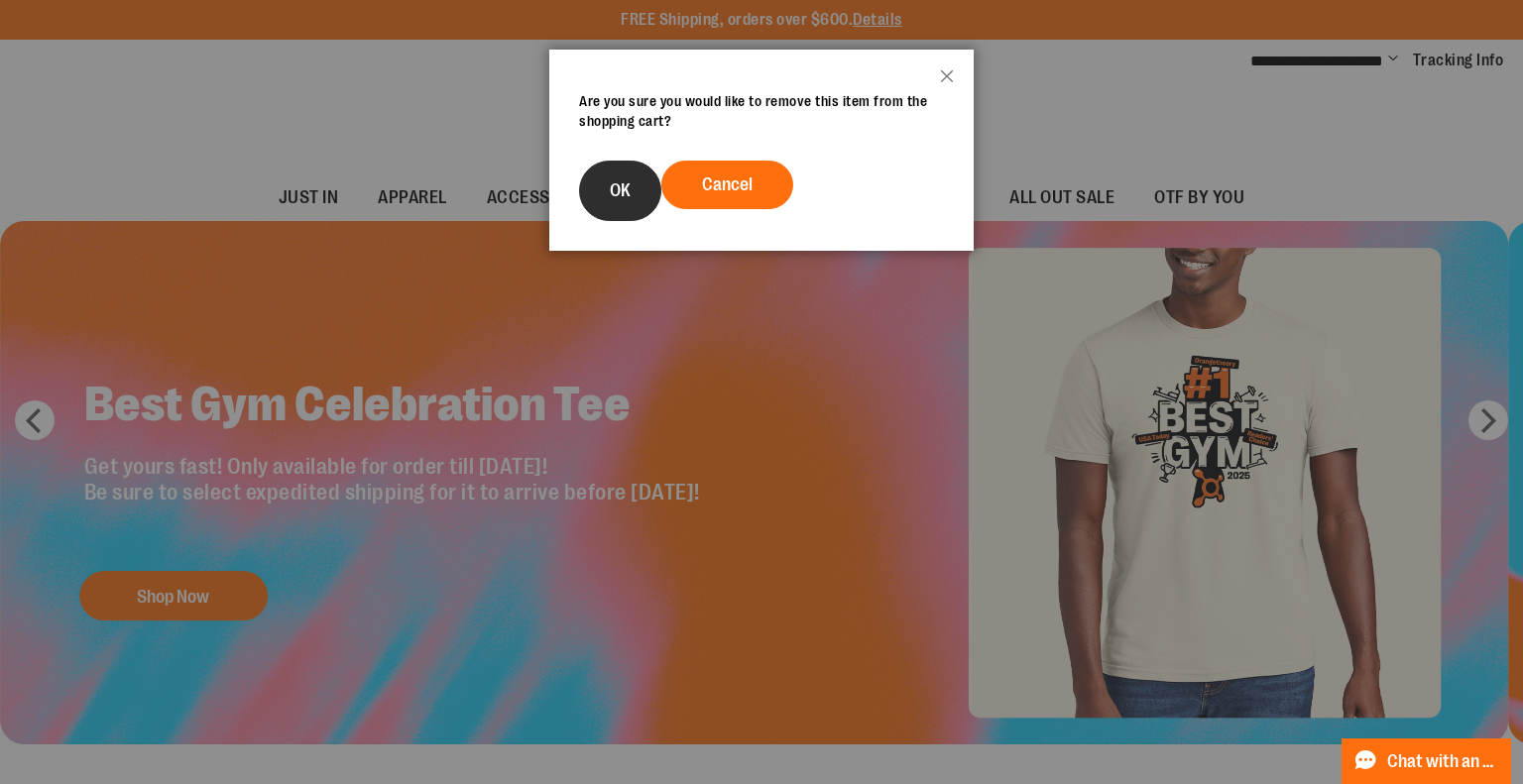 click on "OK" at bounding box center (620, 190) 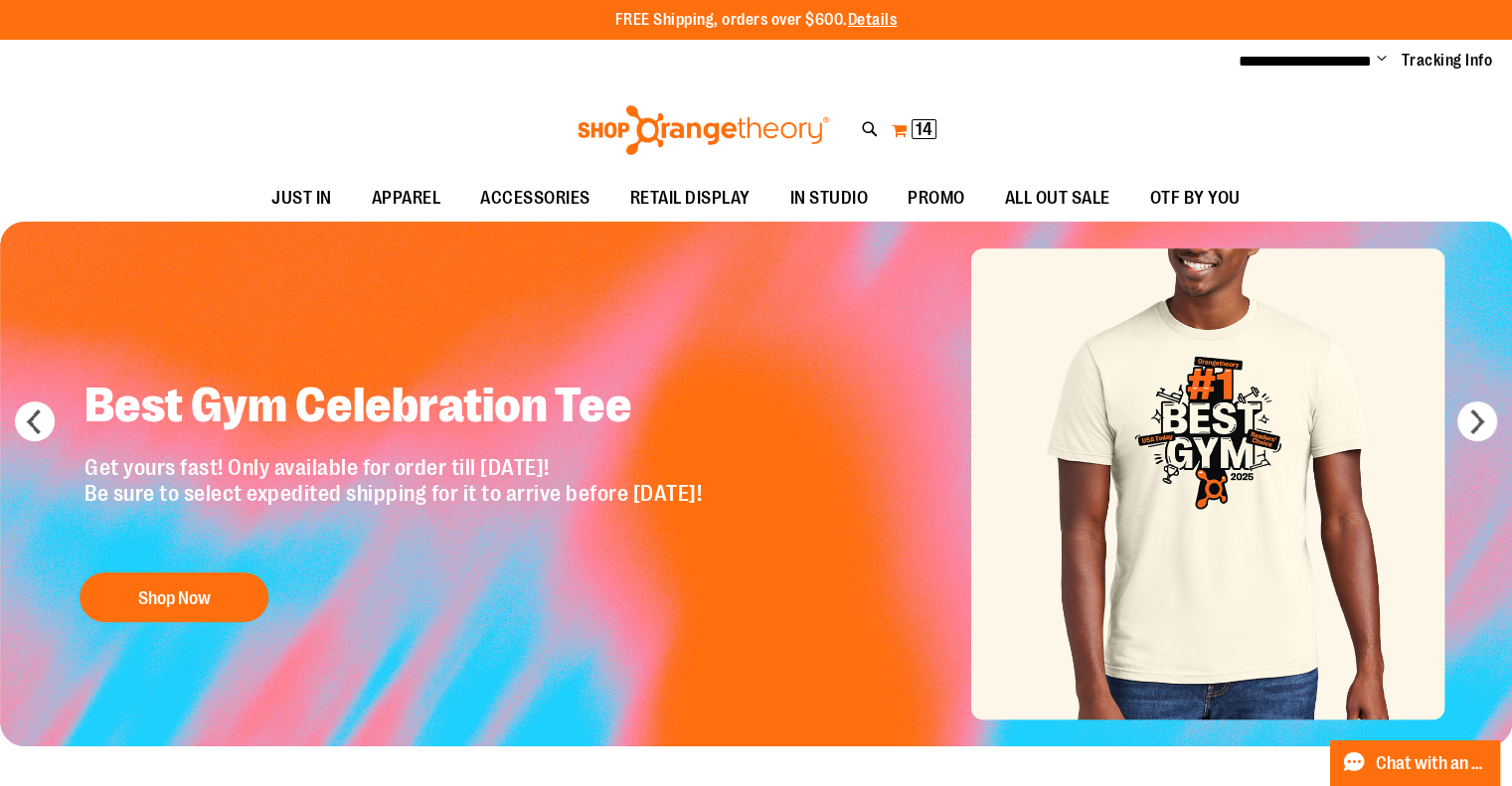 click on "My Cart
14
14
items" at bounding box center (914, 130) 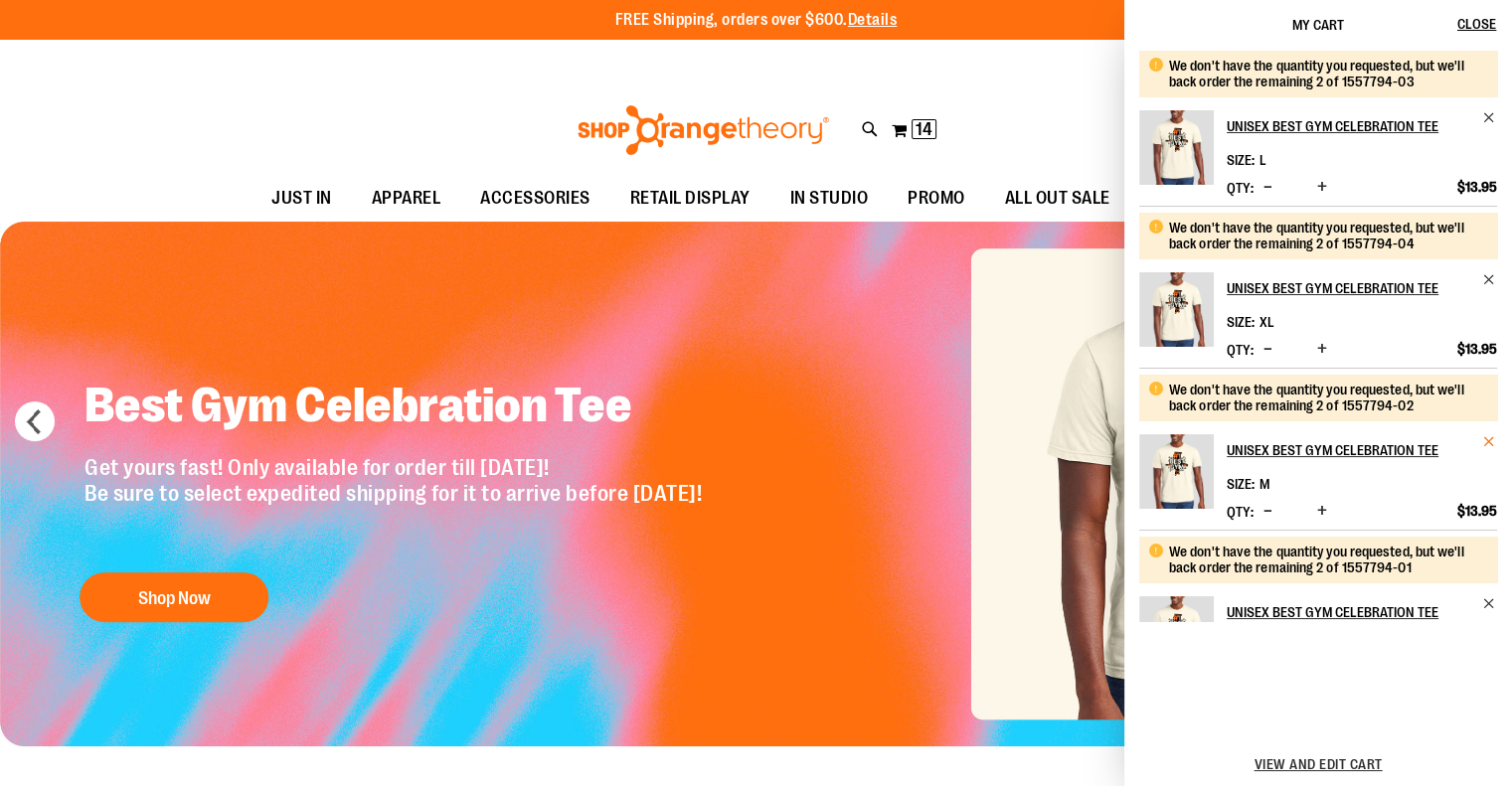click at bounding box center [1489, 441] 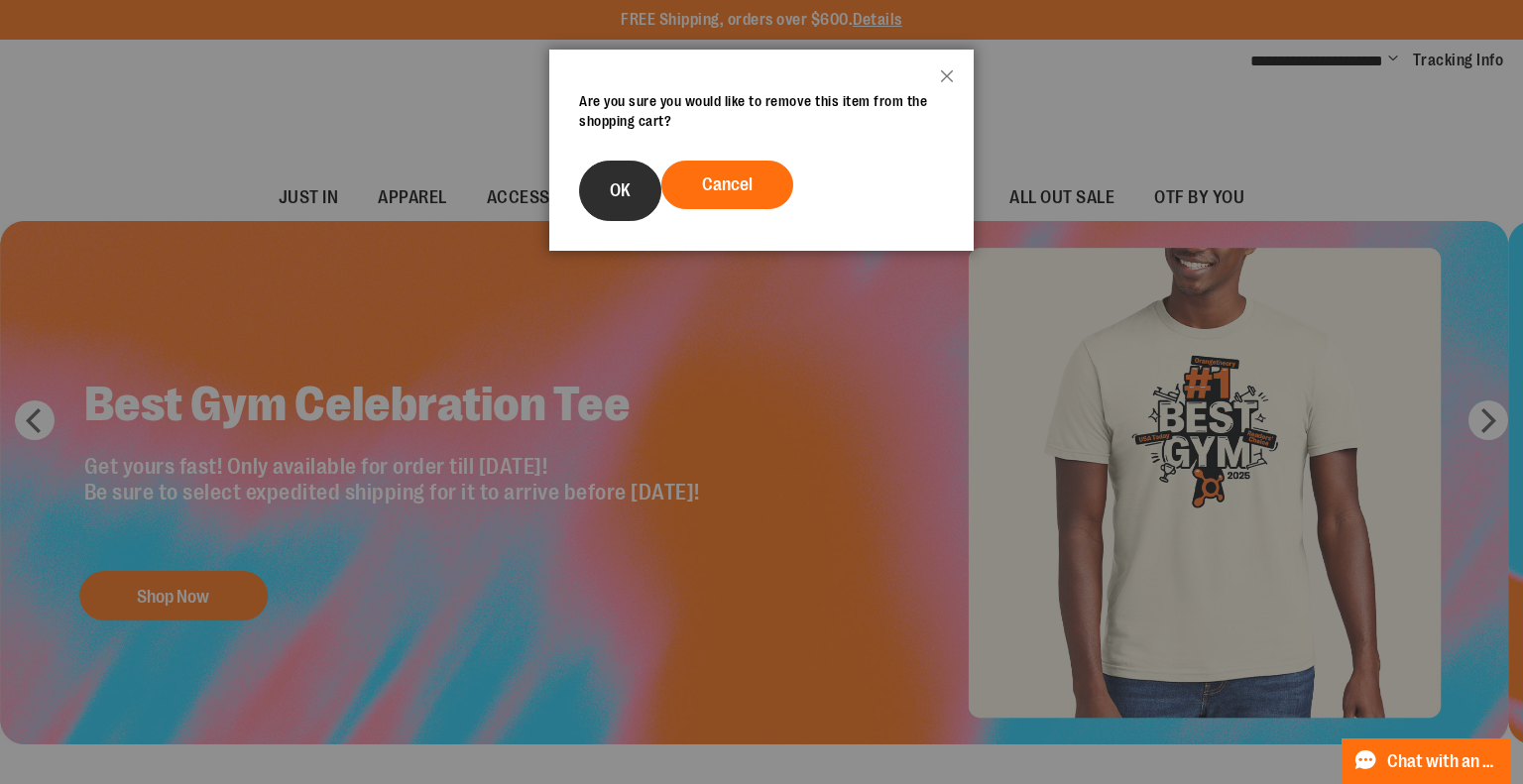 click on "OK" at bounding box center (620, 190) 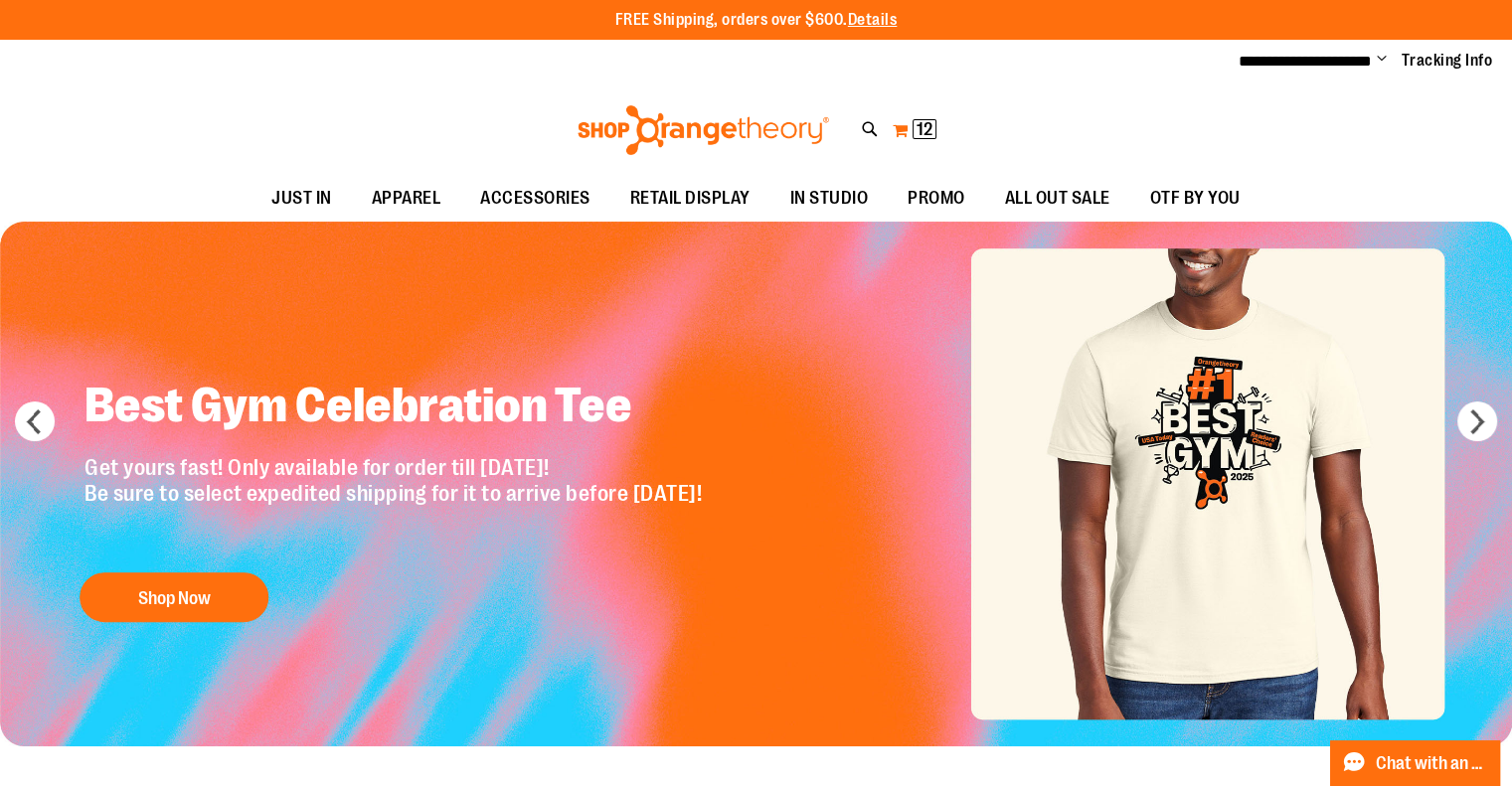 click on "My Cart
12
12
items" at bounding box center [915, 130] 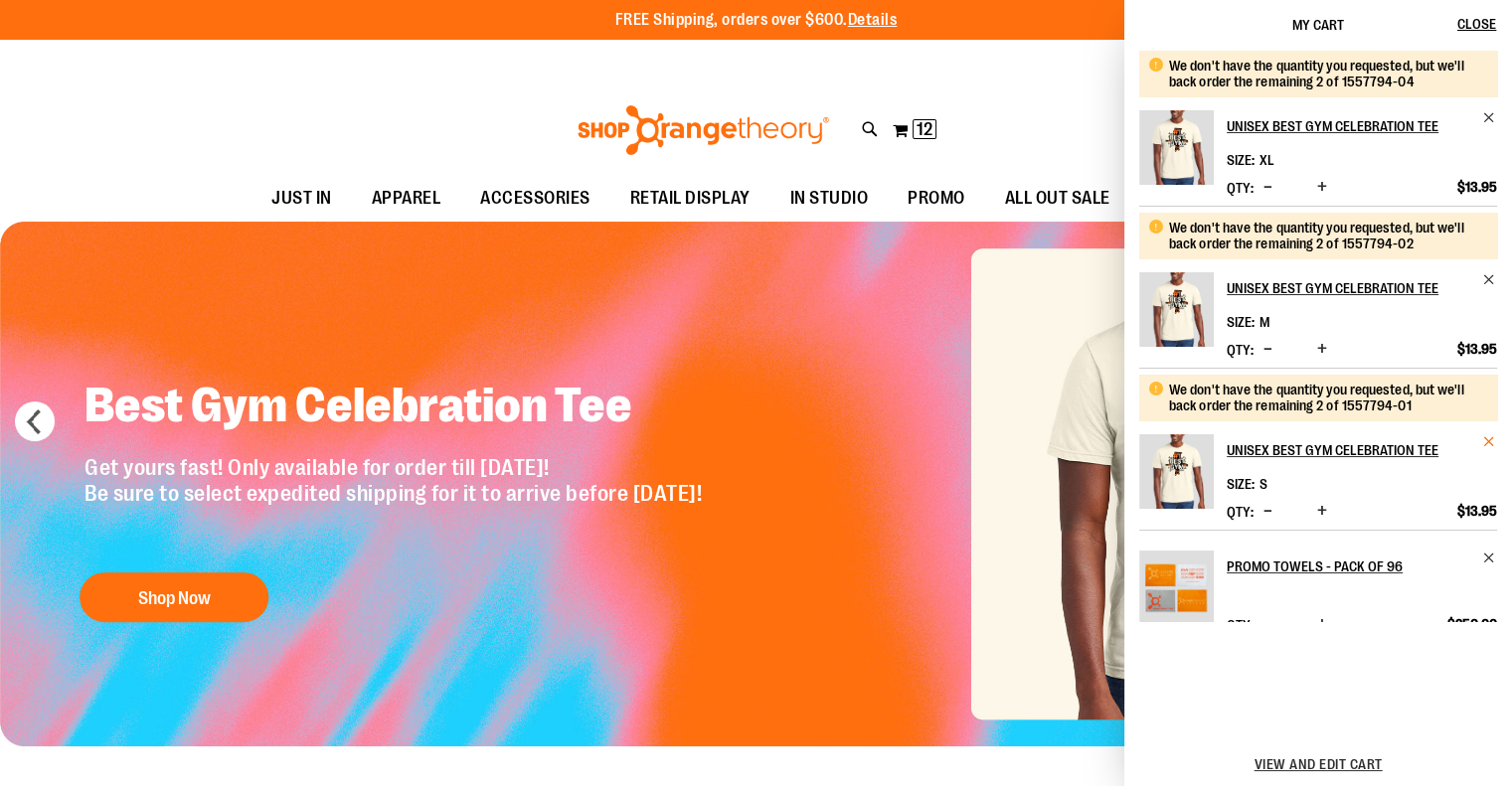 click at bounding box center (1489, 441) 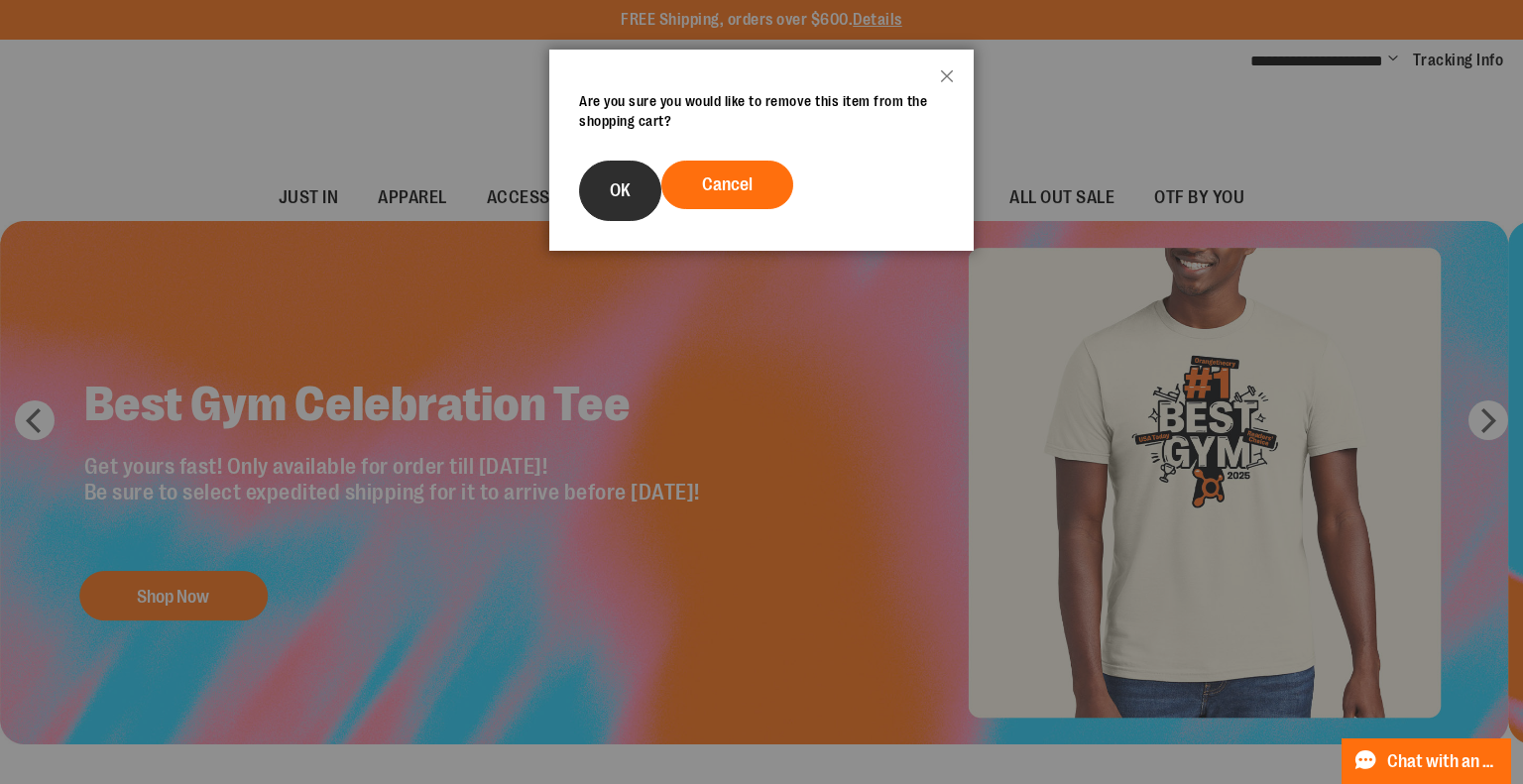 click on "OK" at bounding box center [620, 190] 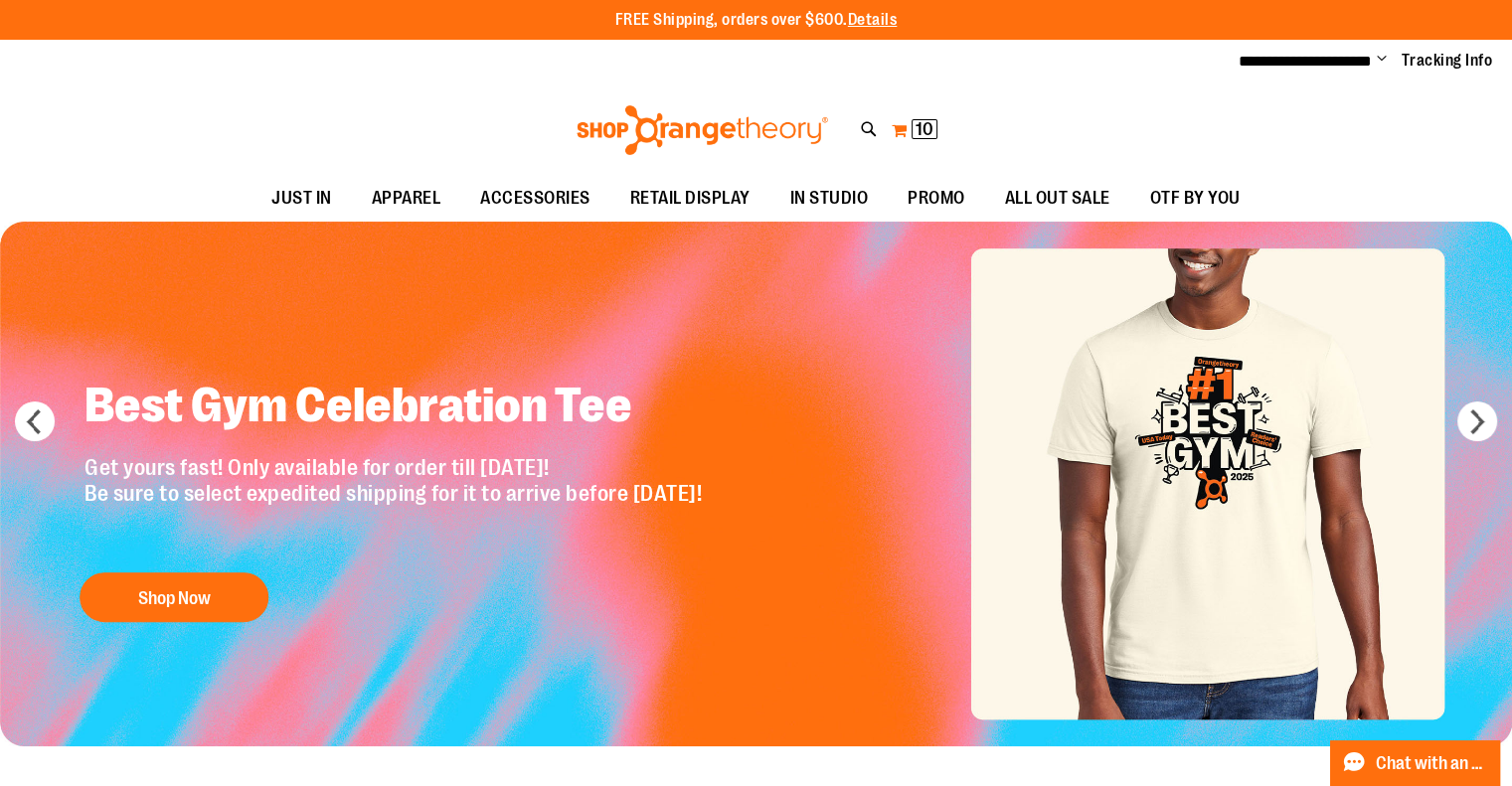 click on "My Cart
10
10
items" at bounding box center (915, 130) 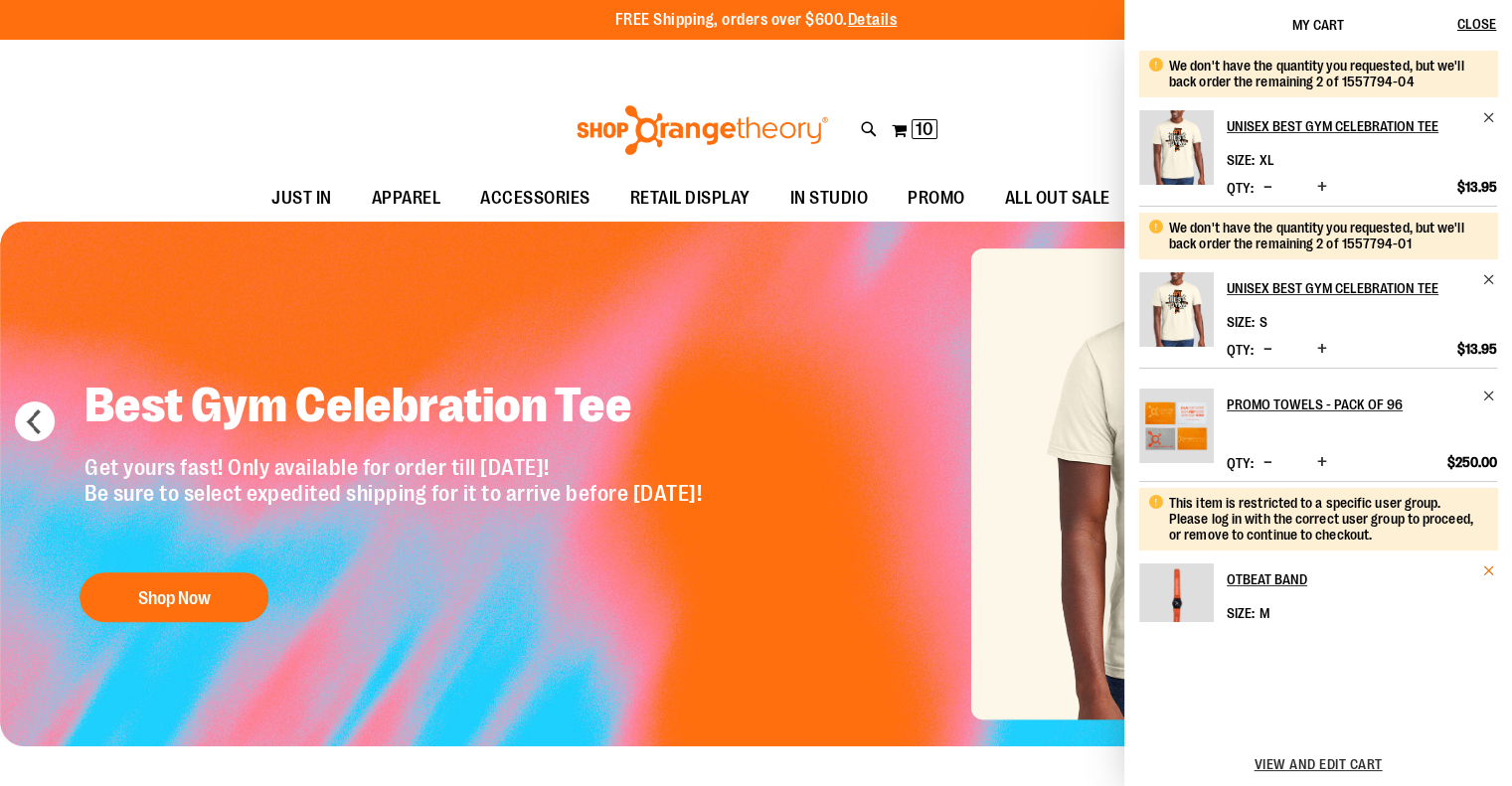 click at bounding box center [1489, 570] 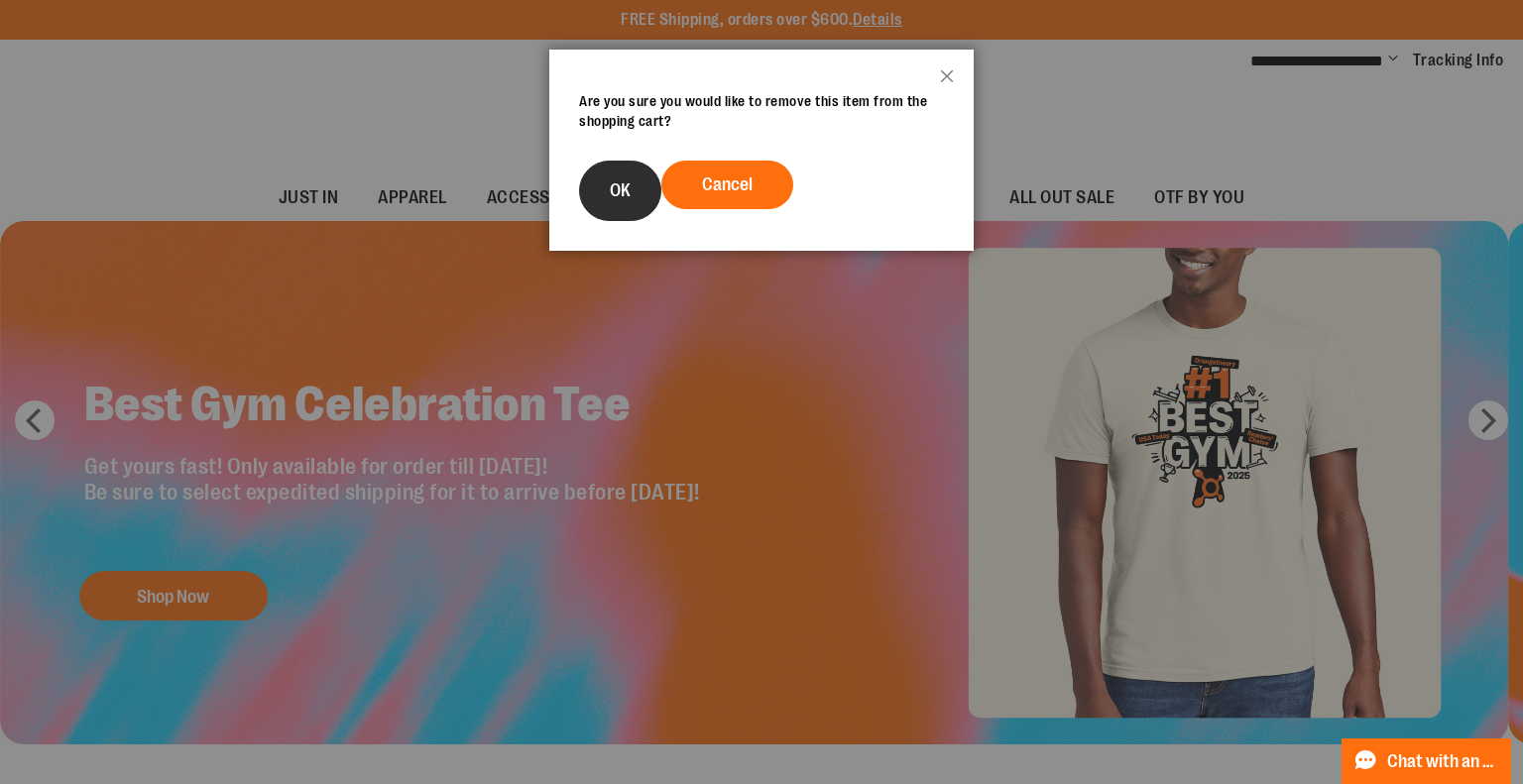 click on "OK" at bounding box center (620, 190) 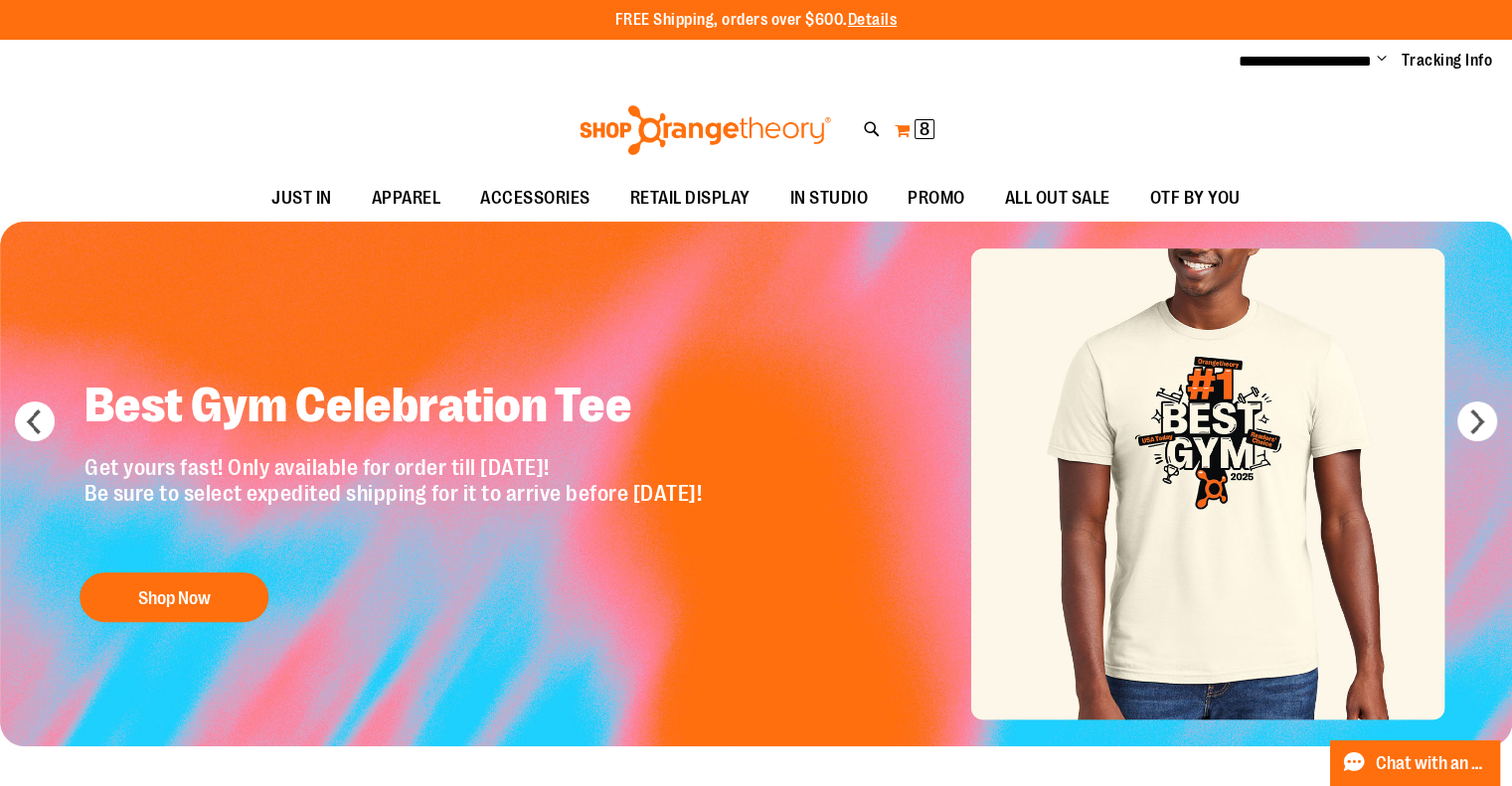 click on "My Cart
8
8
items" at bounding box center (915, 130) 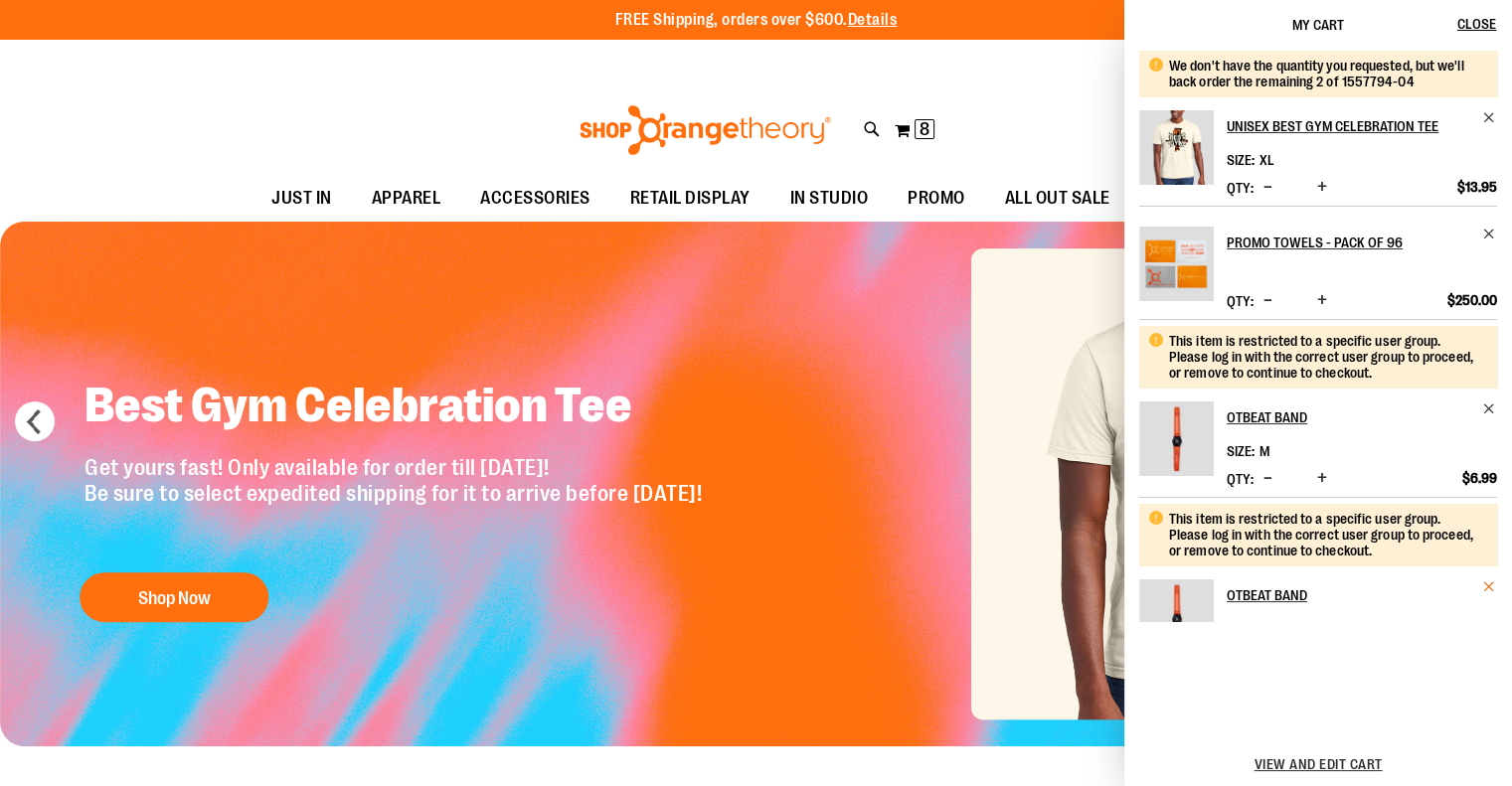 click at bounding box center (1489, 586) 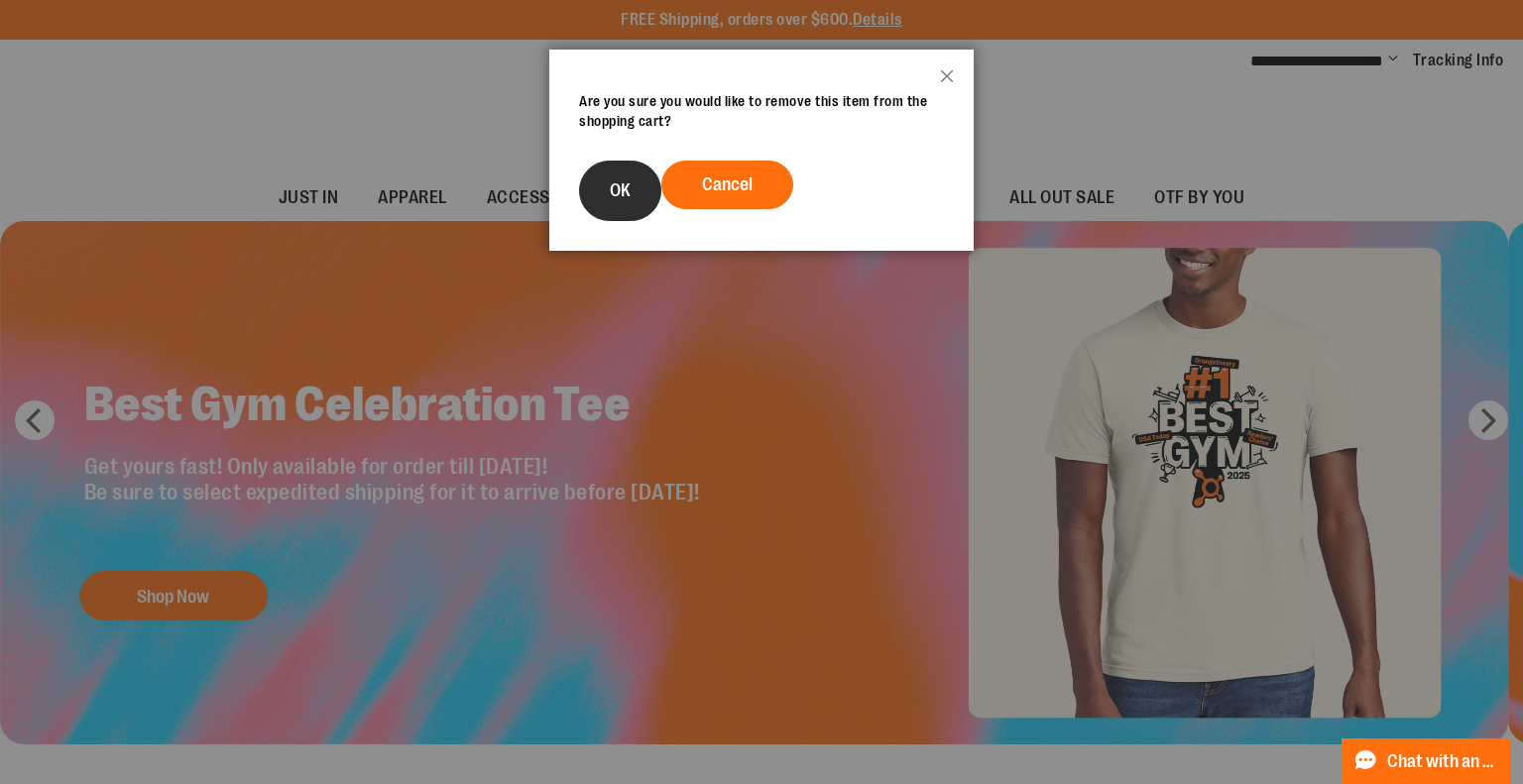 click on "OK" at bounding box center [620, 190] 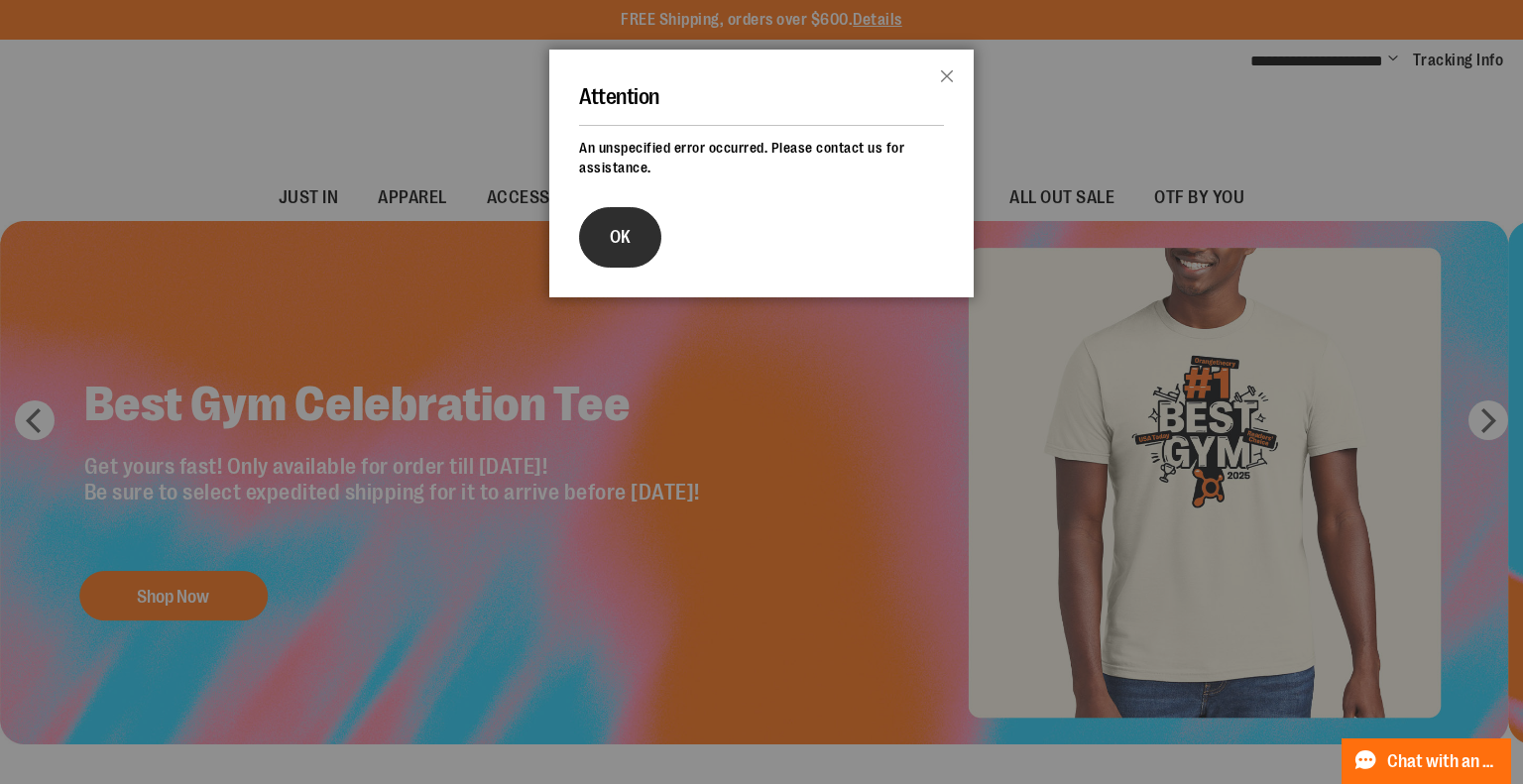 click on "OK" at bounding box center [620, 237] 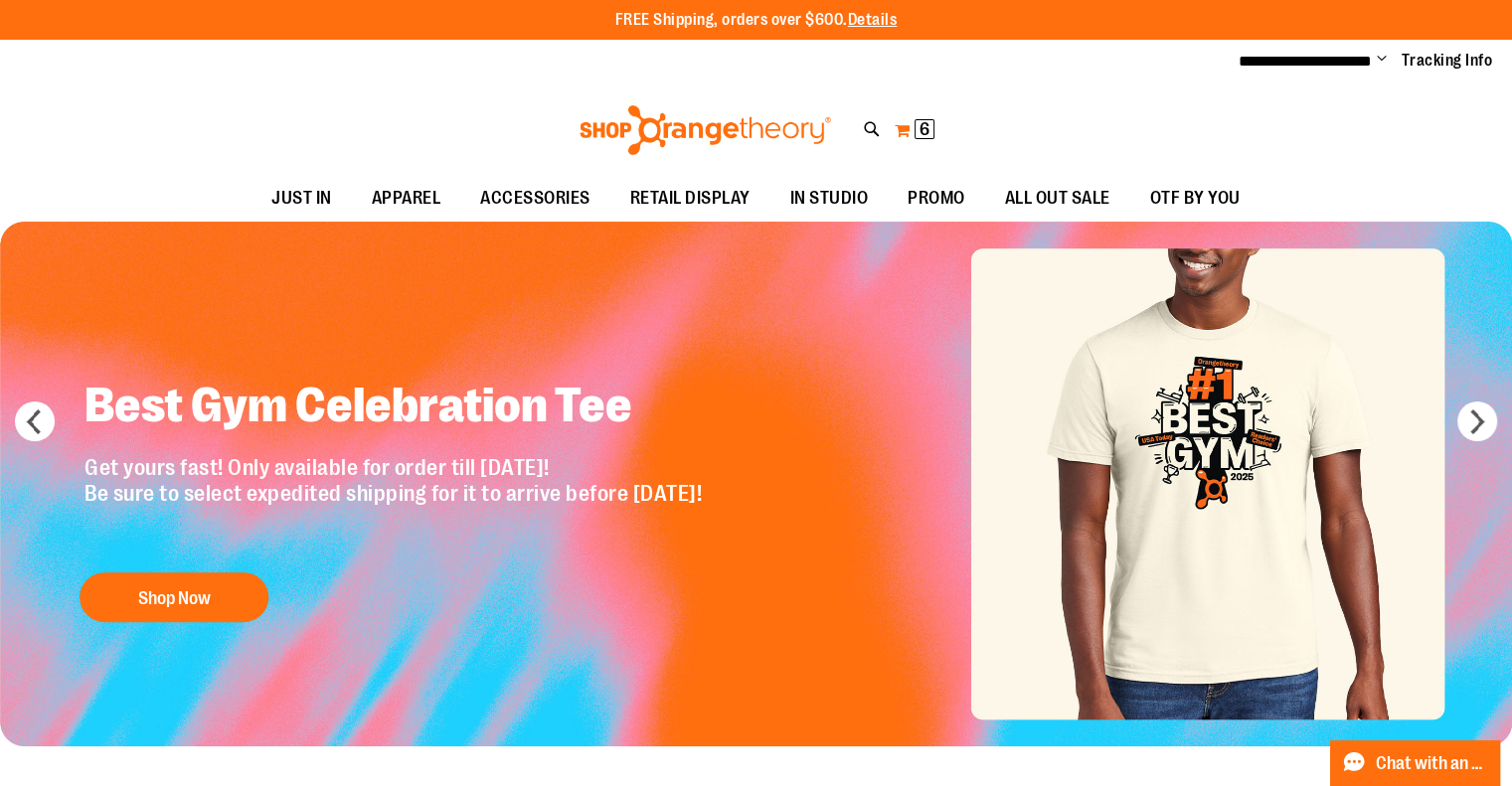 click on "My Cart
6
6
items" at bounding box center [915, 130] 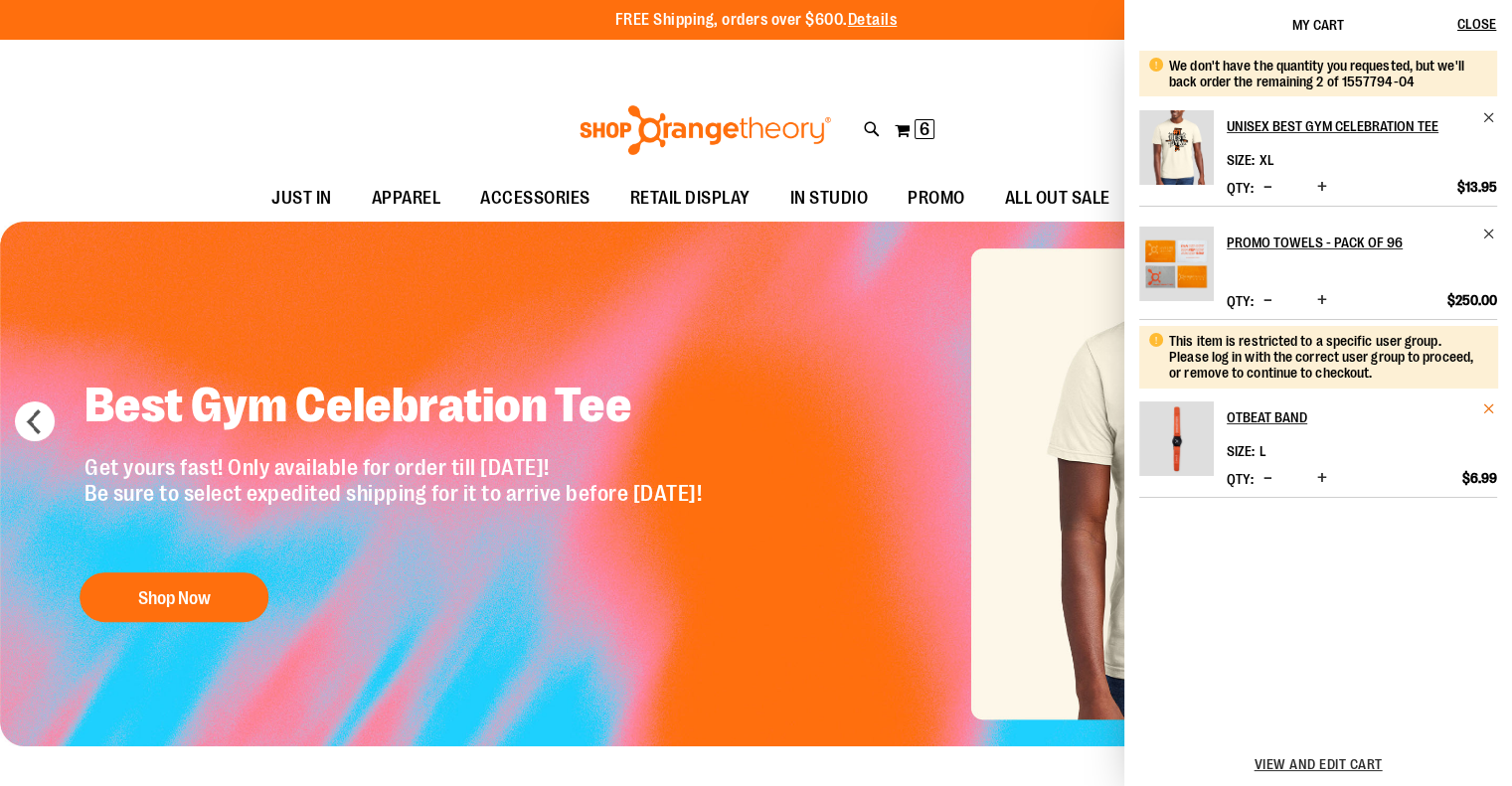 click at bounding box center [1489, 408] 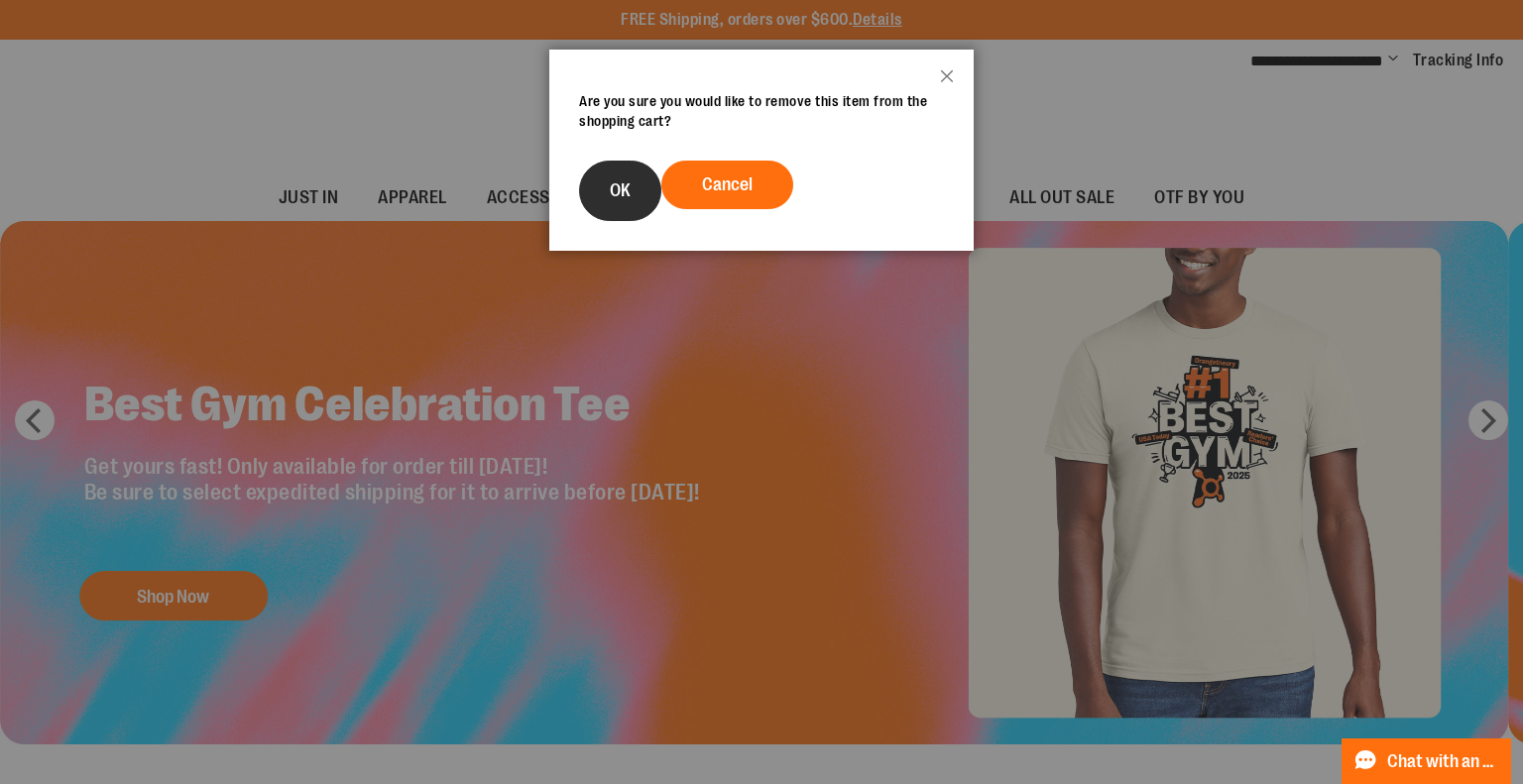 click on "OK" at bounding box center [620, 190] 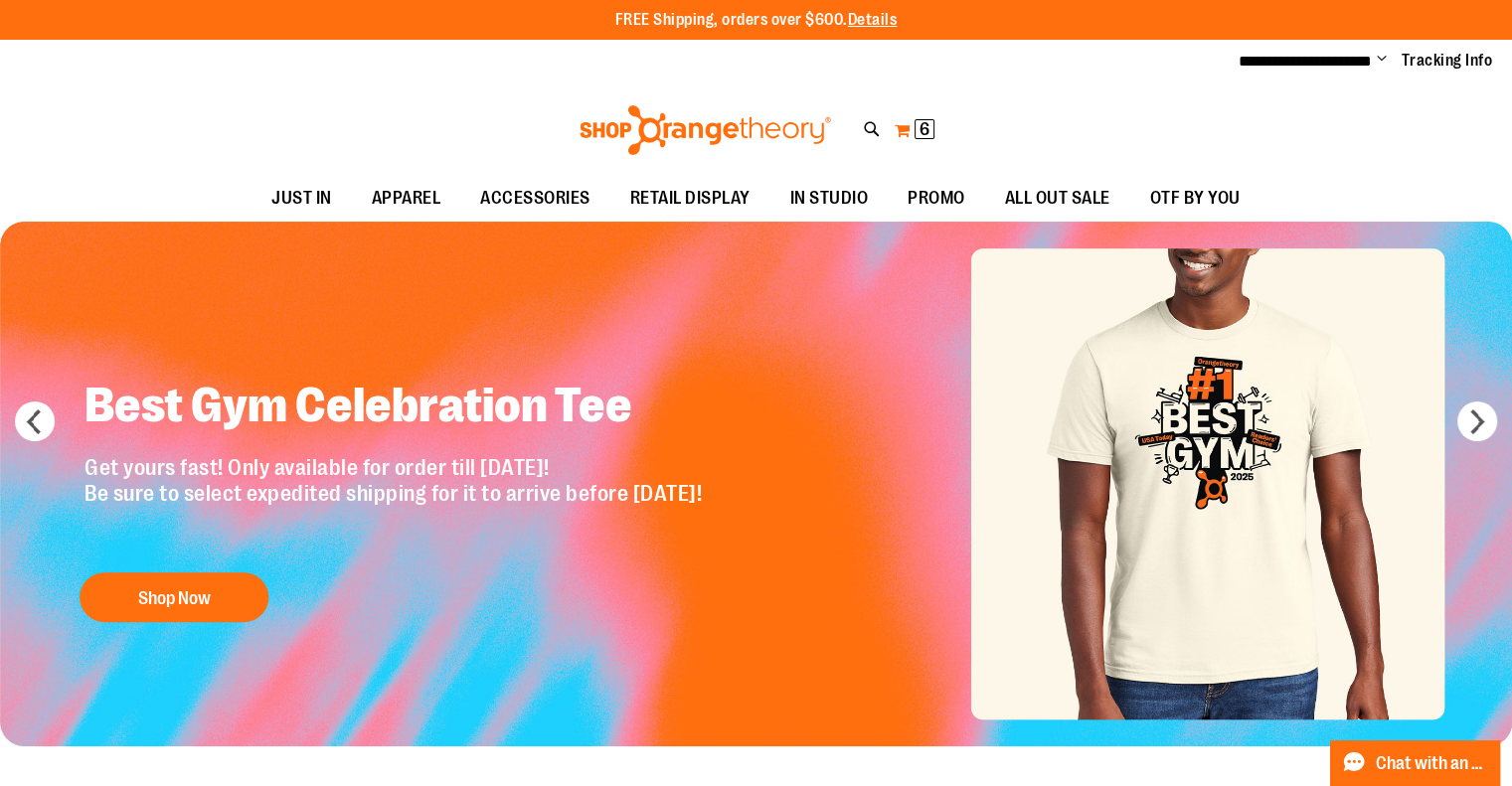 click on "My Cart
6
6
items" at bounding box center (915, 130) 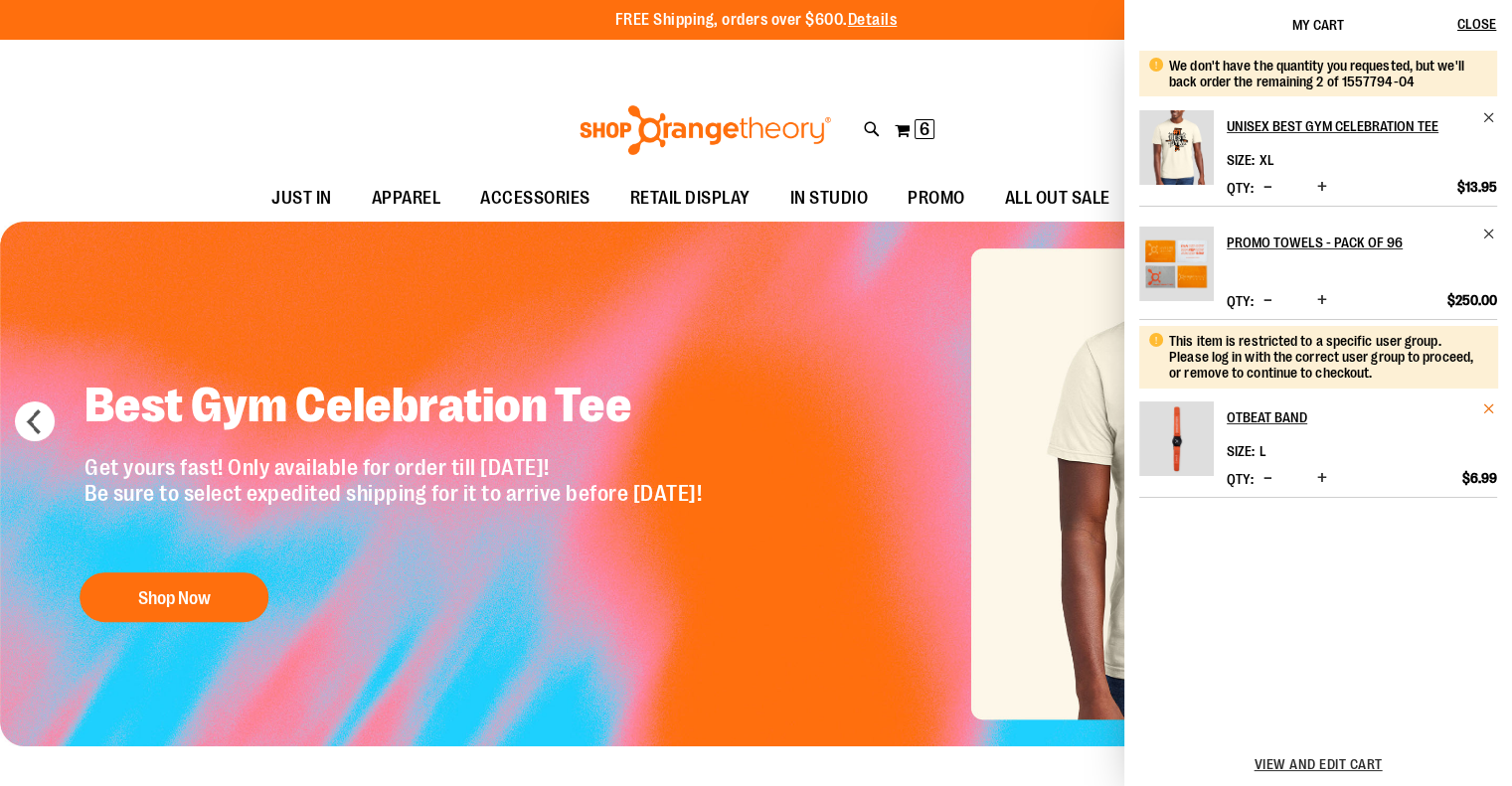 click at bounding box center [1489, 408] 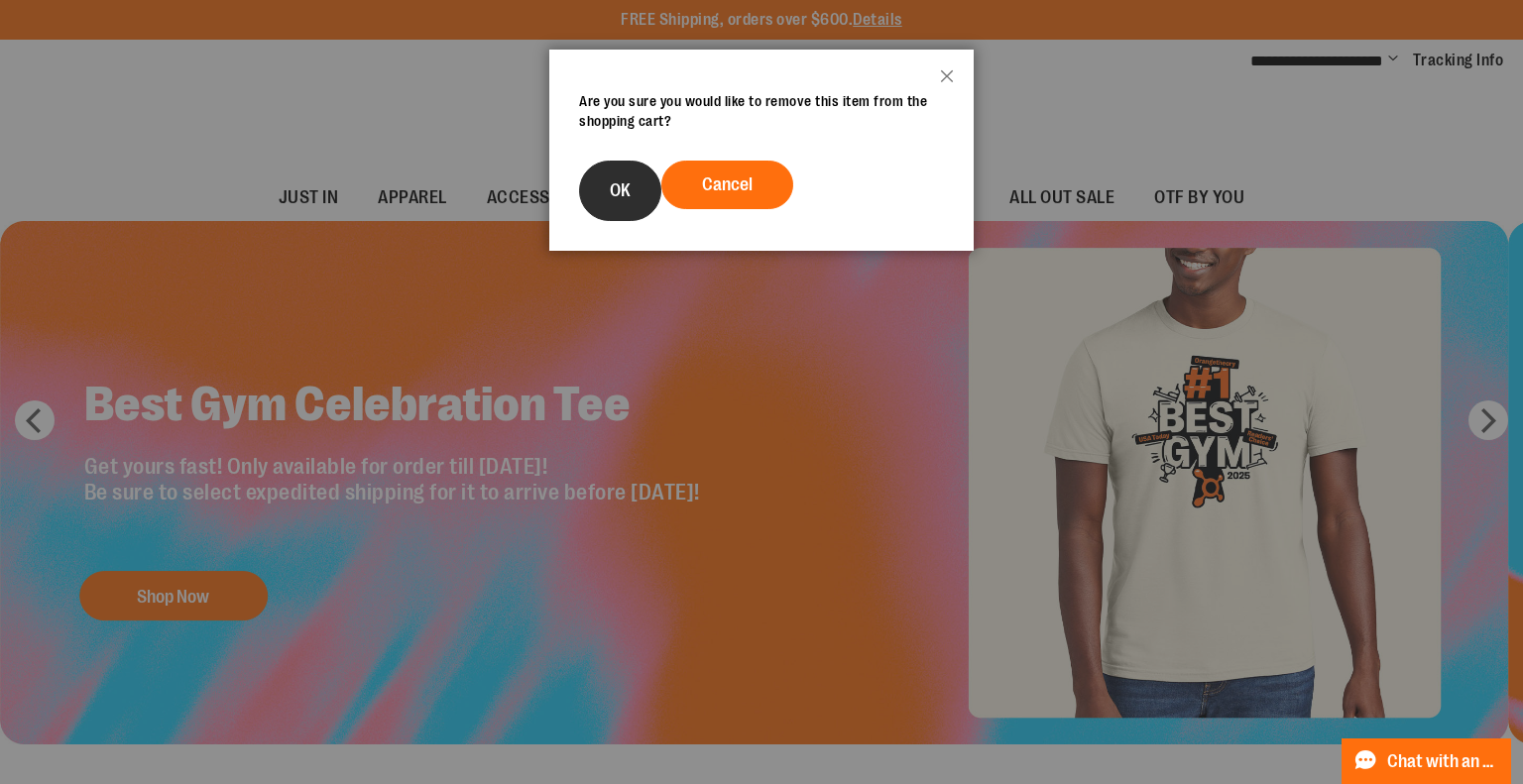 click on "OK" at bounding box center [620, 190] 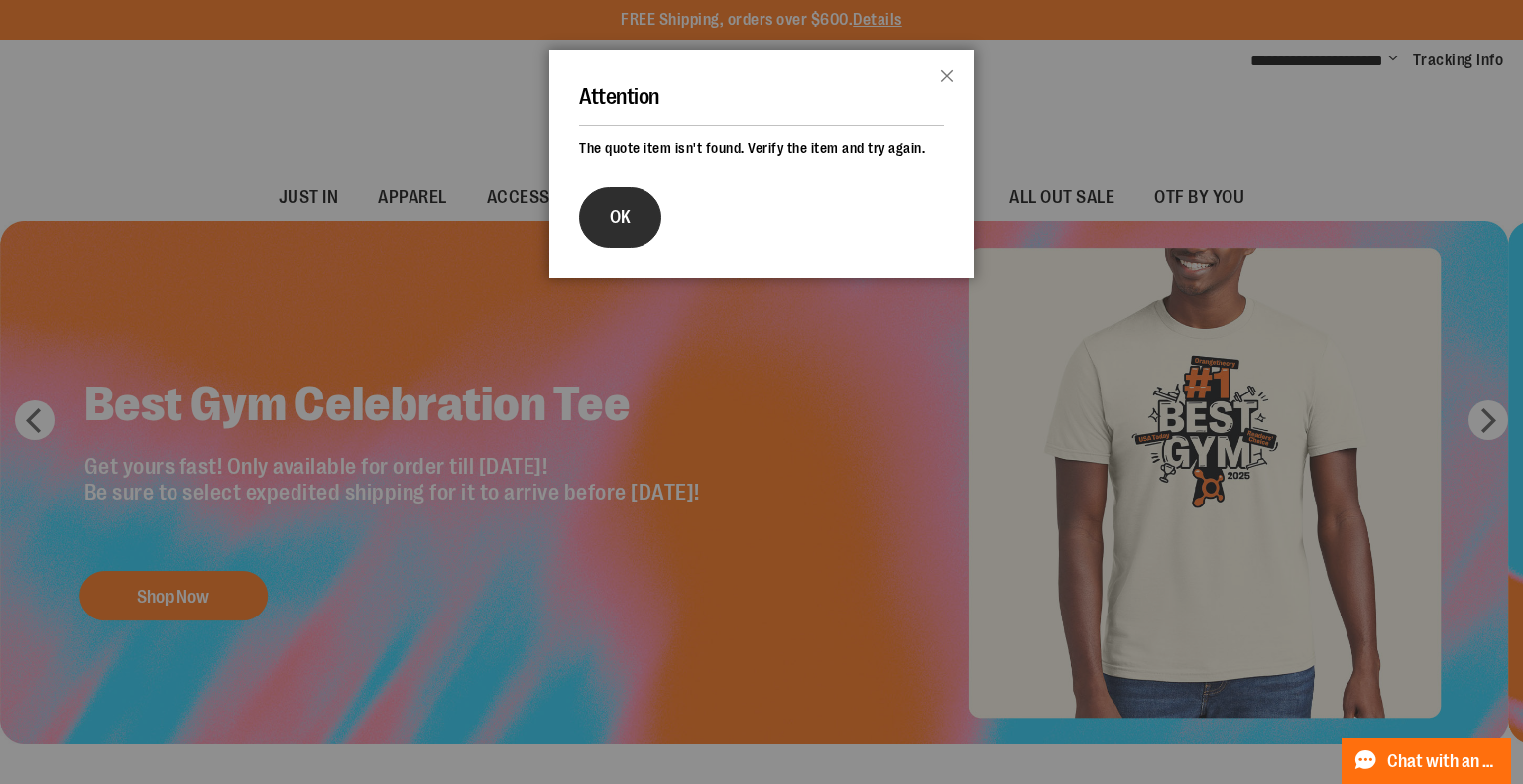 click on "OK" at bounding box center [620, 217] 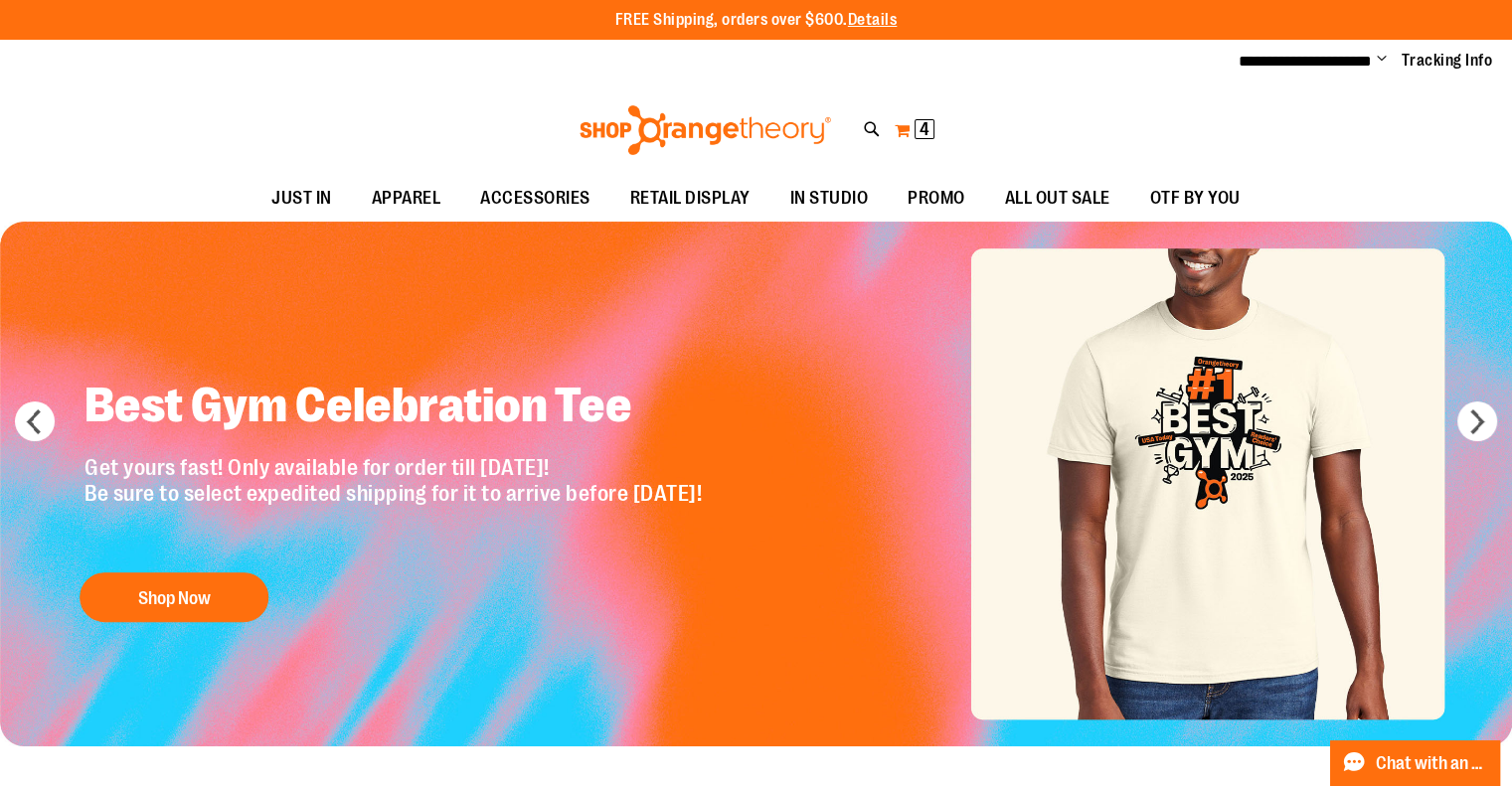 click on "My Cart
4
4
items" at bounding box center [915, 130] 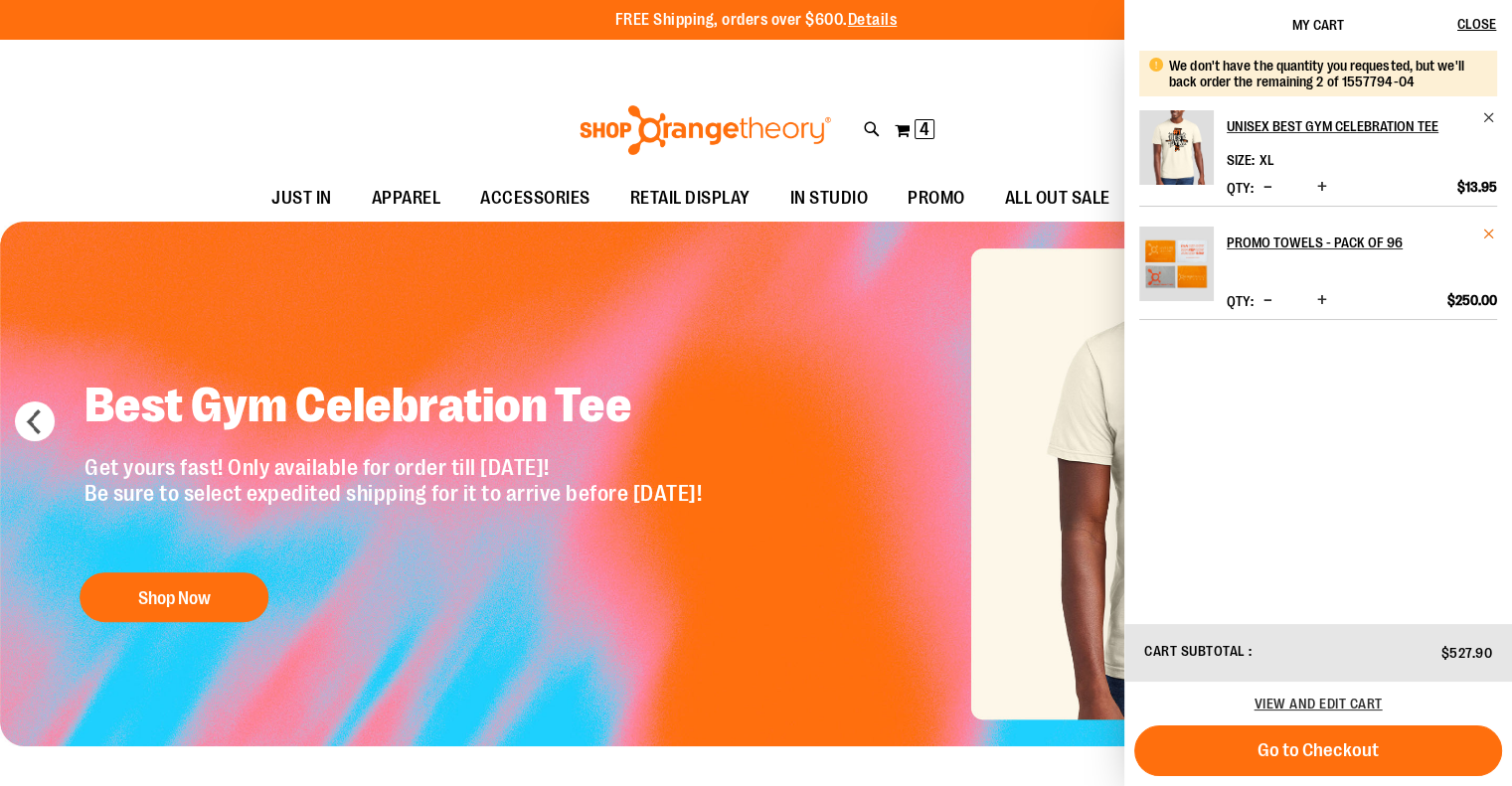 click at bounding box center (1489, 234) 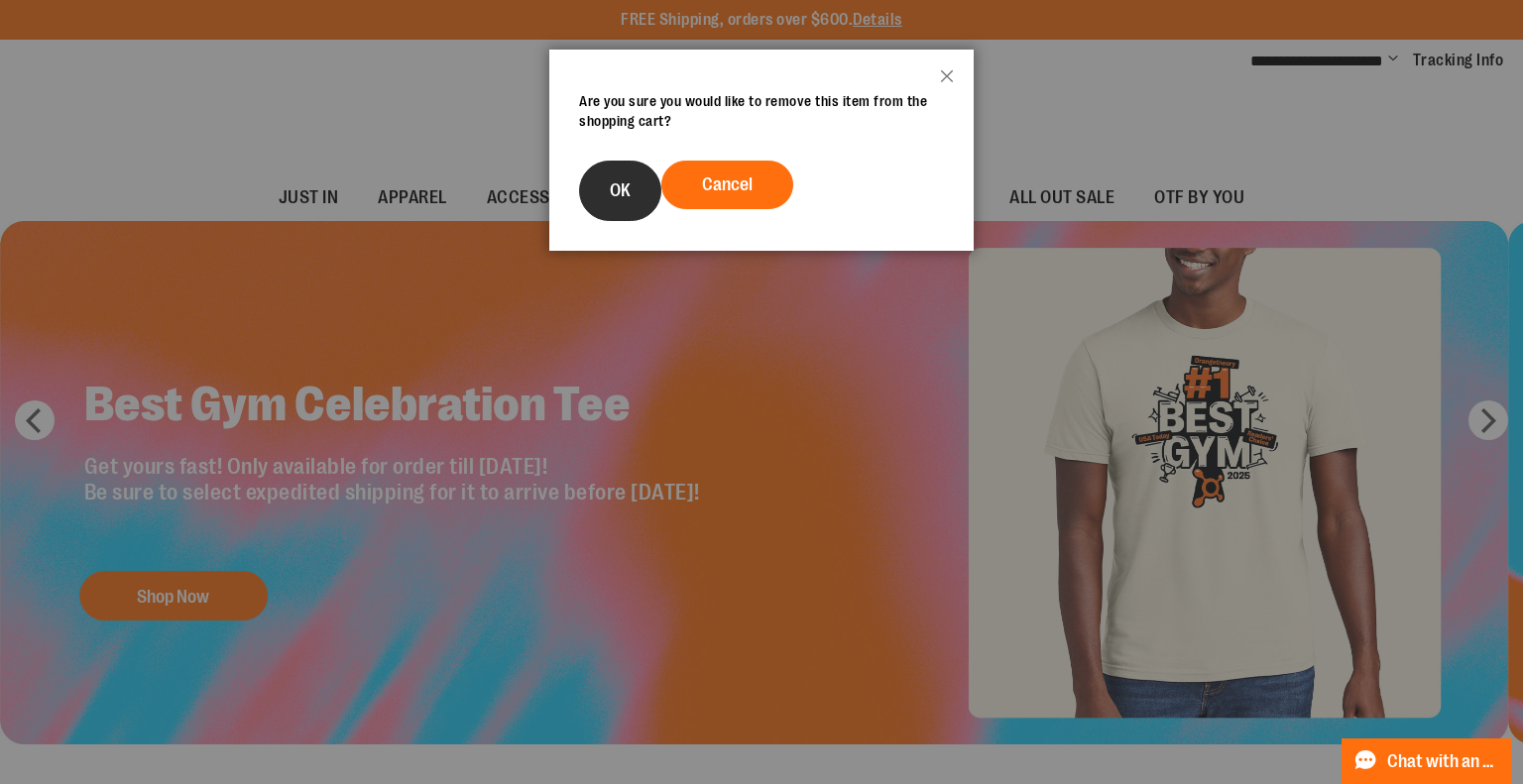 click on "OK" at bounding box center [620, 190] 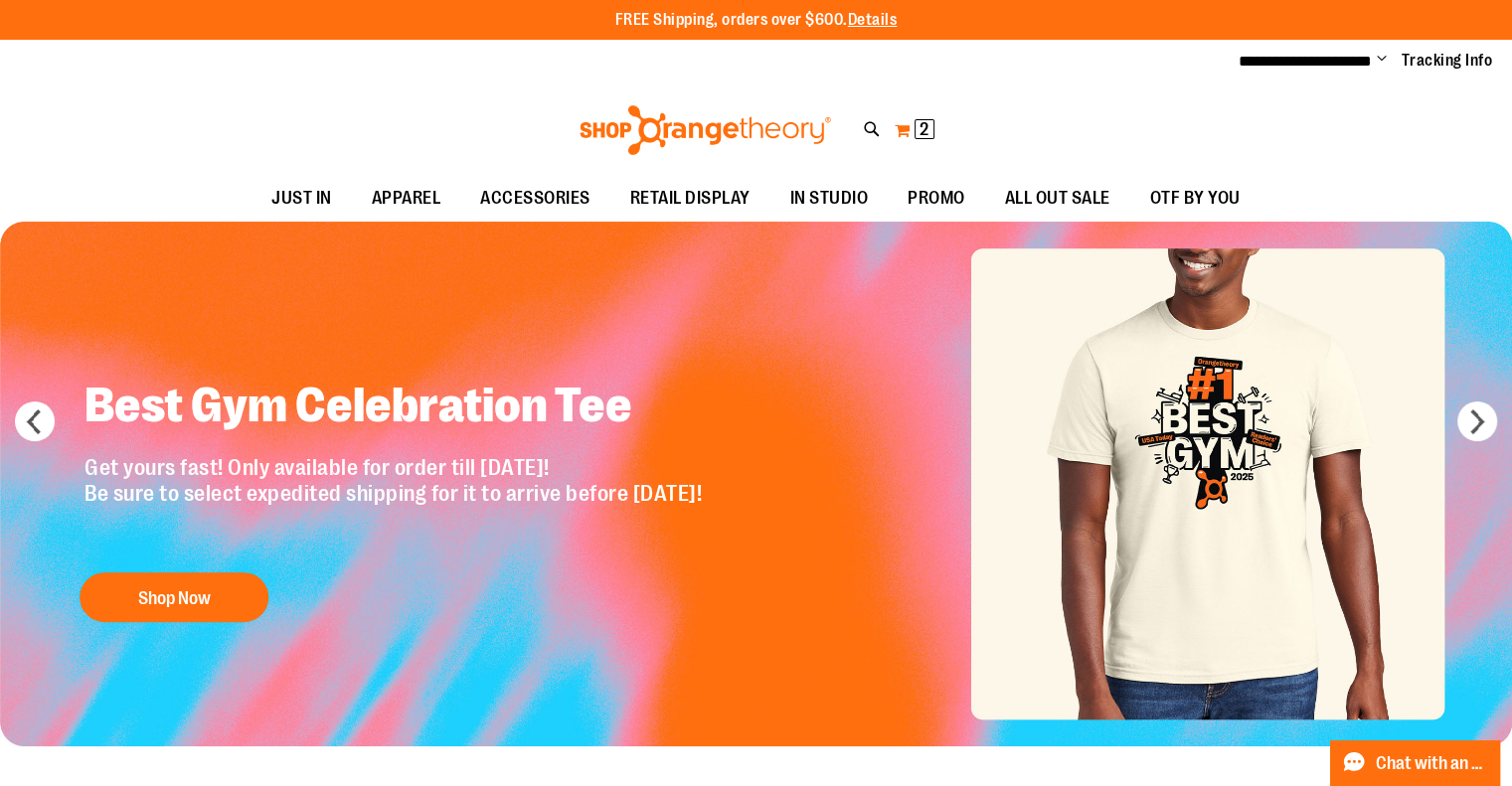 click on "My Cart
2
2
items" at bounding box center [915, 130] 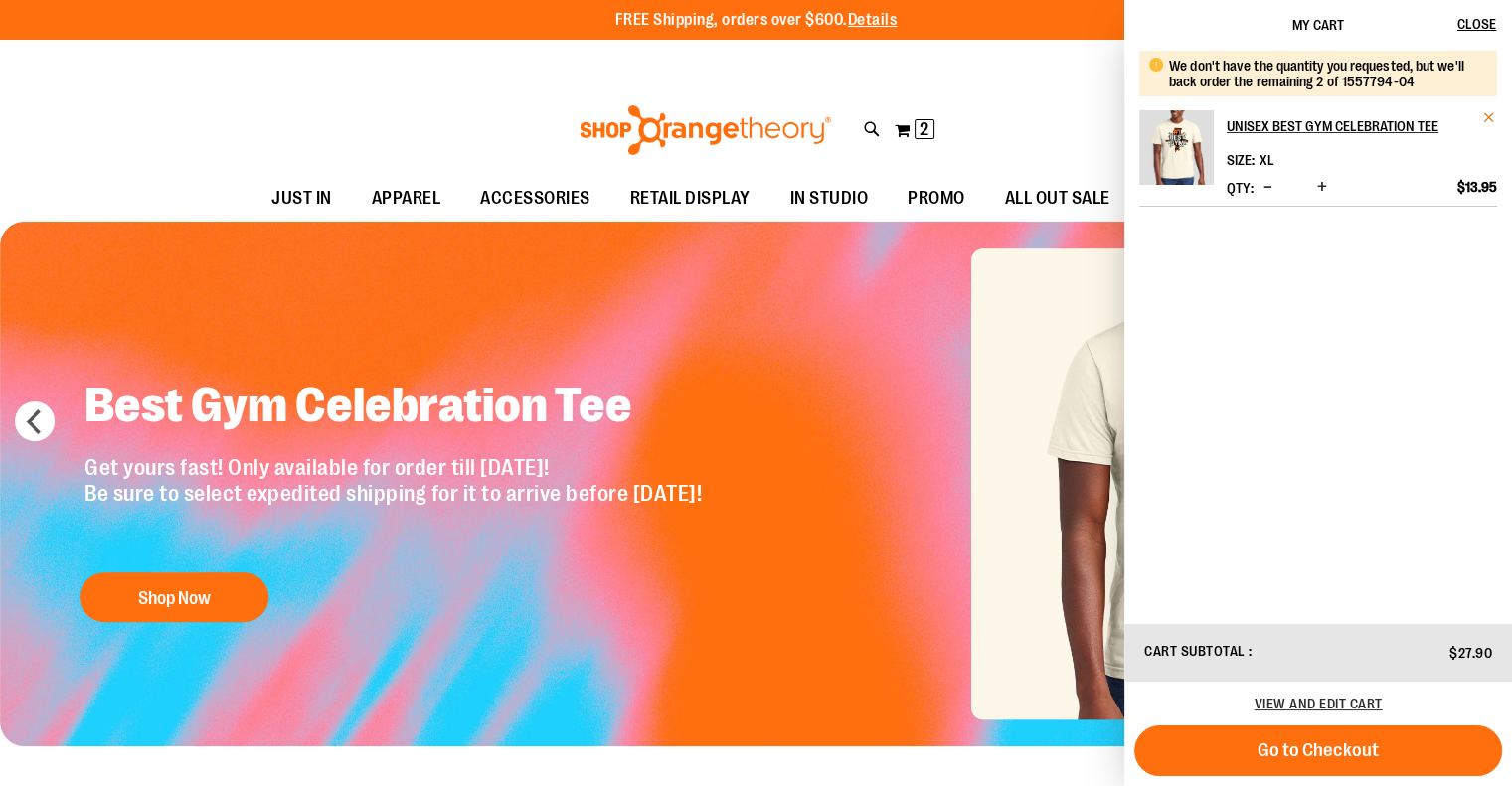 click at bounding box center [1489, 117] 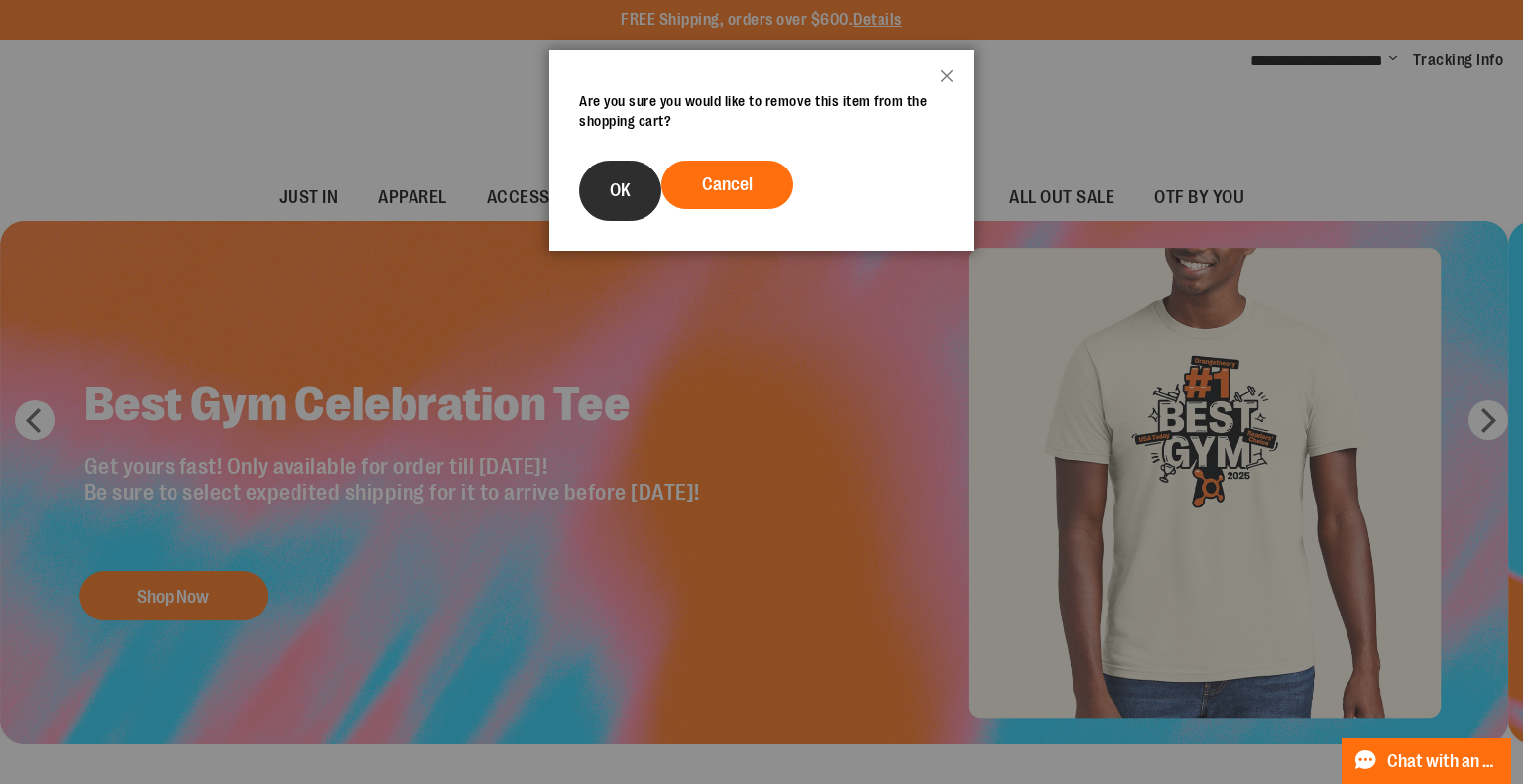click on "OK" at bounding box center (620, 190) 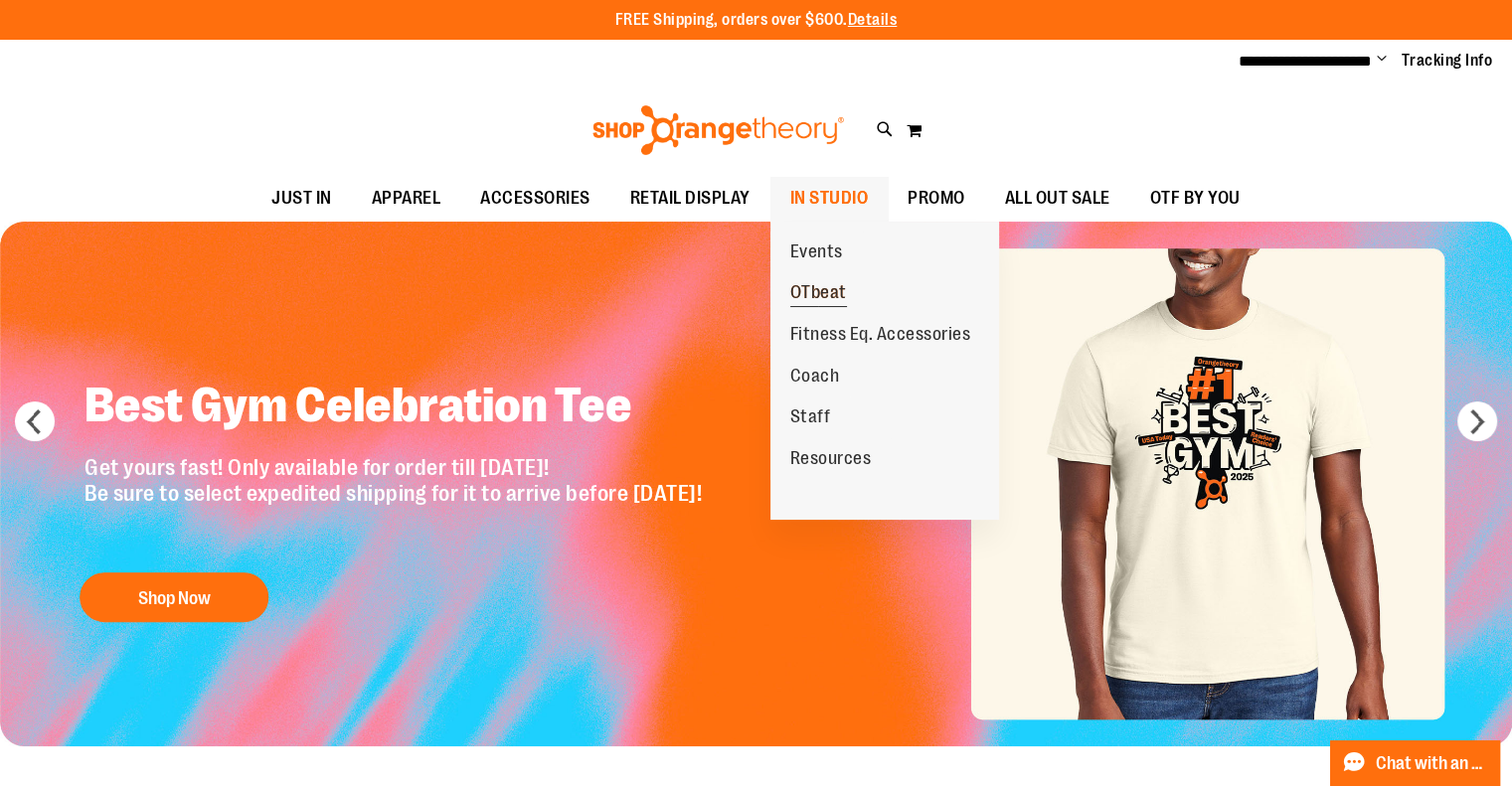 click on "OTbeat" at bounding box center (818, 294) 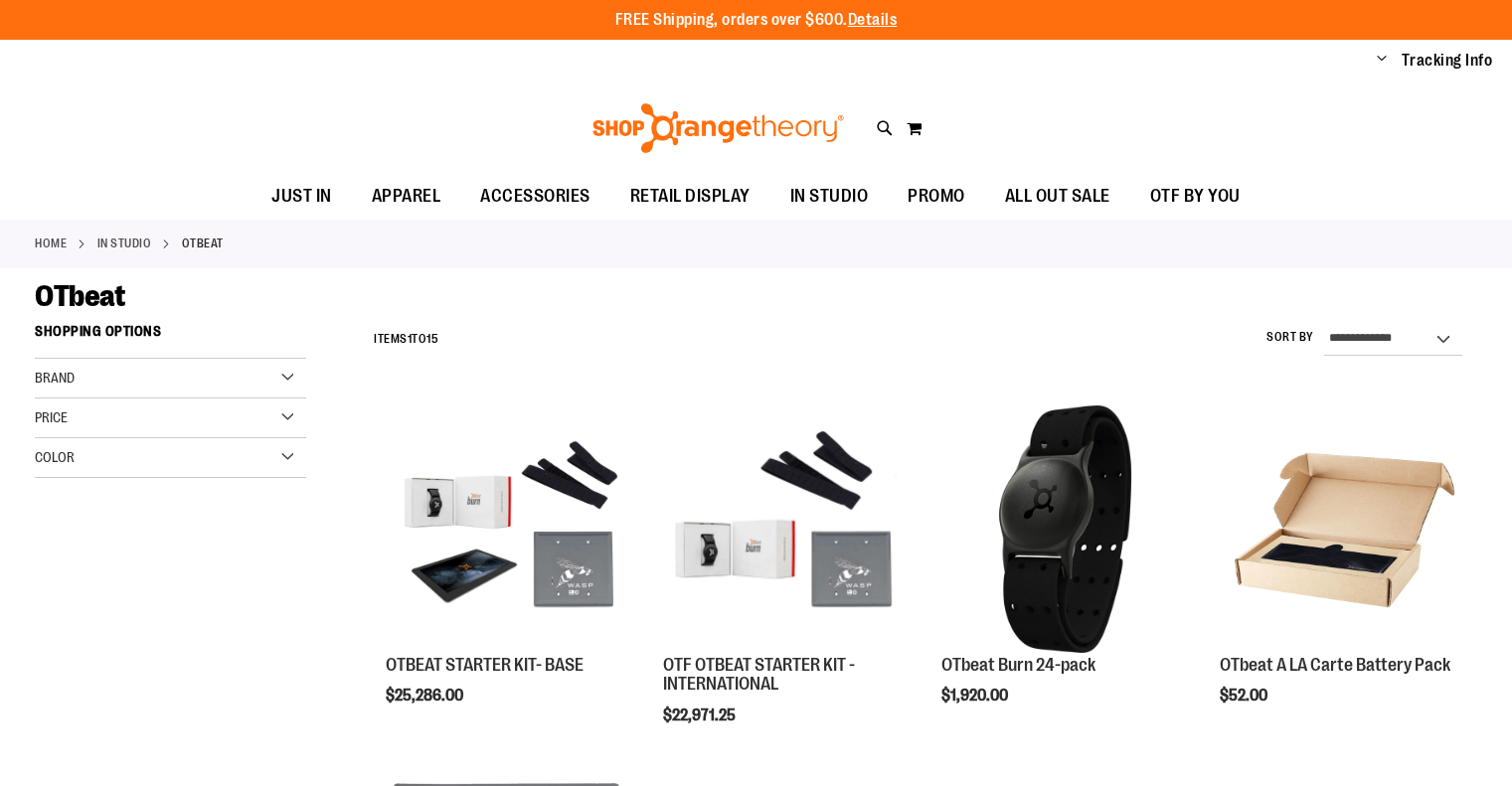 scroll, scrollTop: 0, scrollLeft: 0, axis: both 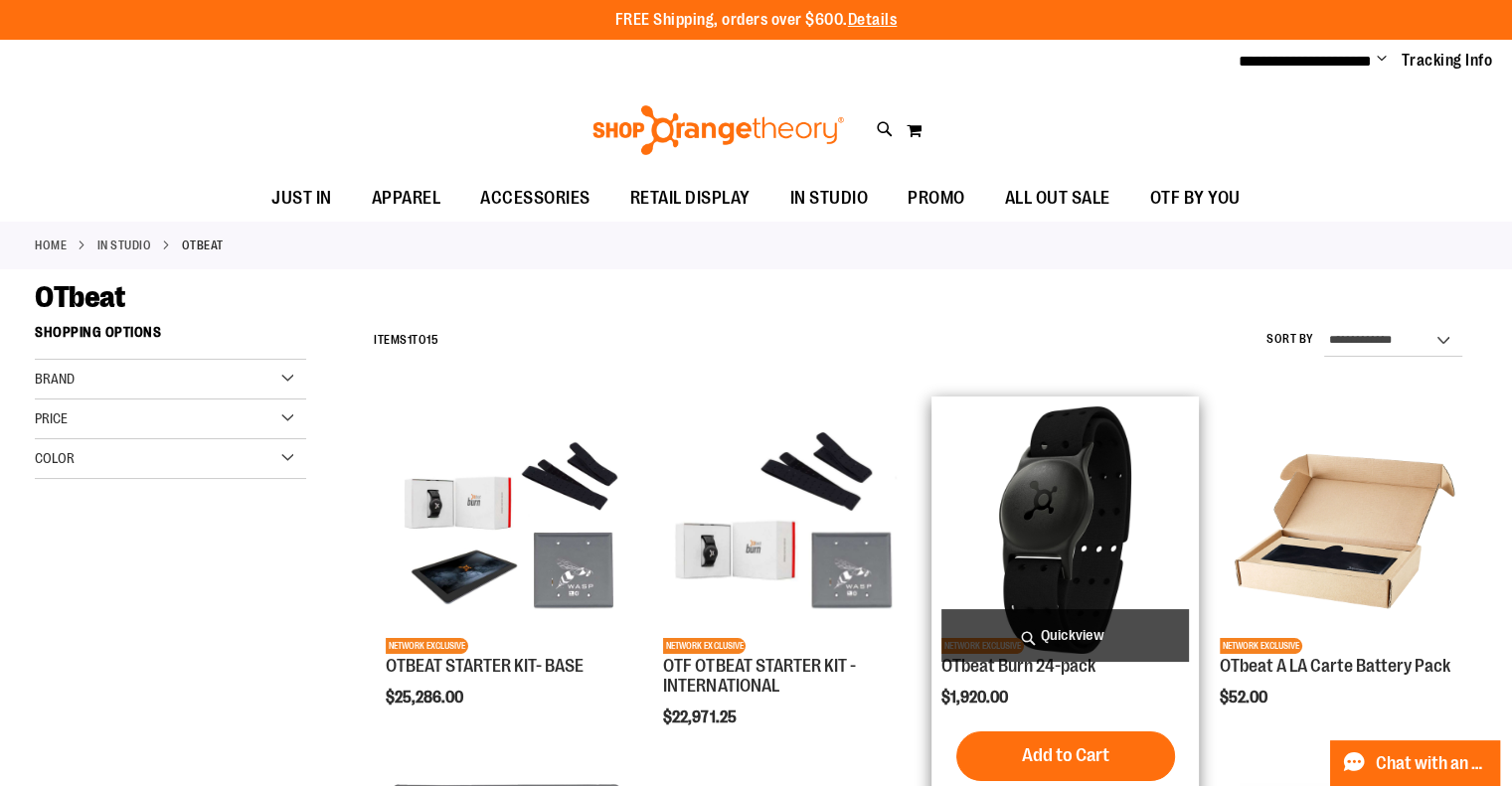 click on "Add to Cart" at bounding box center [1066, 755] 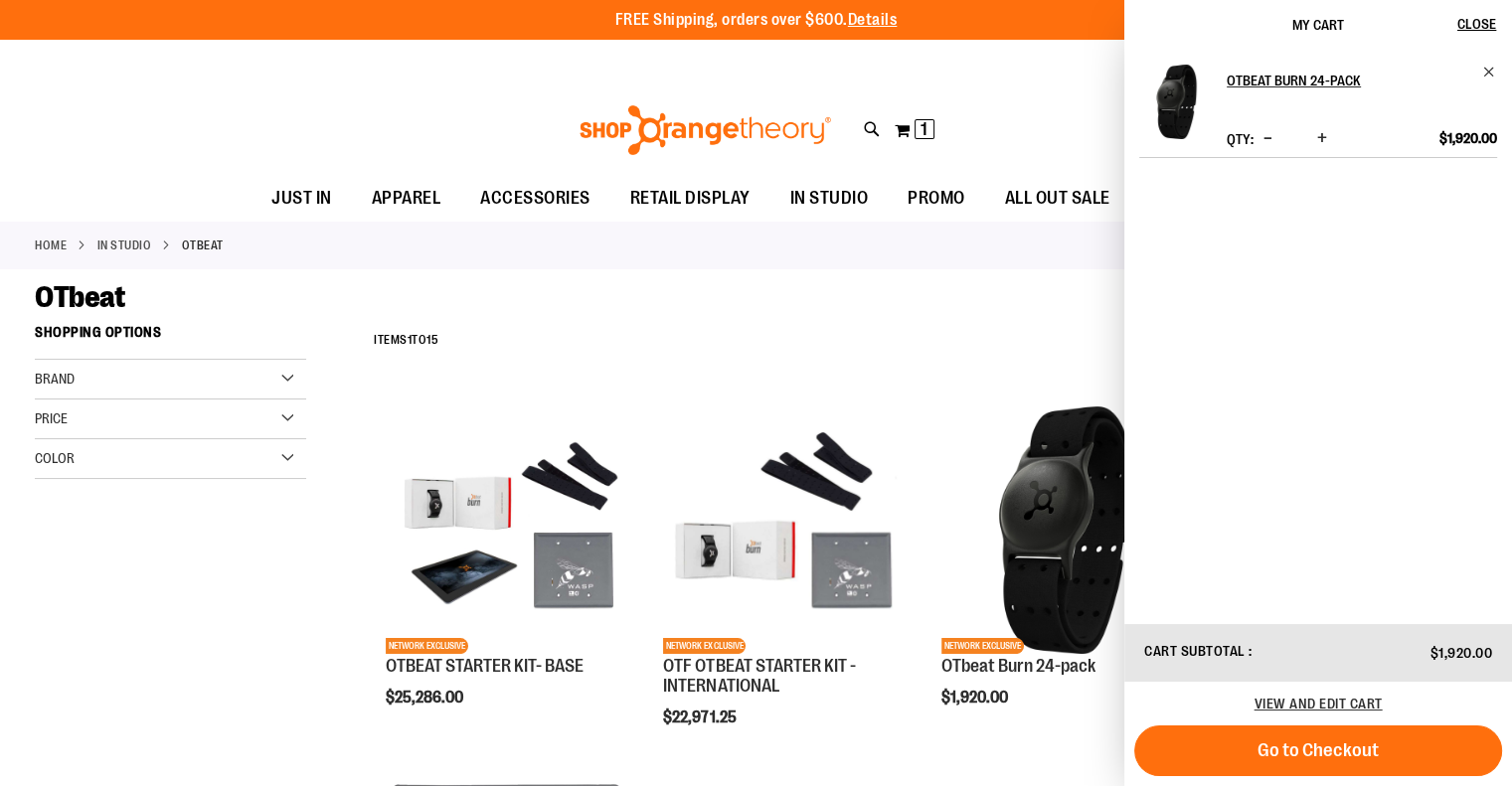 click at bounding box center [1322, 138] 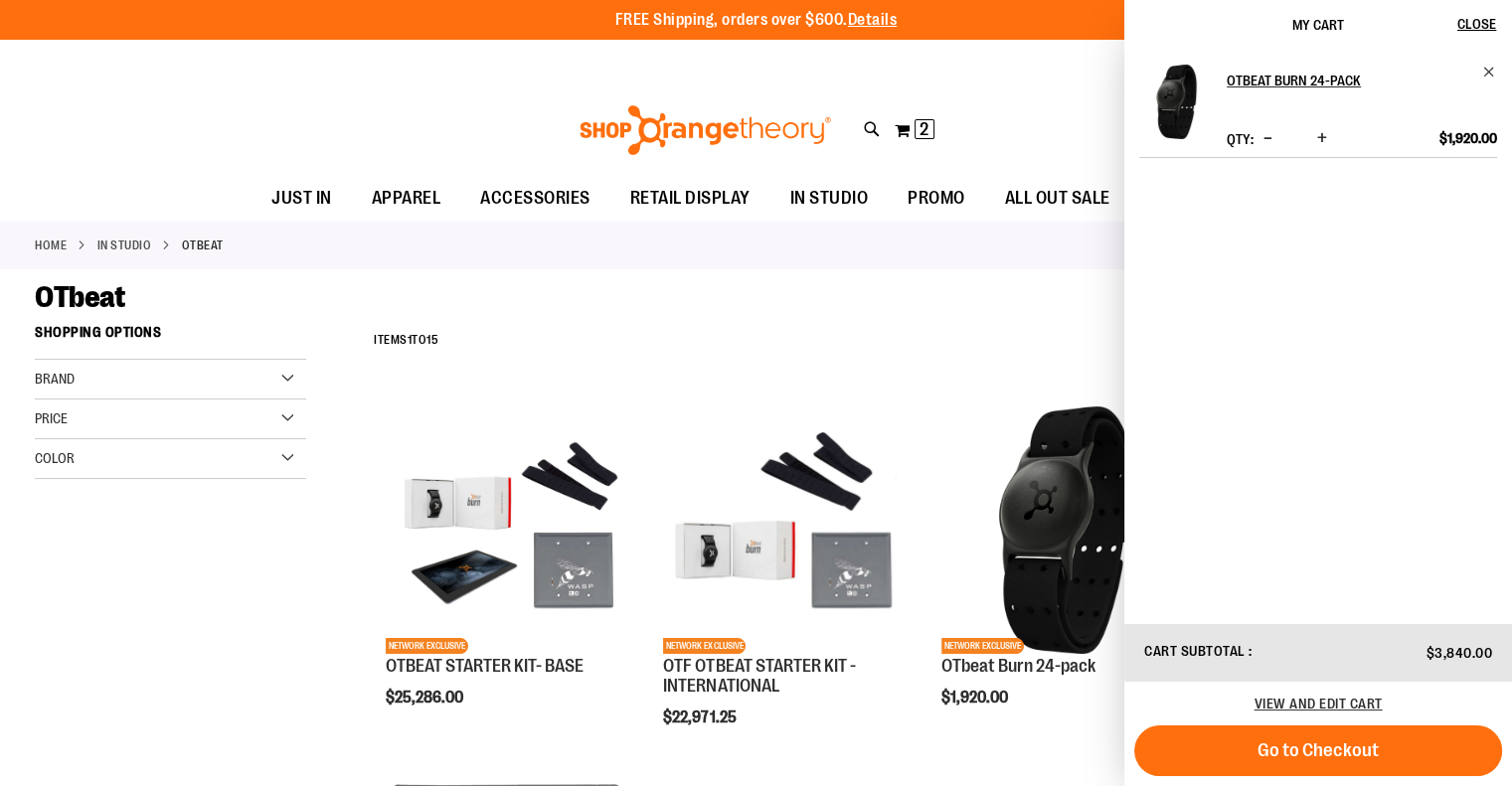 click at bounding box center [1322, 138] 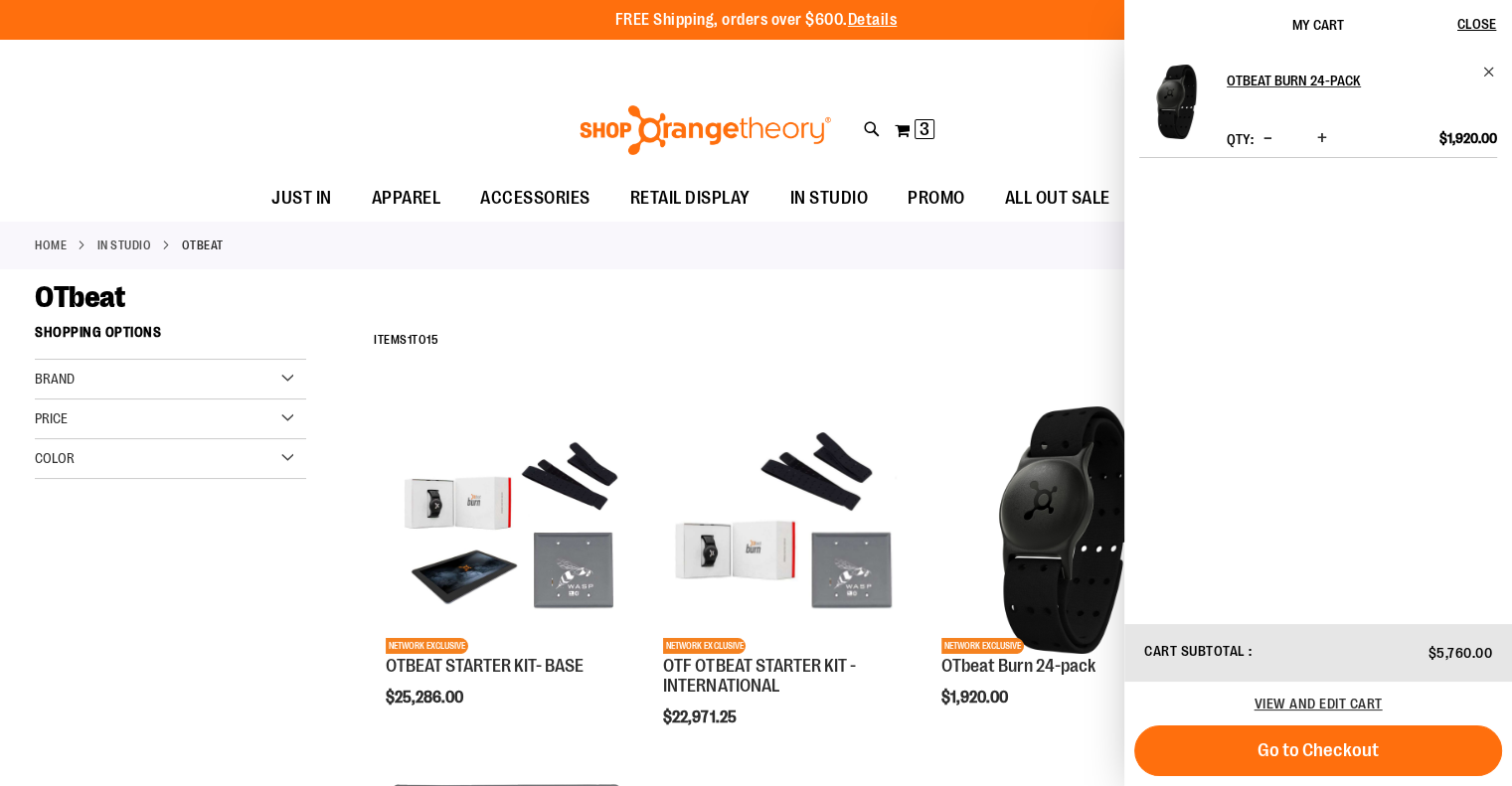 click at bounding box center (1322, 138) 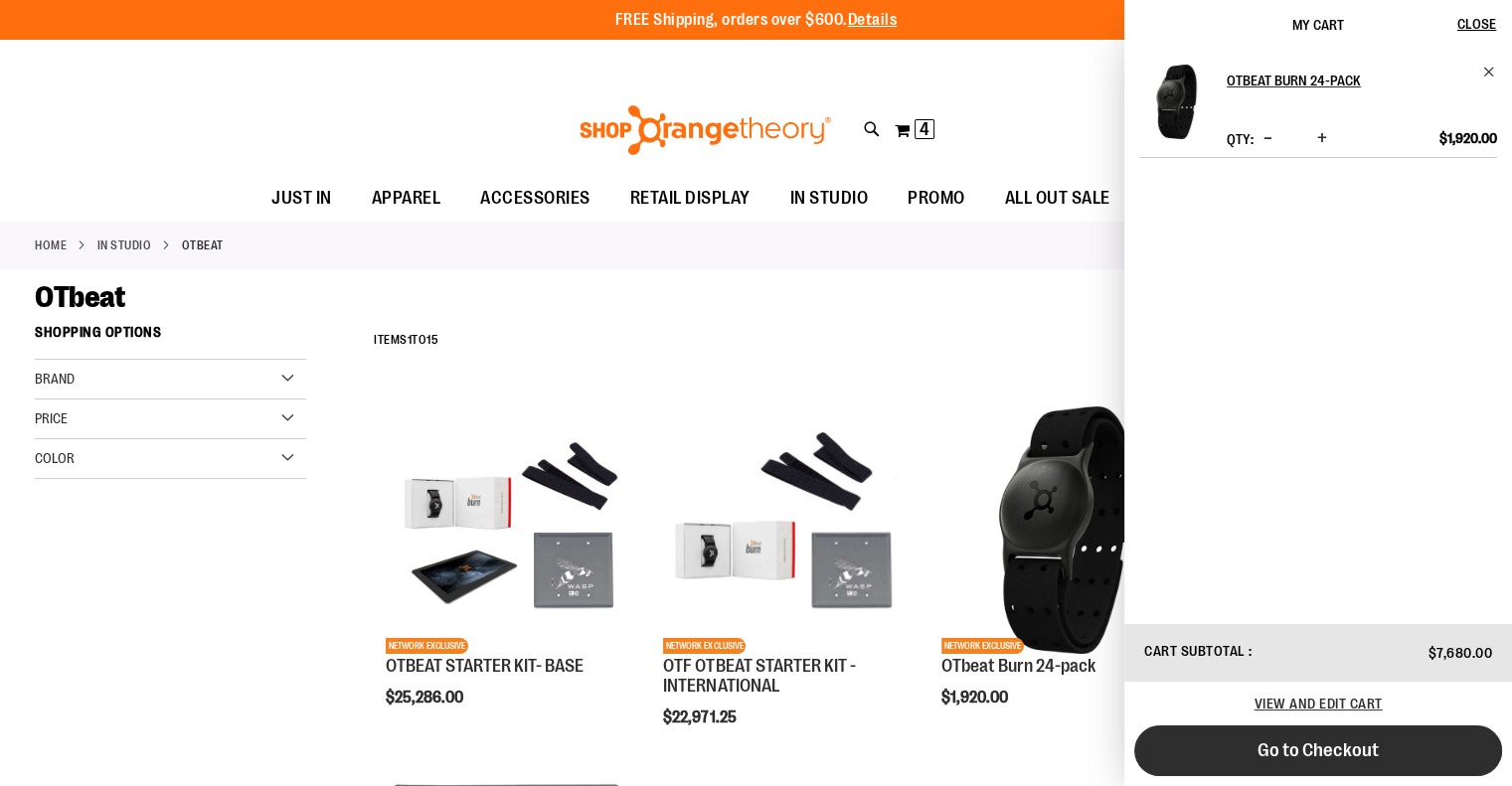 click on "Go to Checkout" at bounding box center [1318, 750] 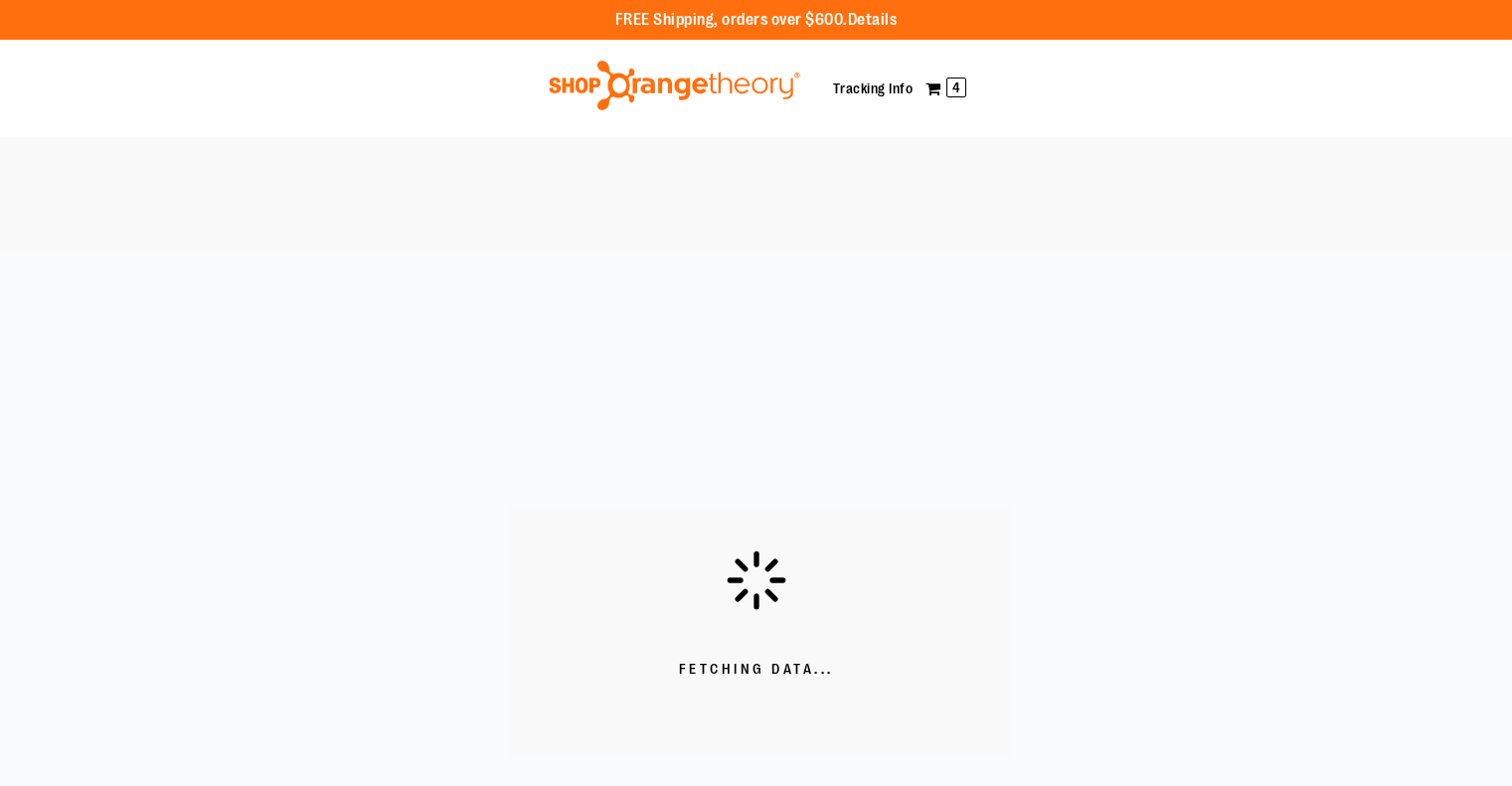 scroll, scrollTop: 0, scrollLeft: 0, axis: both 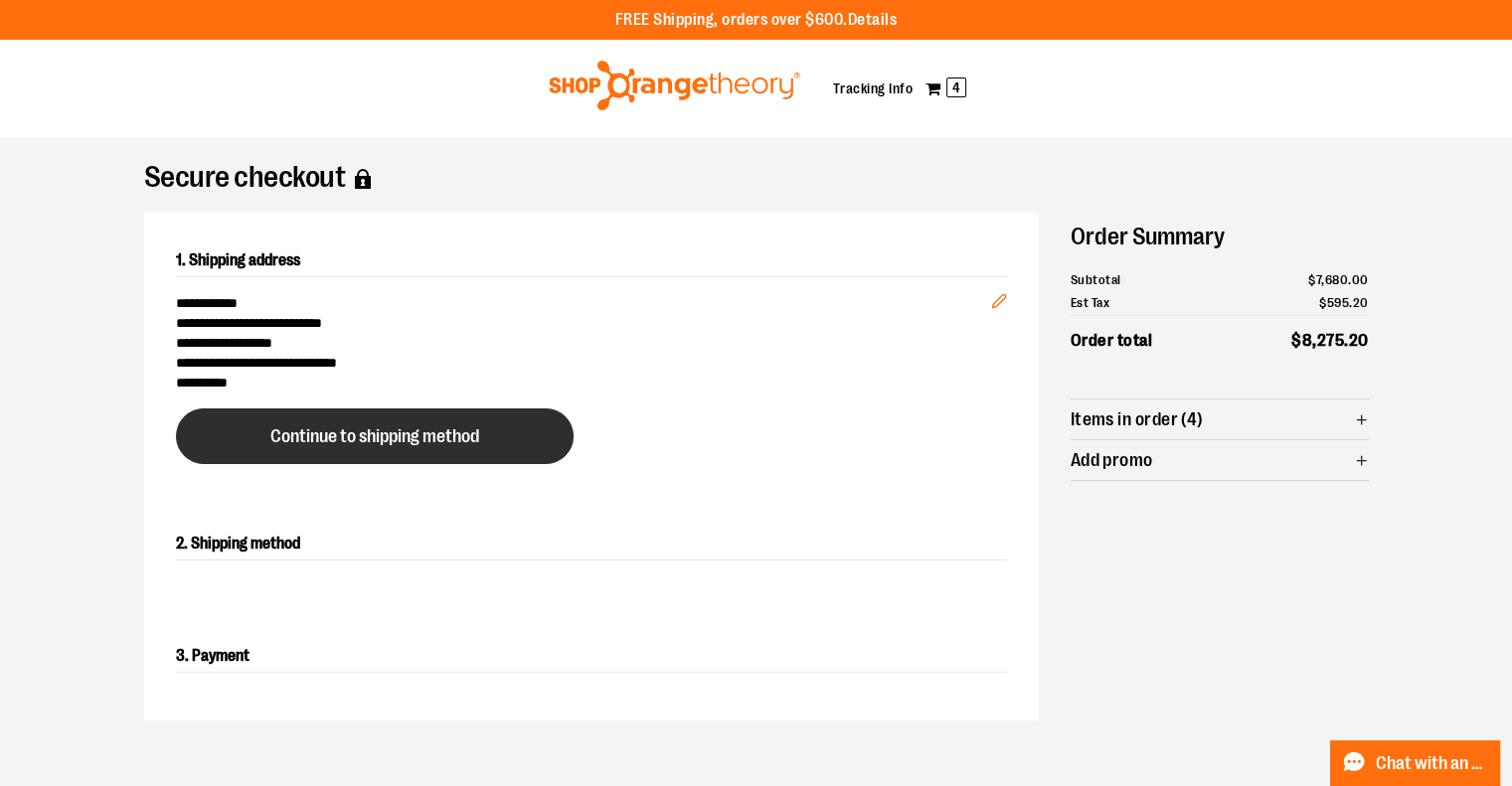 click on "Continue to shipping method" at bounding box center [375, 436] 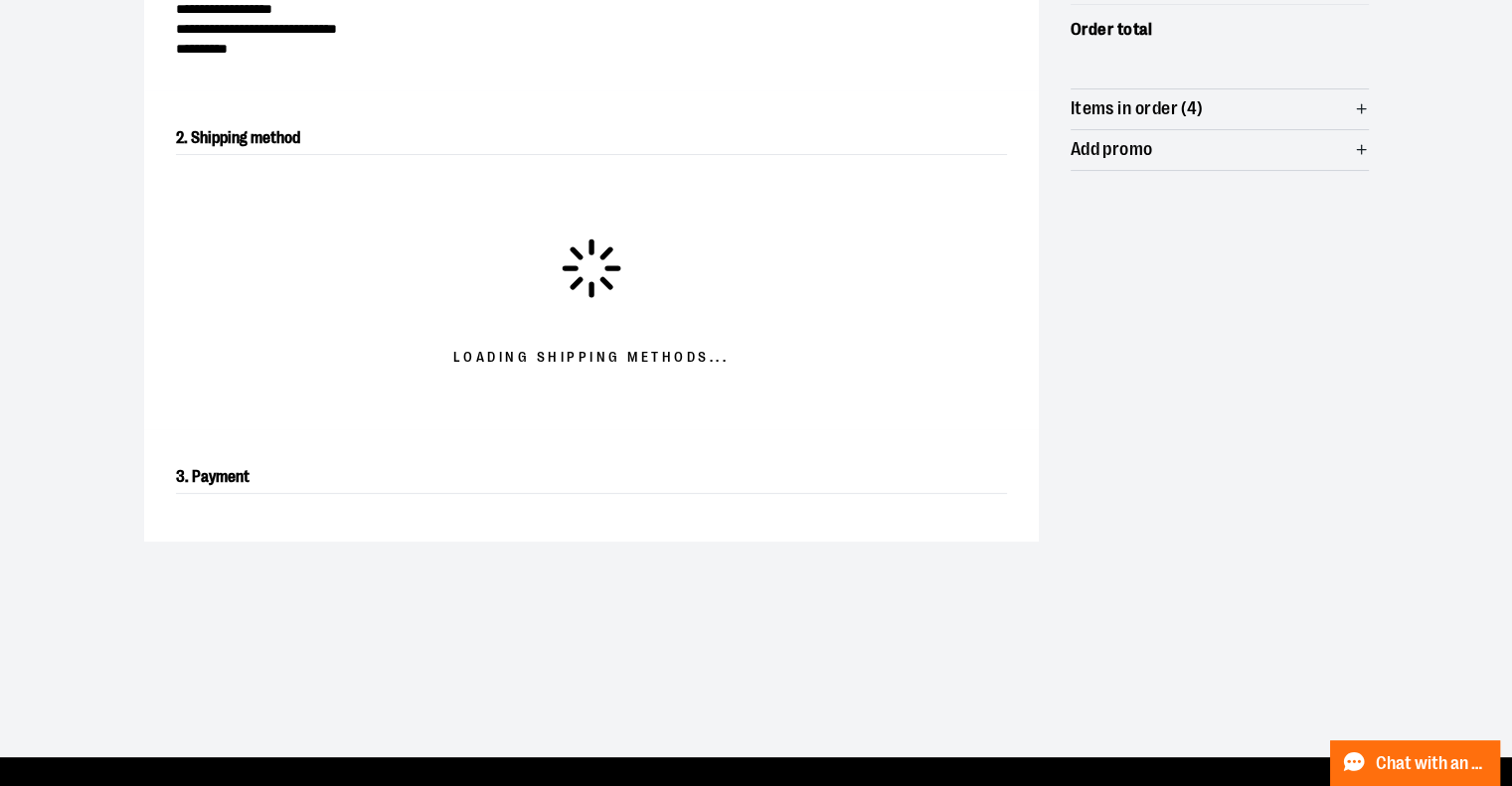 scroll, scrollTop: 339, scrollLeft: 0, axis: vertical 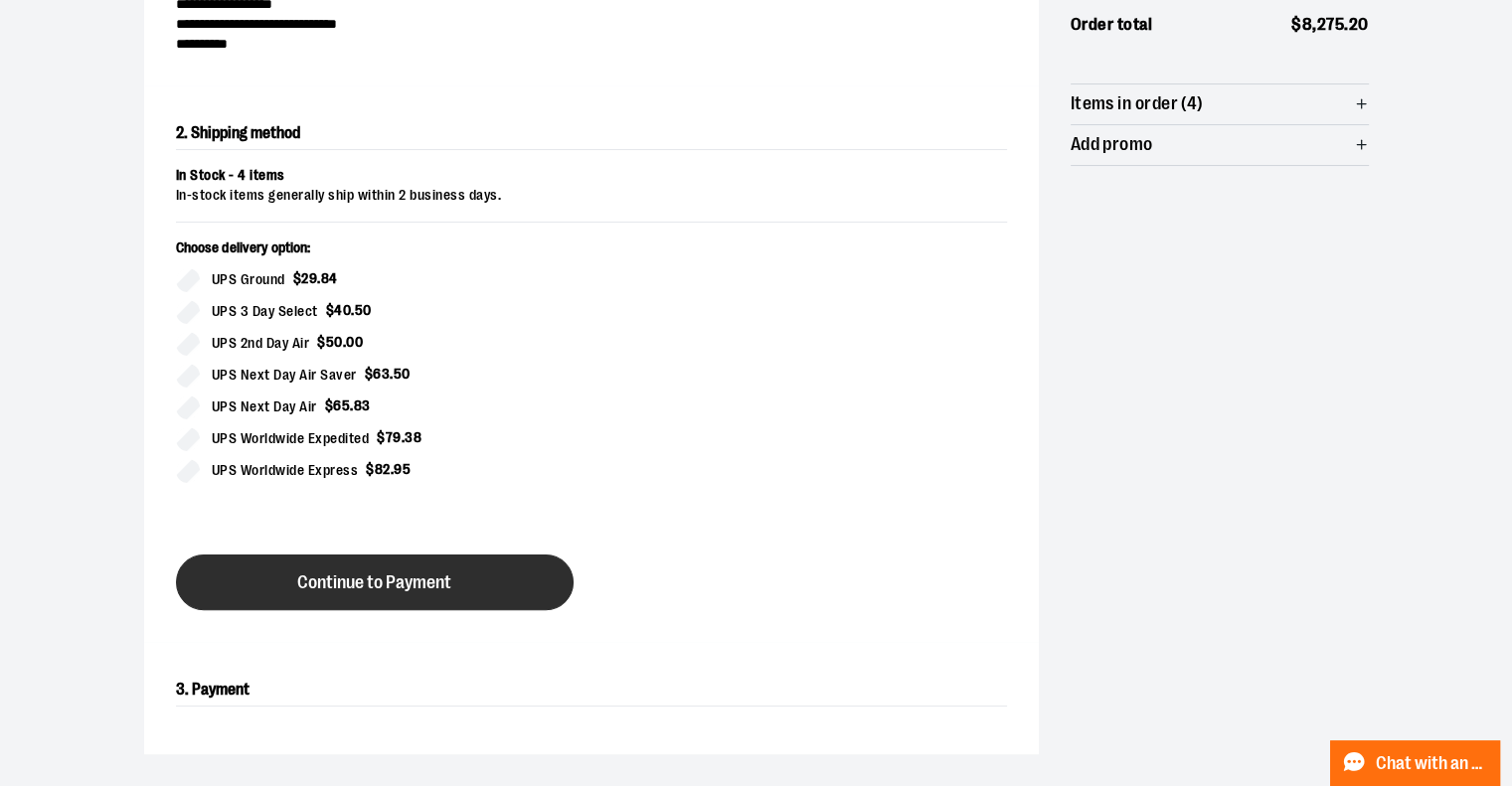 click on "Continue to Payment" at bounding box center [374, 582] 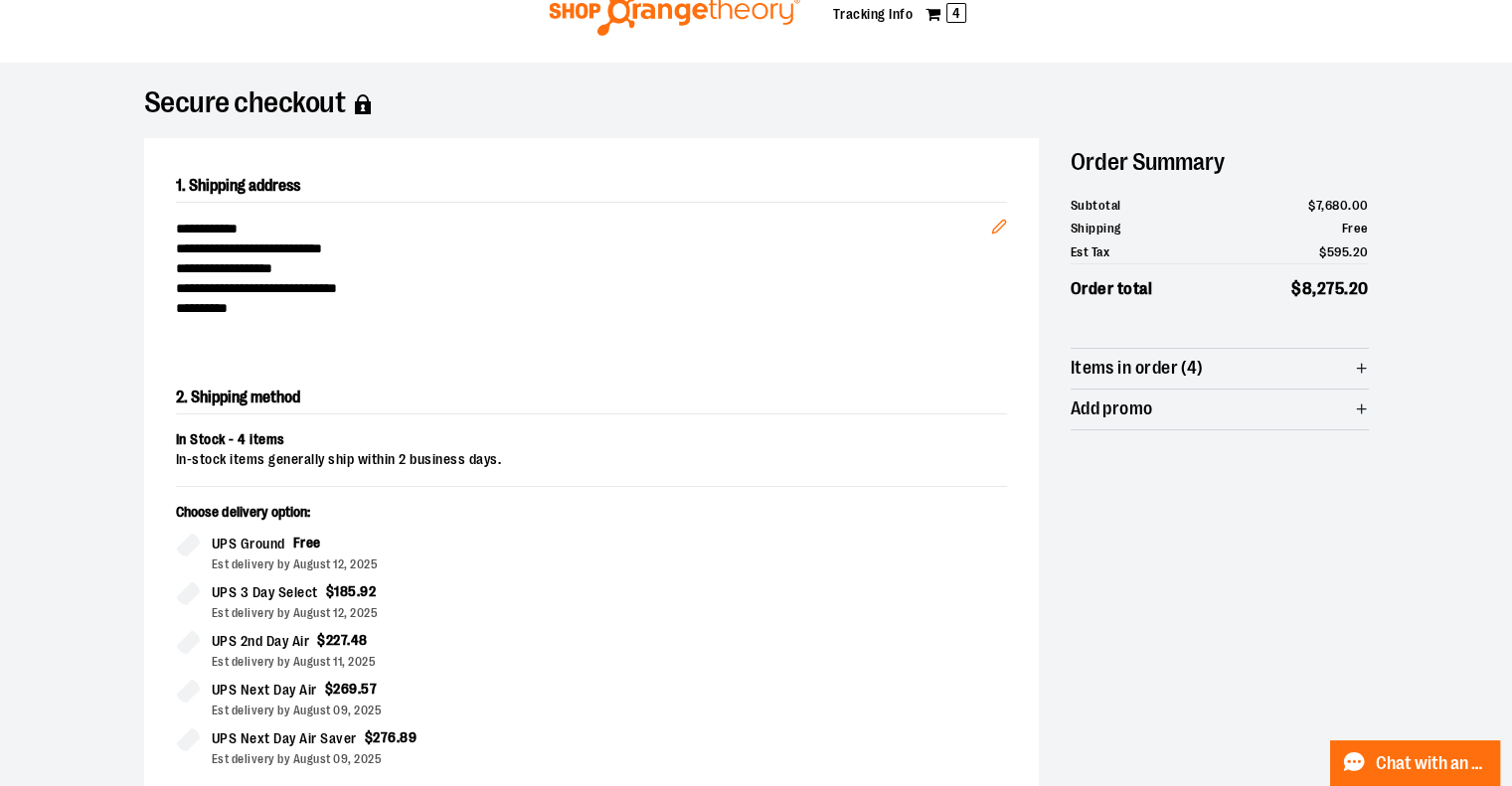 scroll, scrollTop: 0, scrollLeft: 0, axis: both 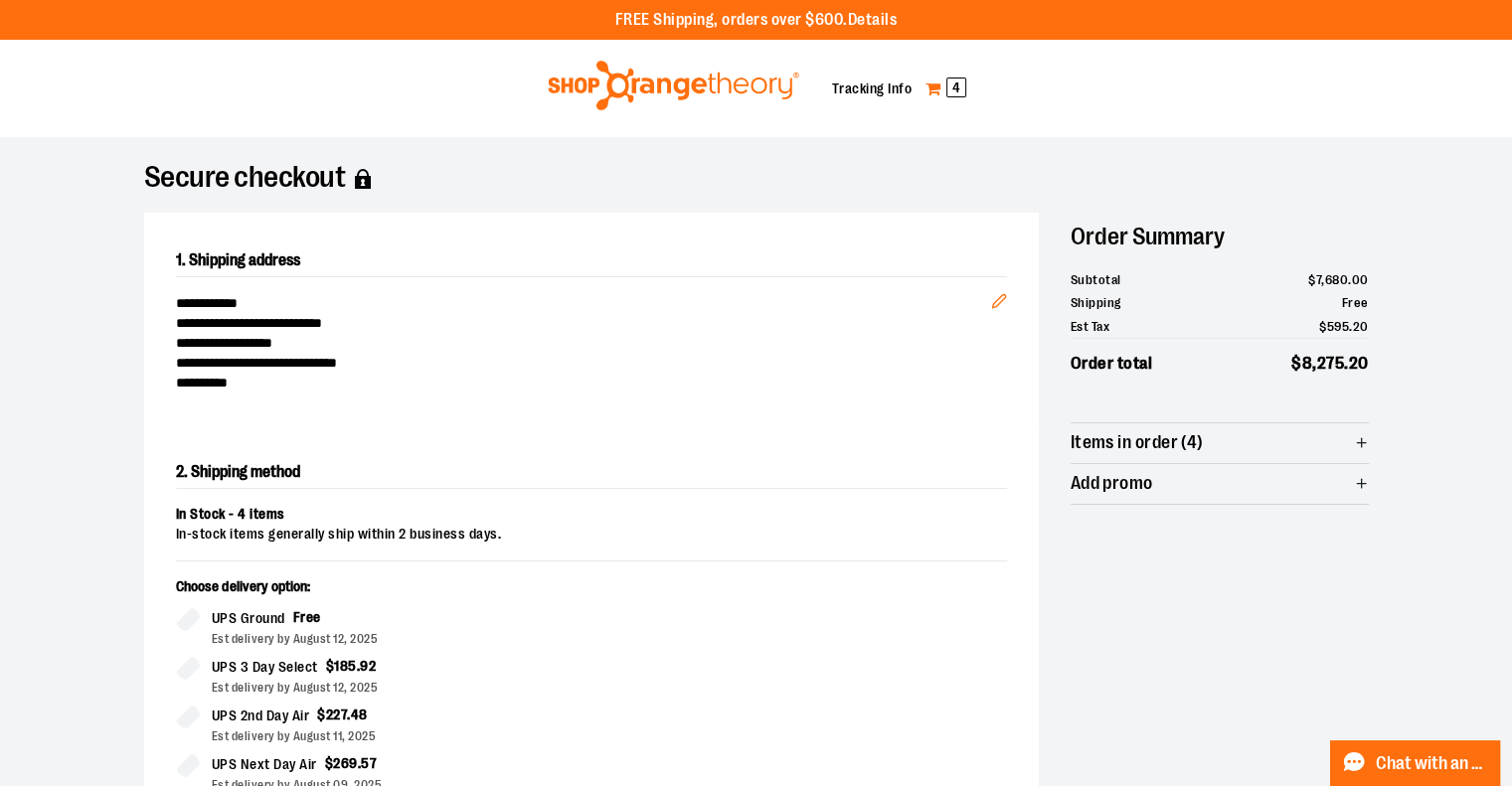 click on "4" at bounding box center [956, 87] 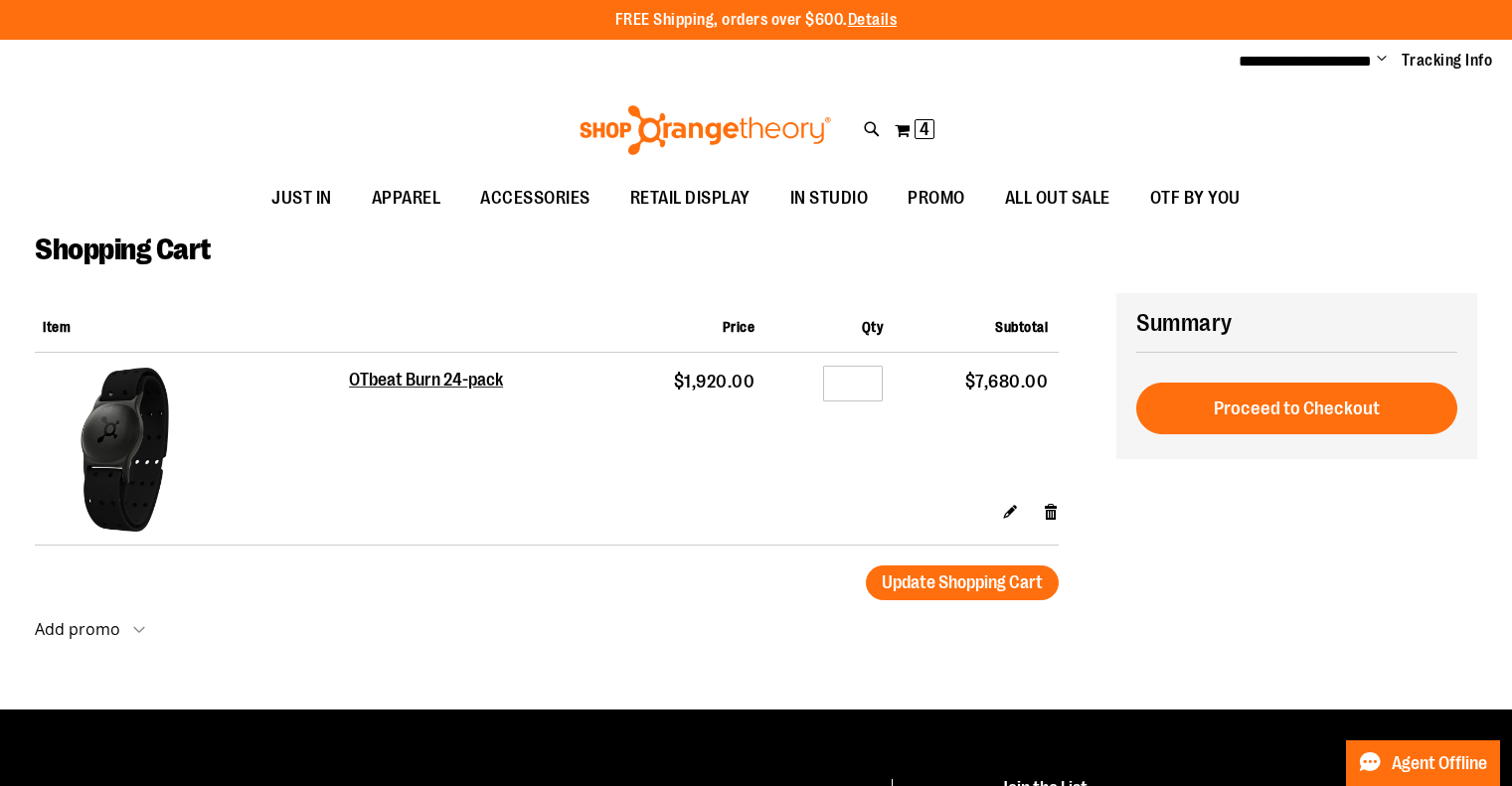 scroll, scrollTop: 0, scrollLeft: 0, axis: both 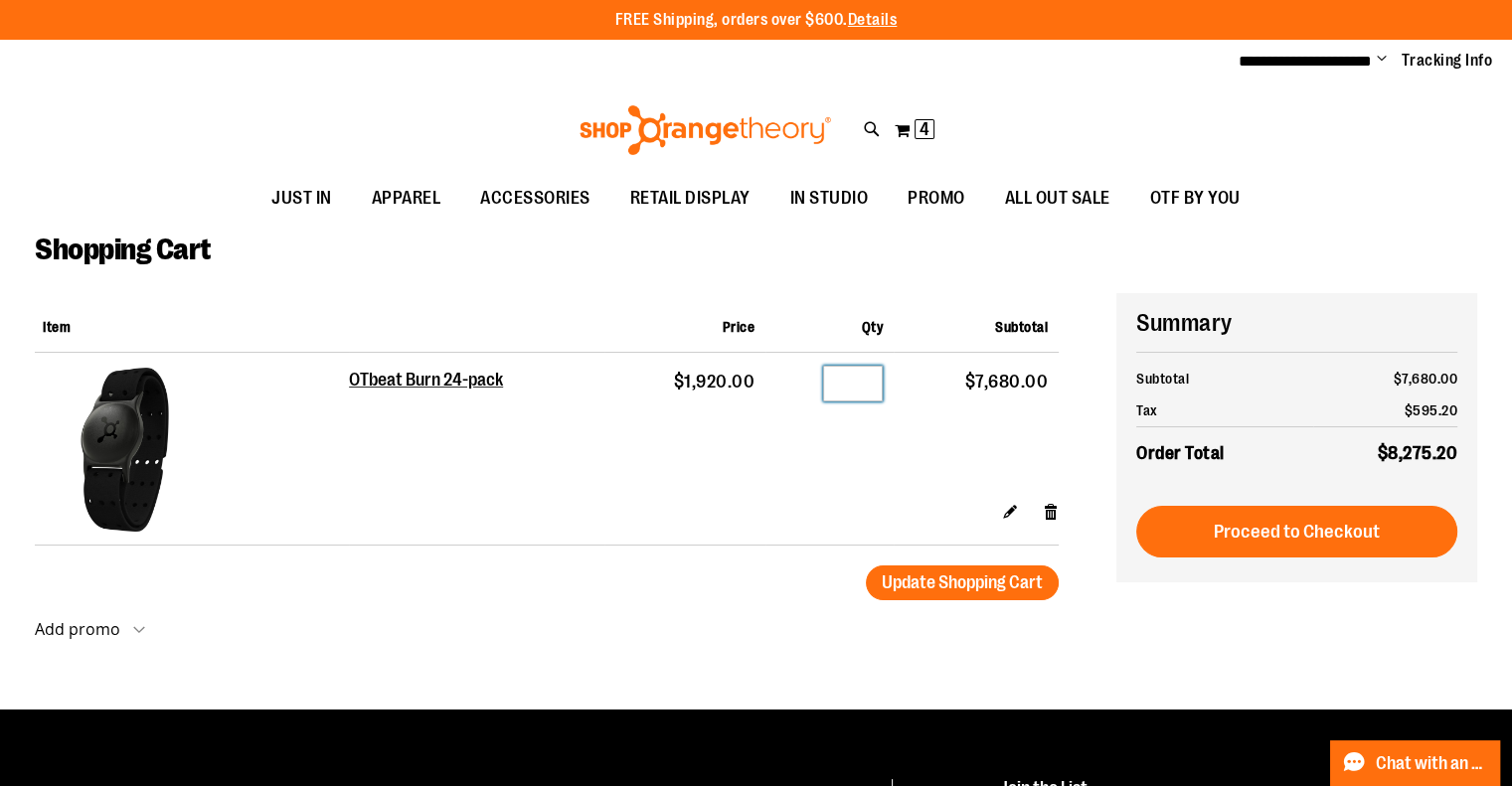 drag, startPoint x: 864, startPoint y: 381, endPoint x: 830, endPoint y: 385, distance: 34.234486 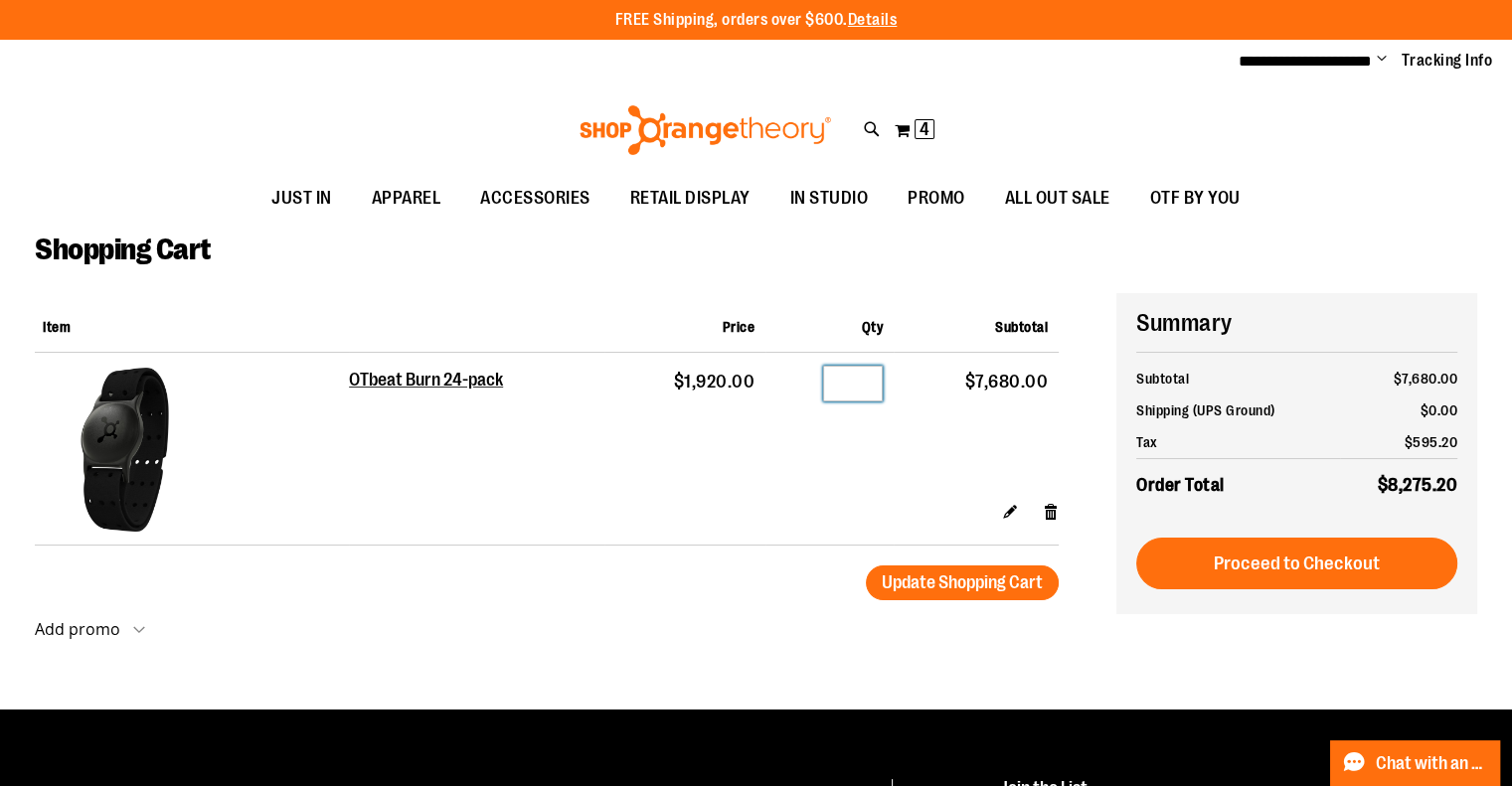 type on "*" 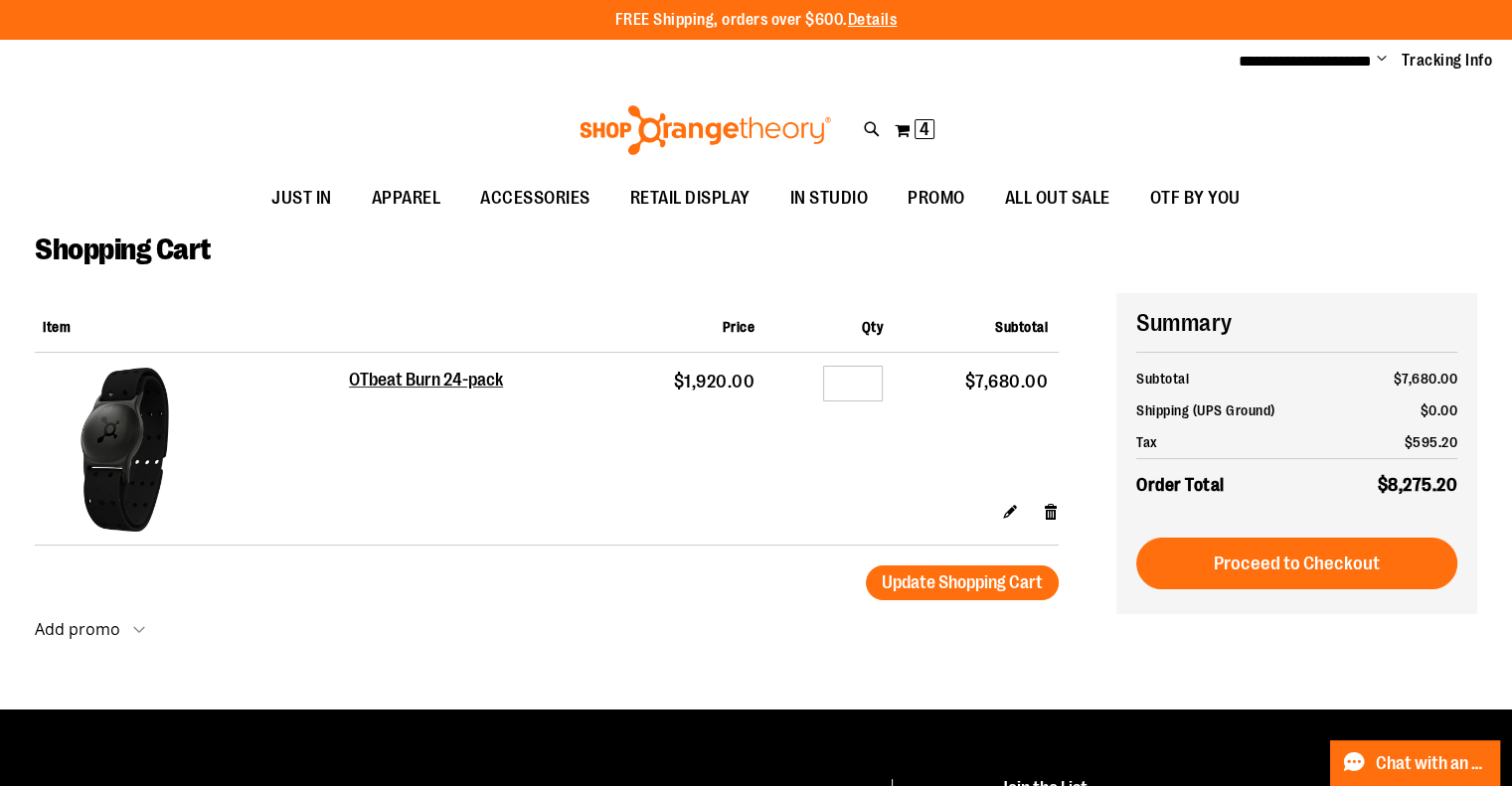 click on "Shopping Cart" at bounding box center [756, 262] 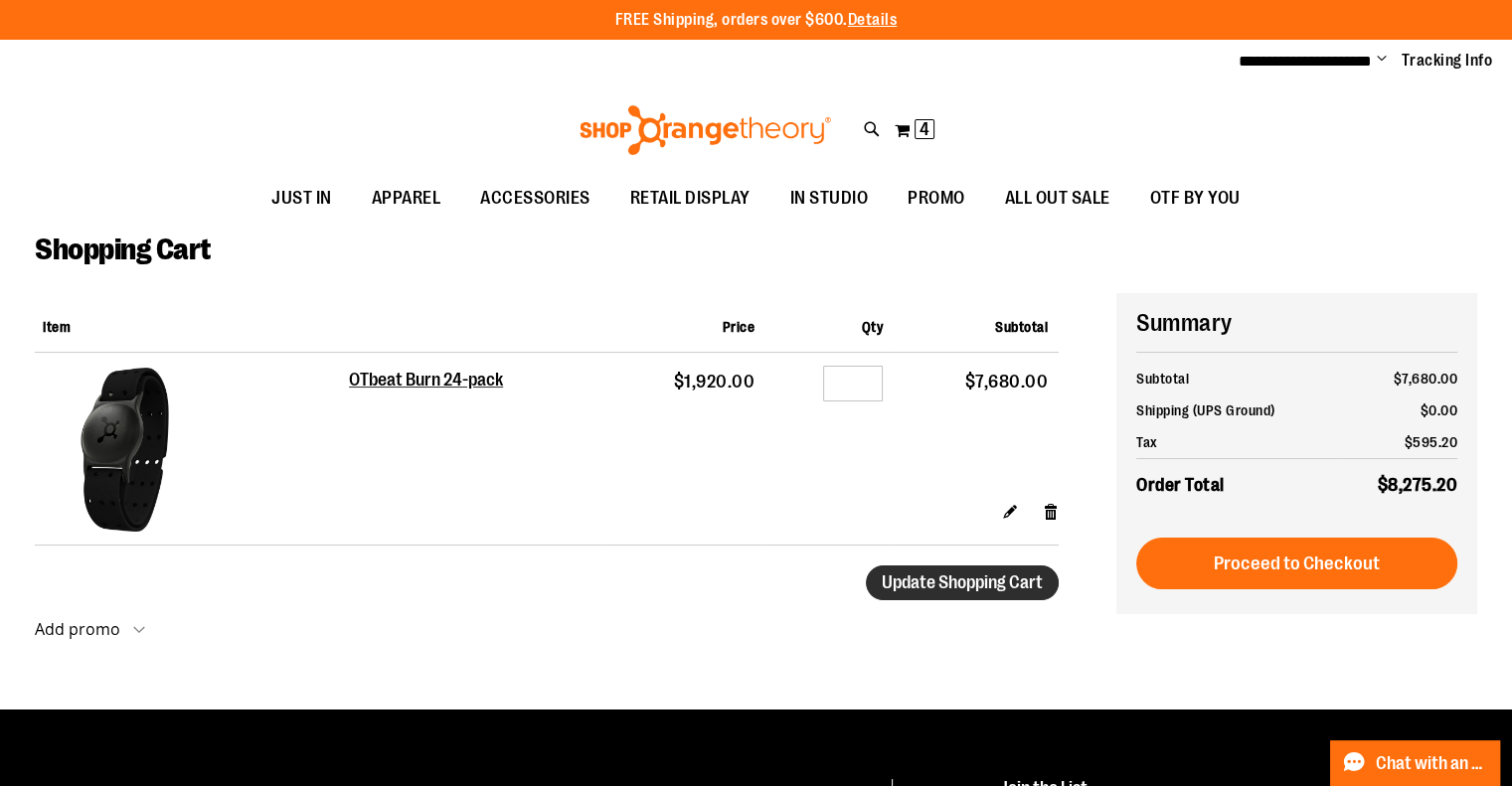 click on "Update Shopping Cart" at bounding box center (962, 582) 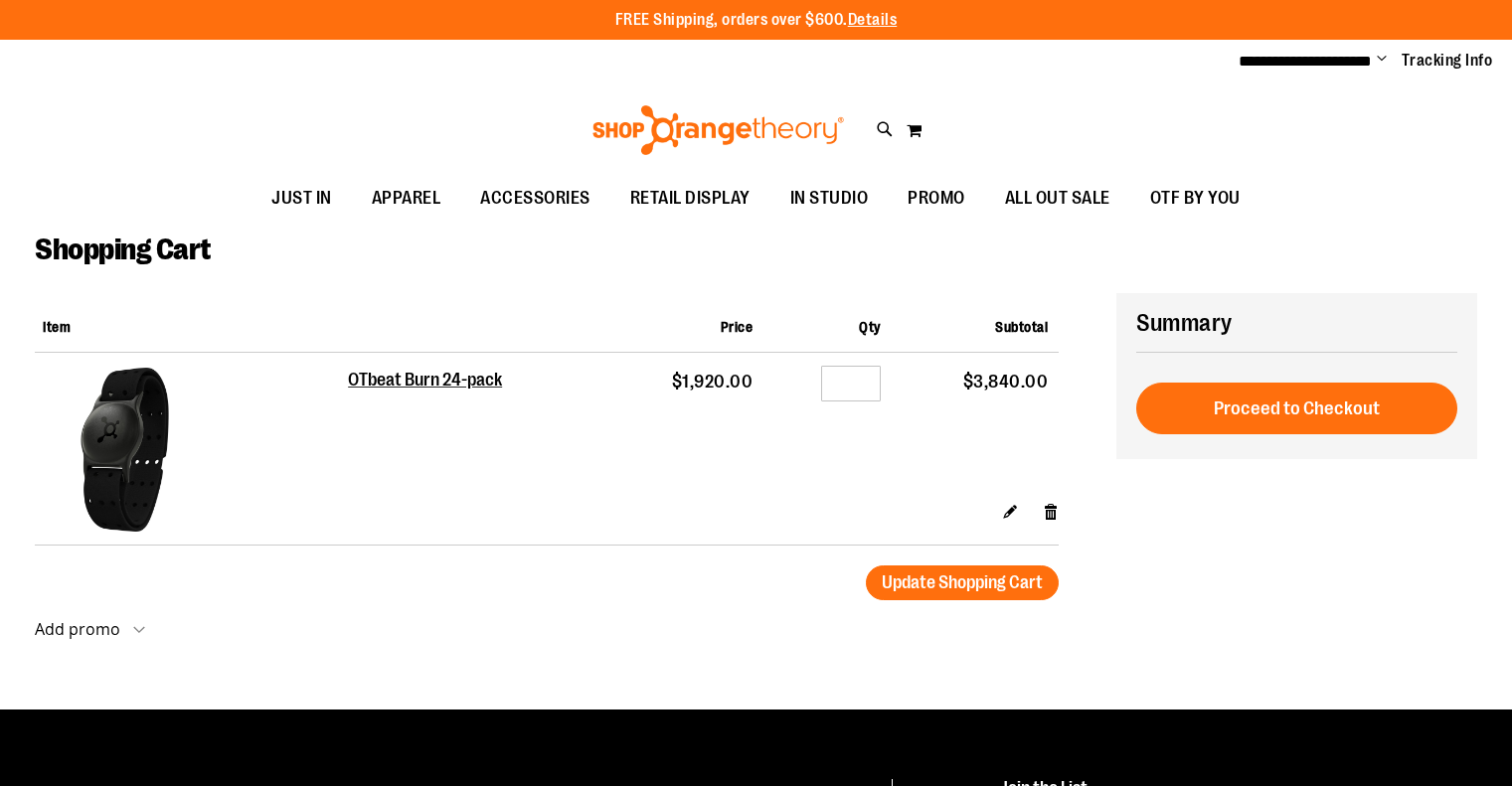 scroll, scrollTop: 0, scrollLeft: 0, axis: both 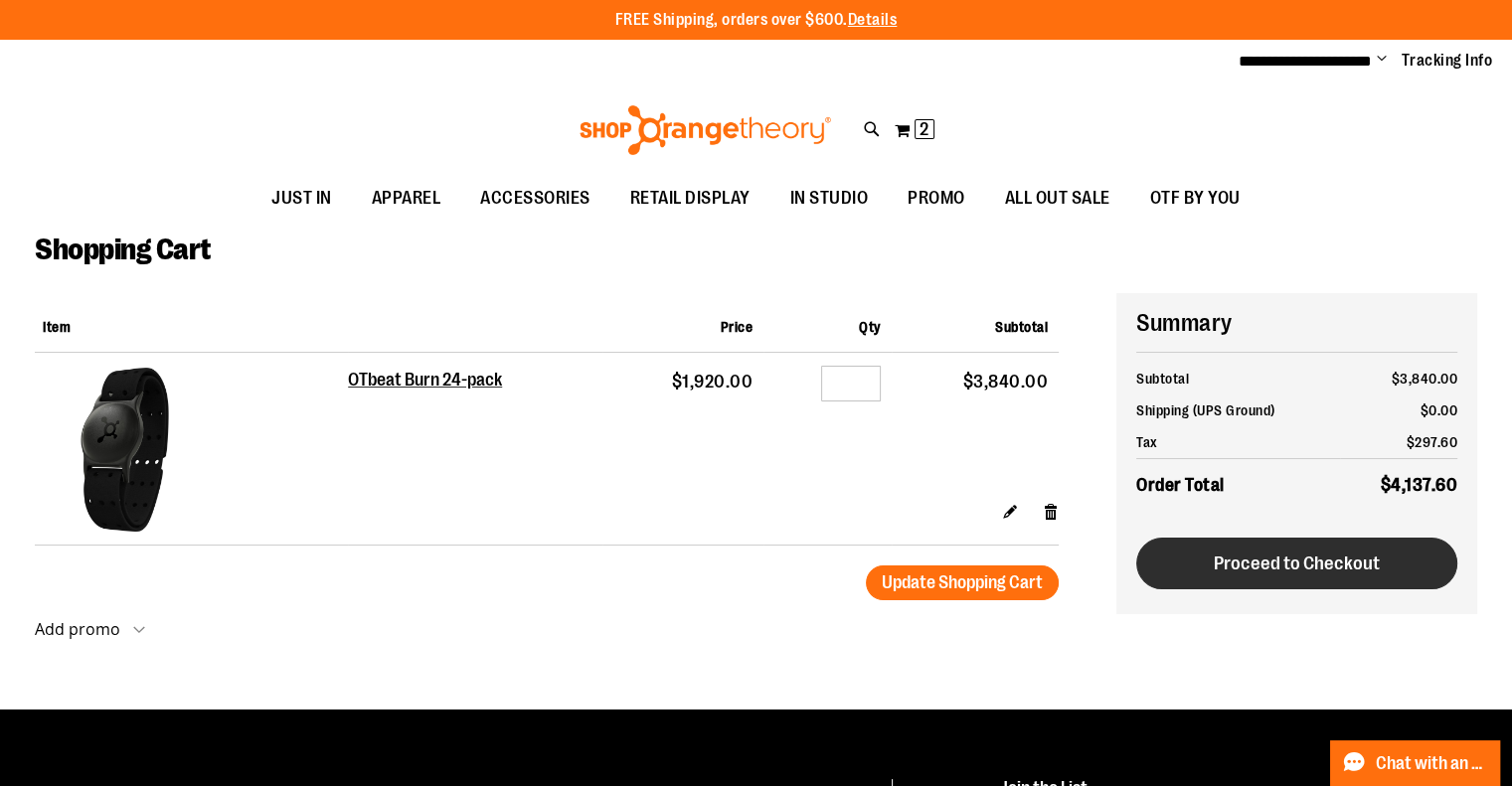click on "Proceed to Checkout" at bounding box center [1296, 563] 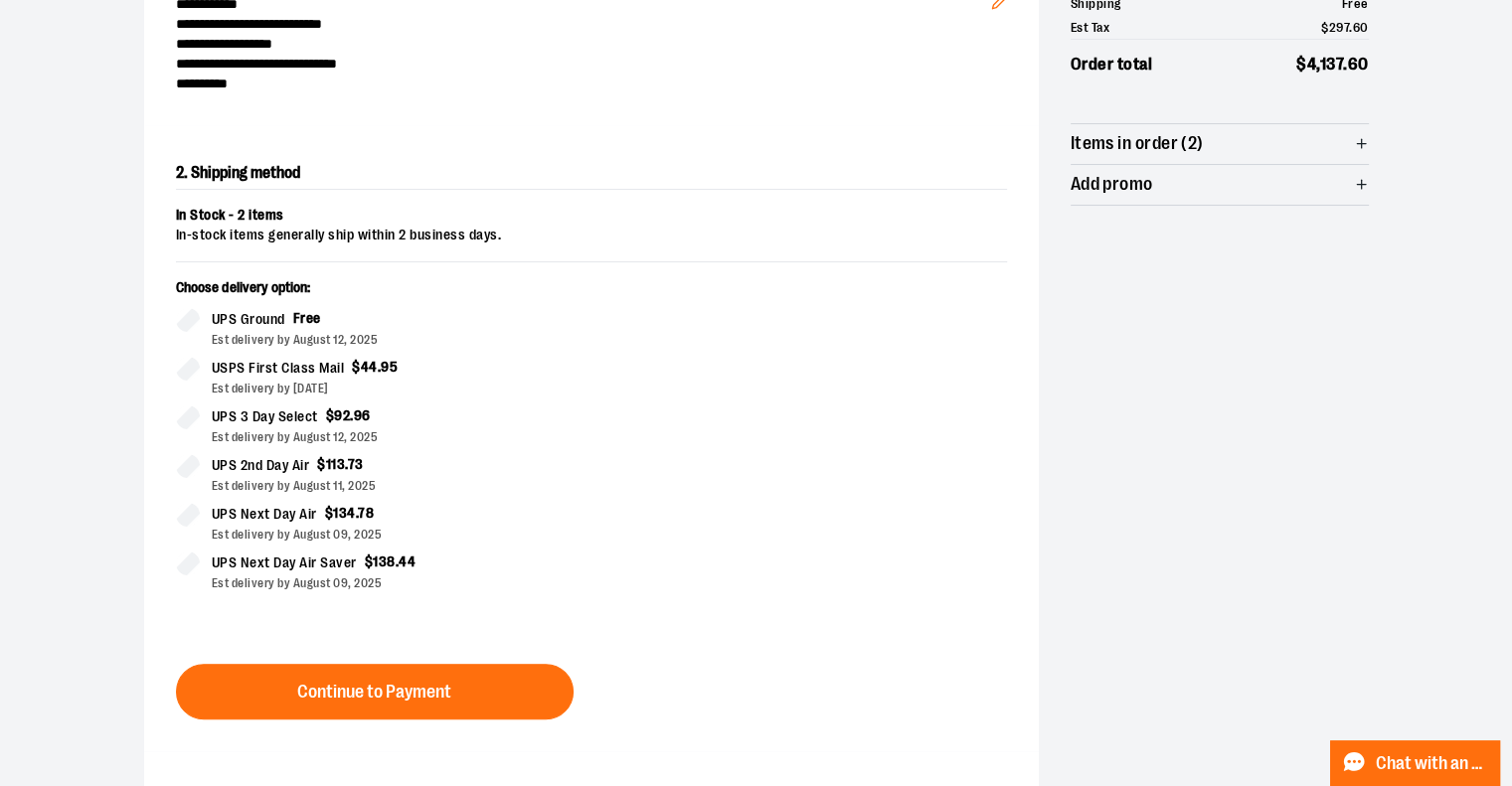scroll, scrollTop: 497, scrollLeft: 0, axis: vertical 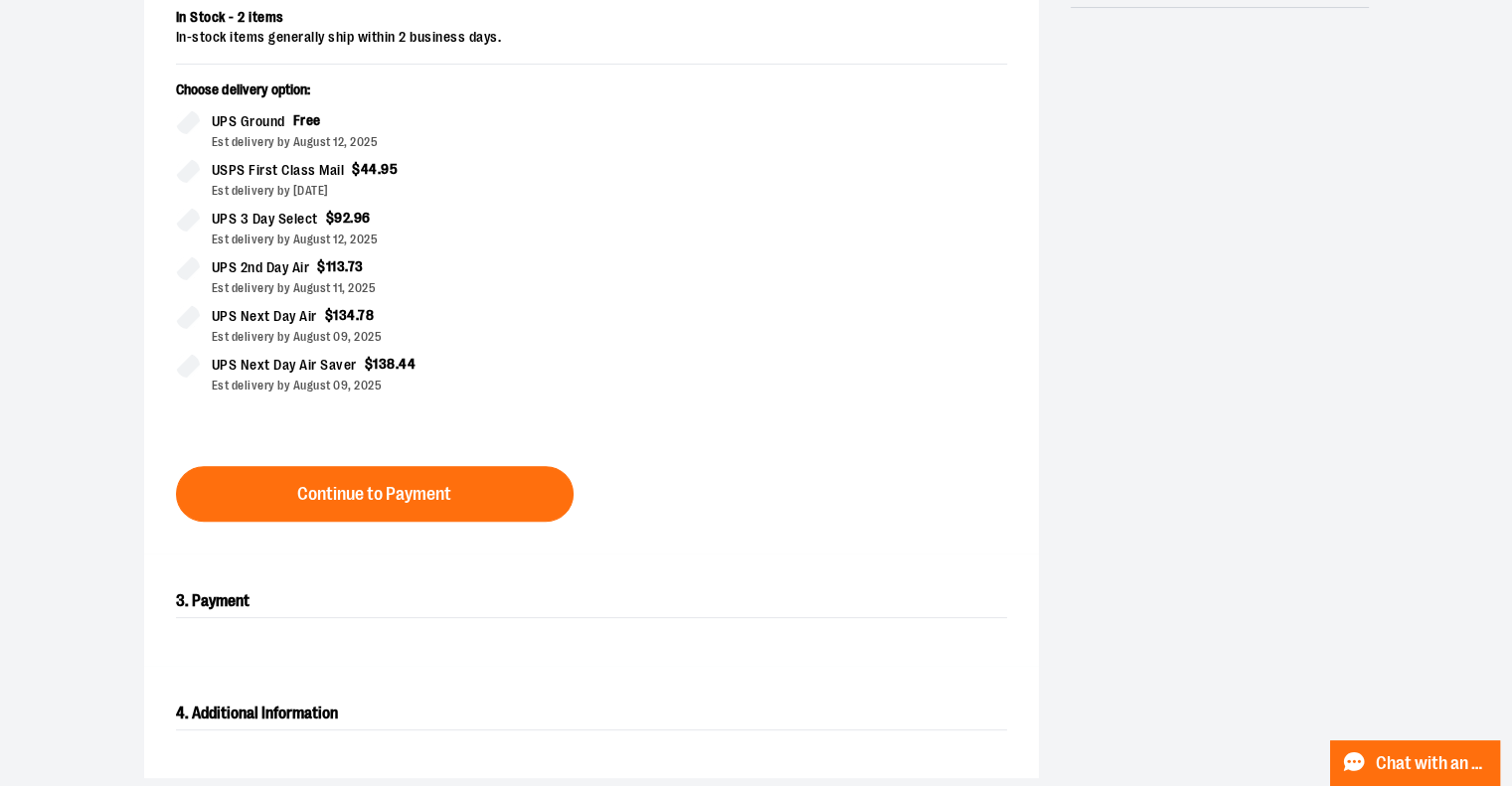click on "Continue to Payment" at bounding box center [375, 494] 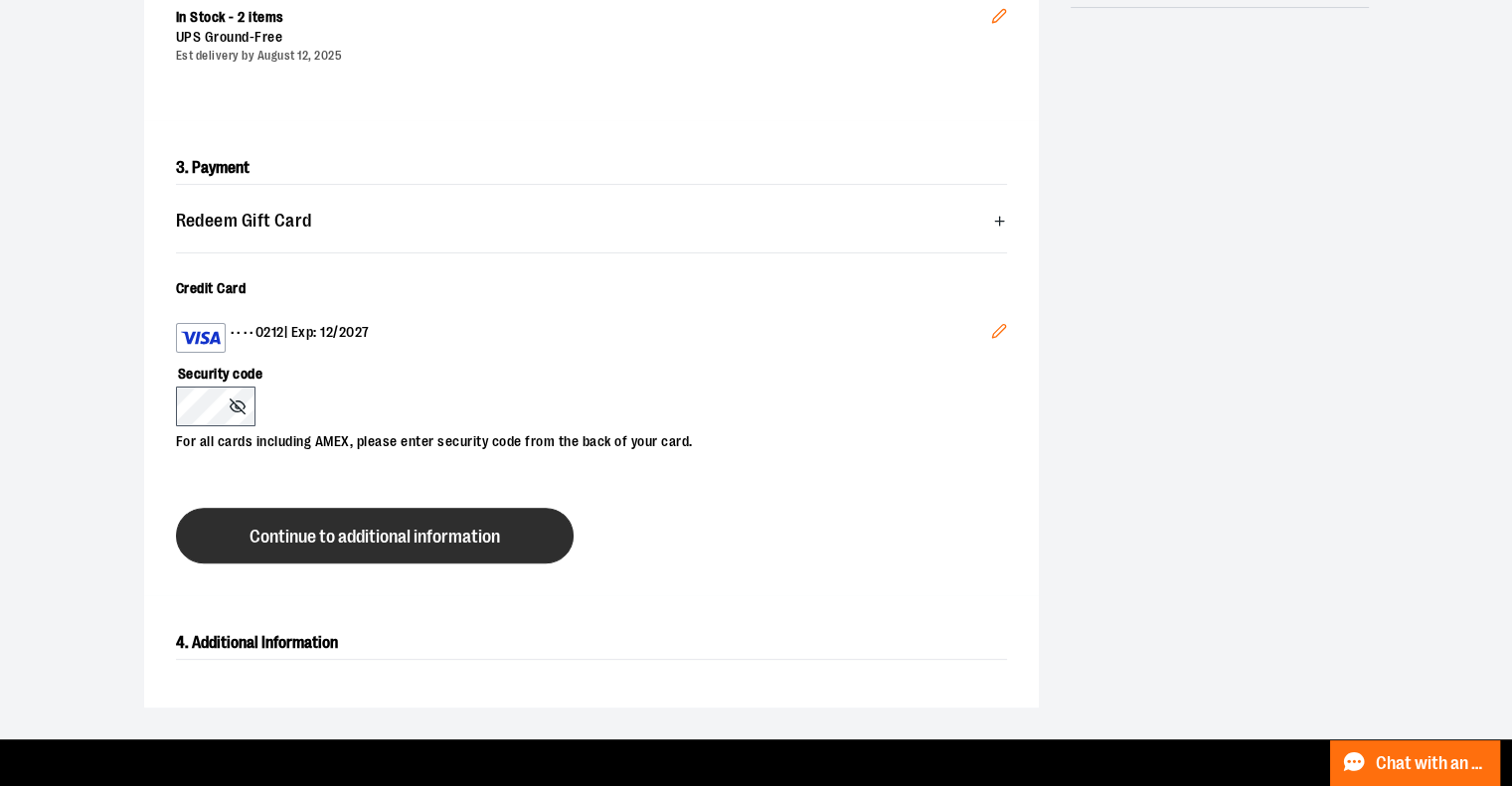 click on "Continue to additional information" at bounding box center (375, 537) 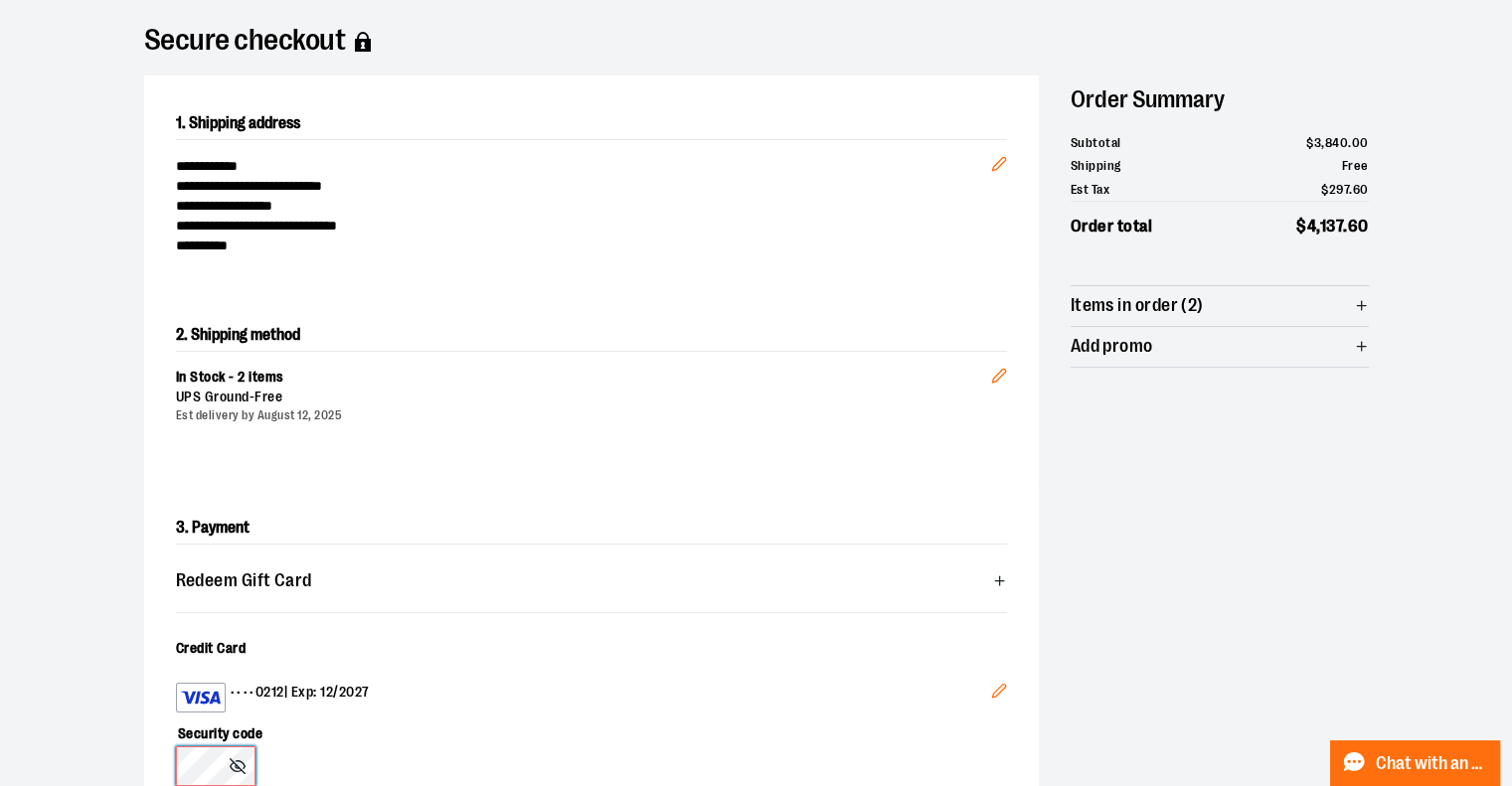 scroll, scrollTop: 596, scrollLeft: 0, axis: vertical 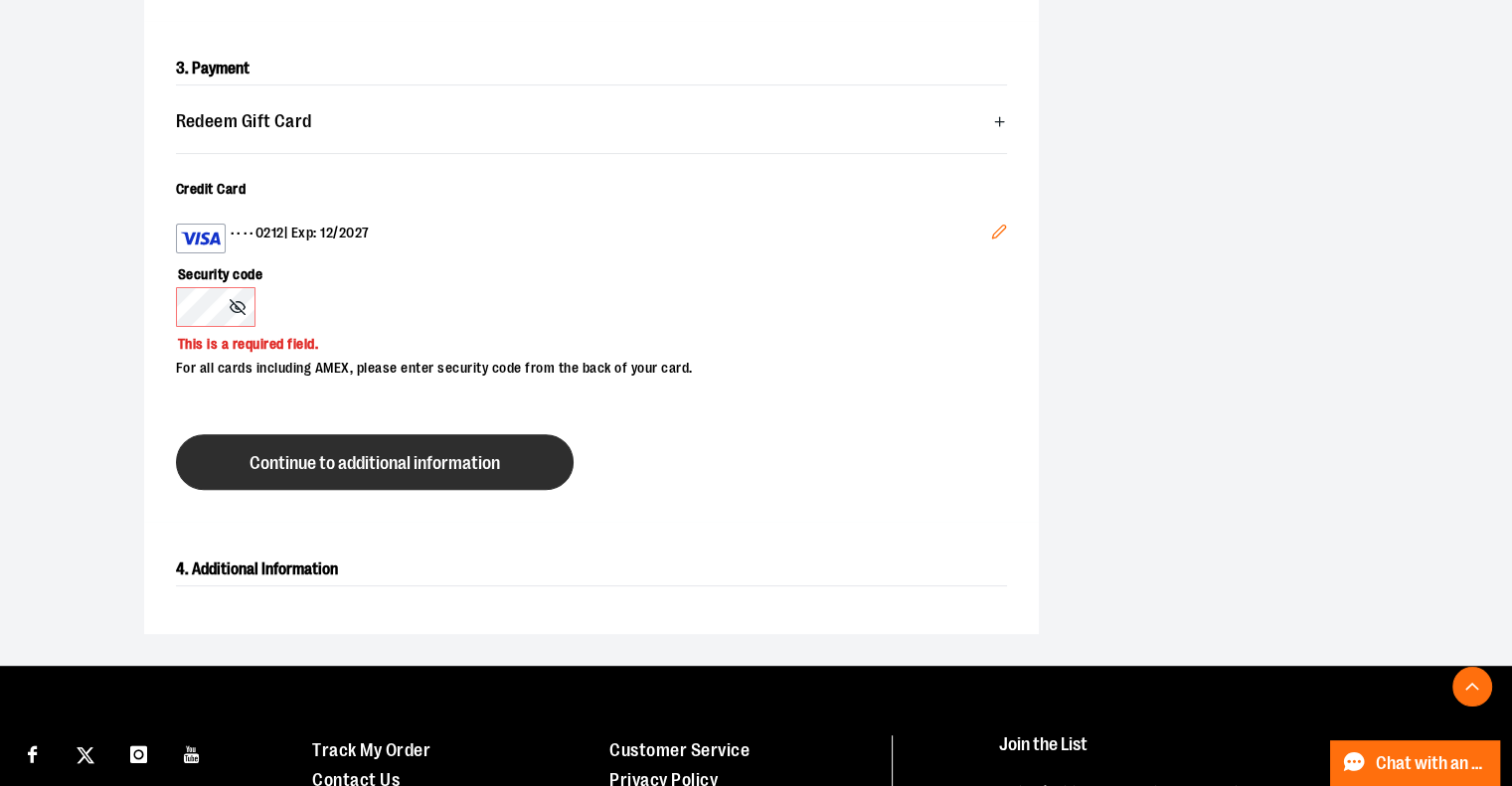 click on "Continue to additional information" at bounding box center [375, 462] 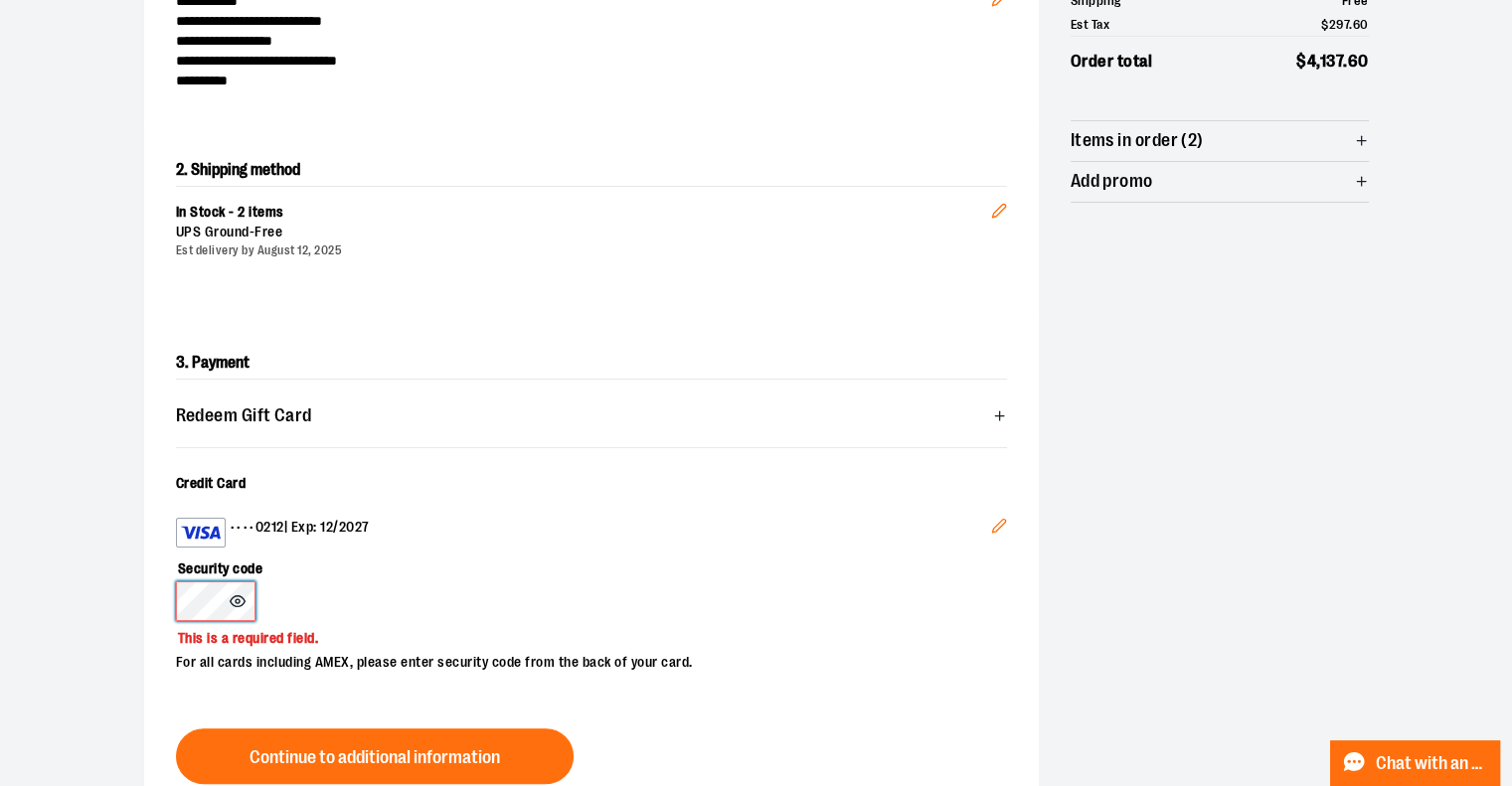scroll, scrollTop: 497, scrollLeft: 0, axis: vertical 